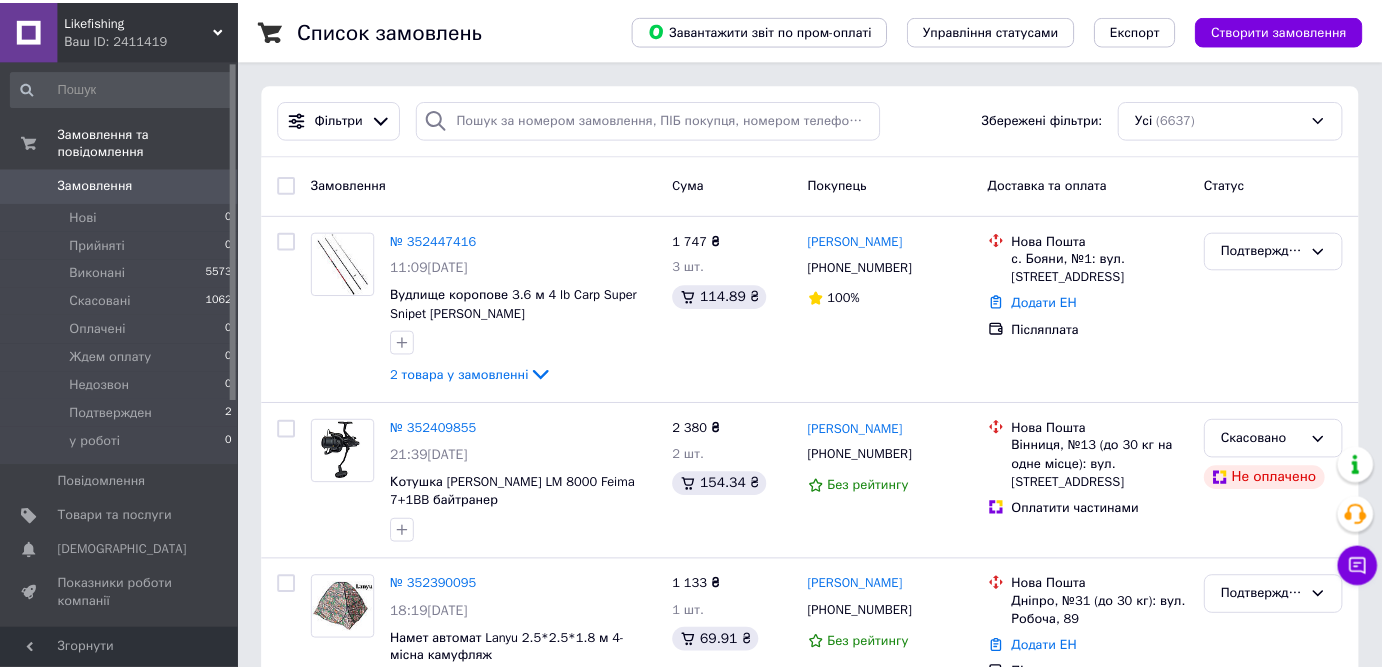 scroll, scrollTop: 0, scrollLeft: 0, axis: both 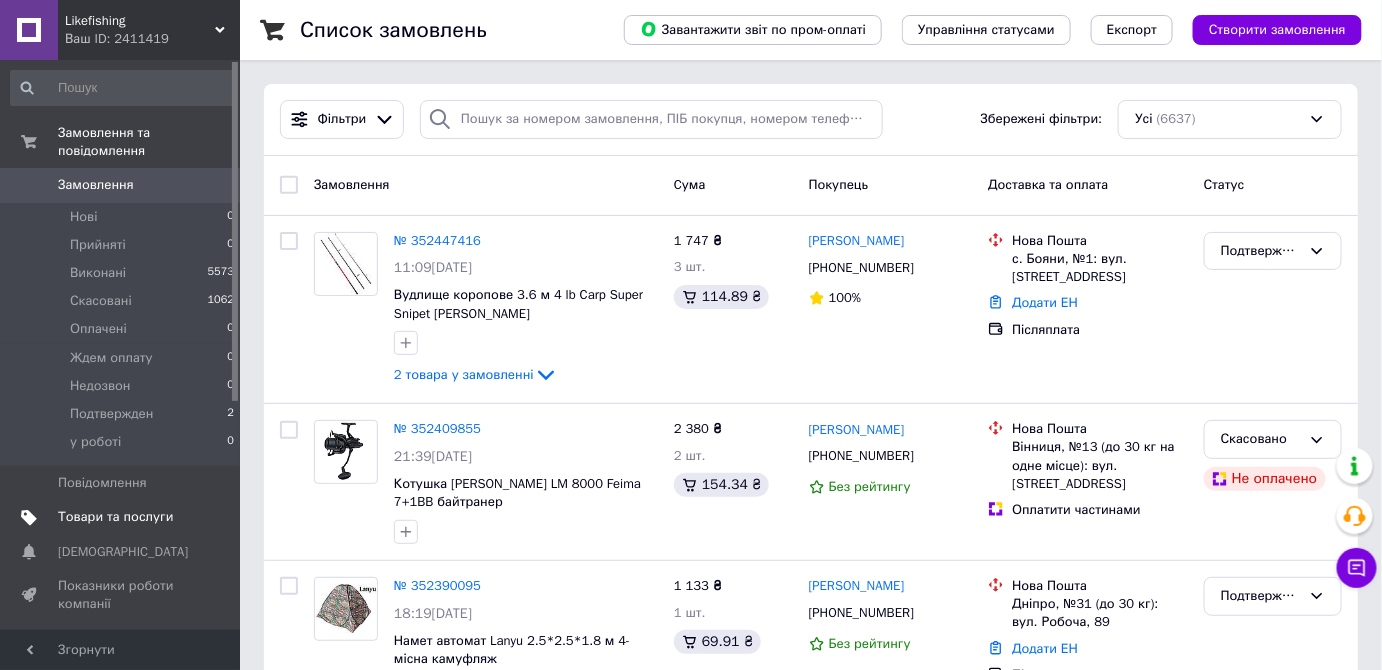 click on "Товари та послуги" at bounding box center [115, 517] 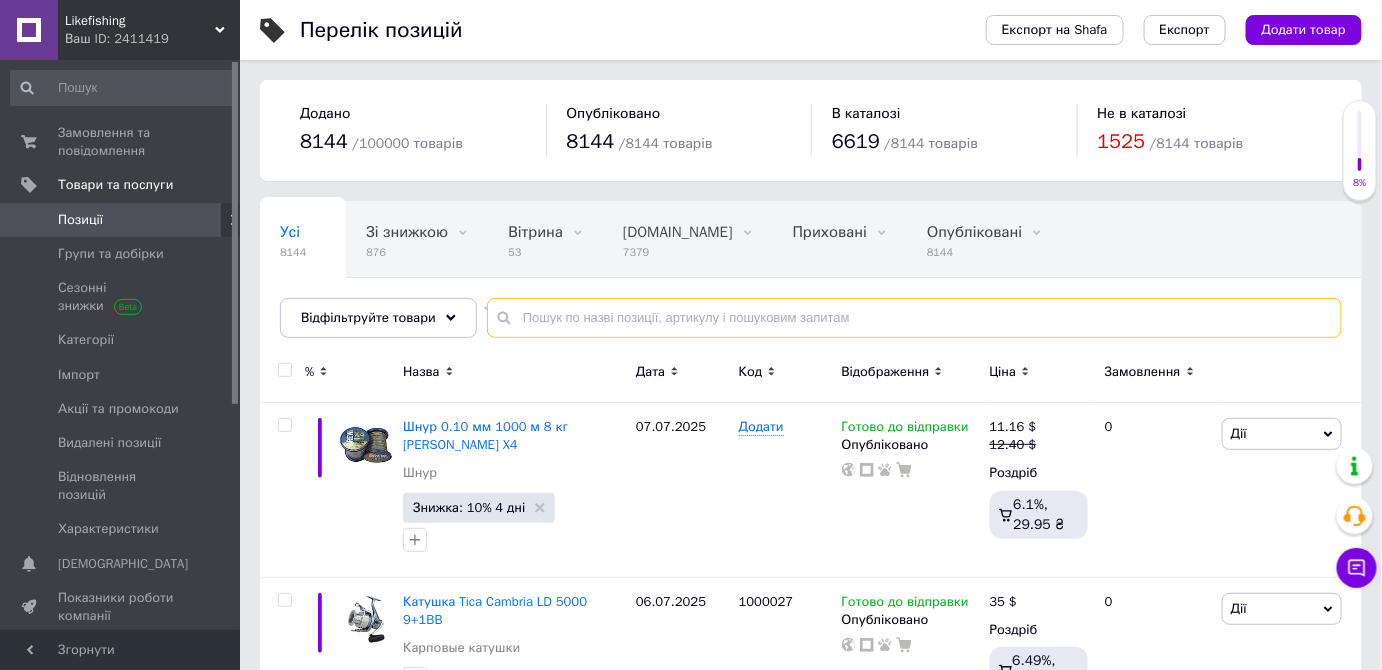 paste on "1010303" 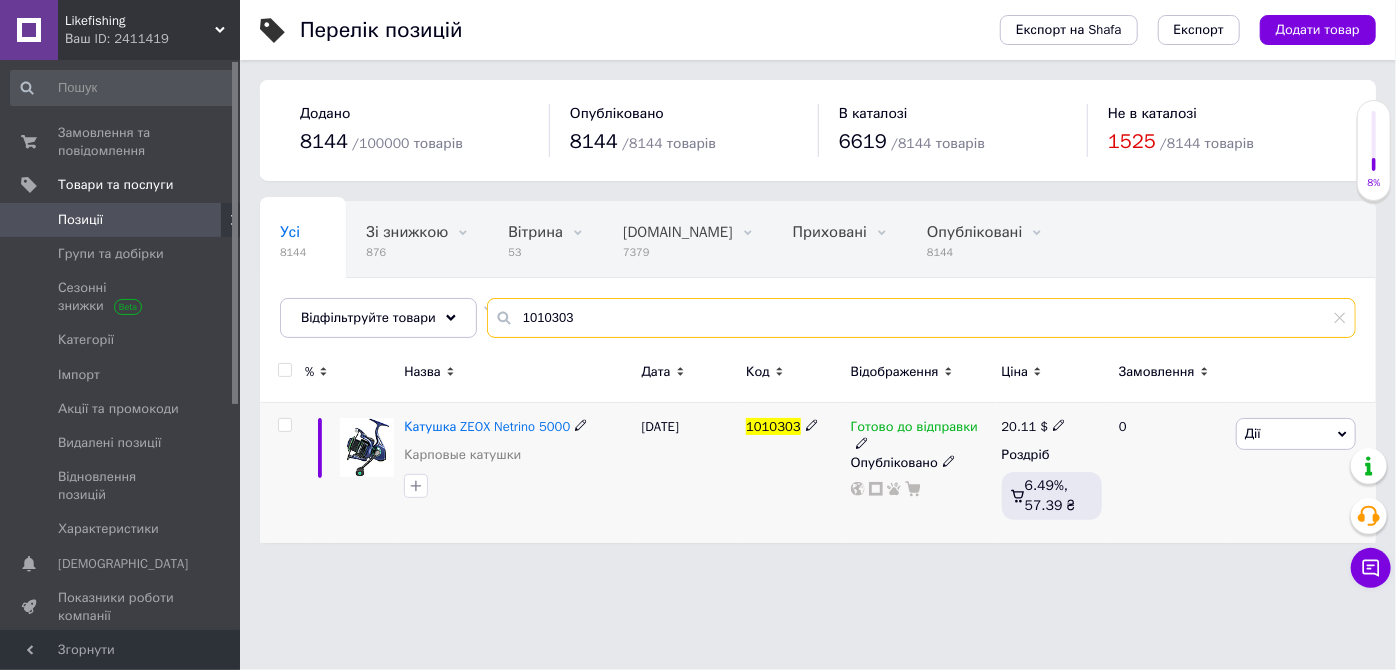 type on "1010303" 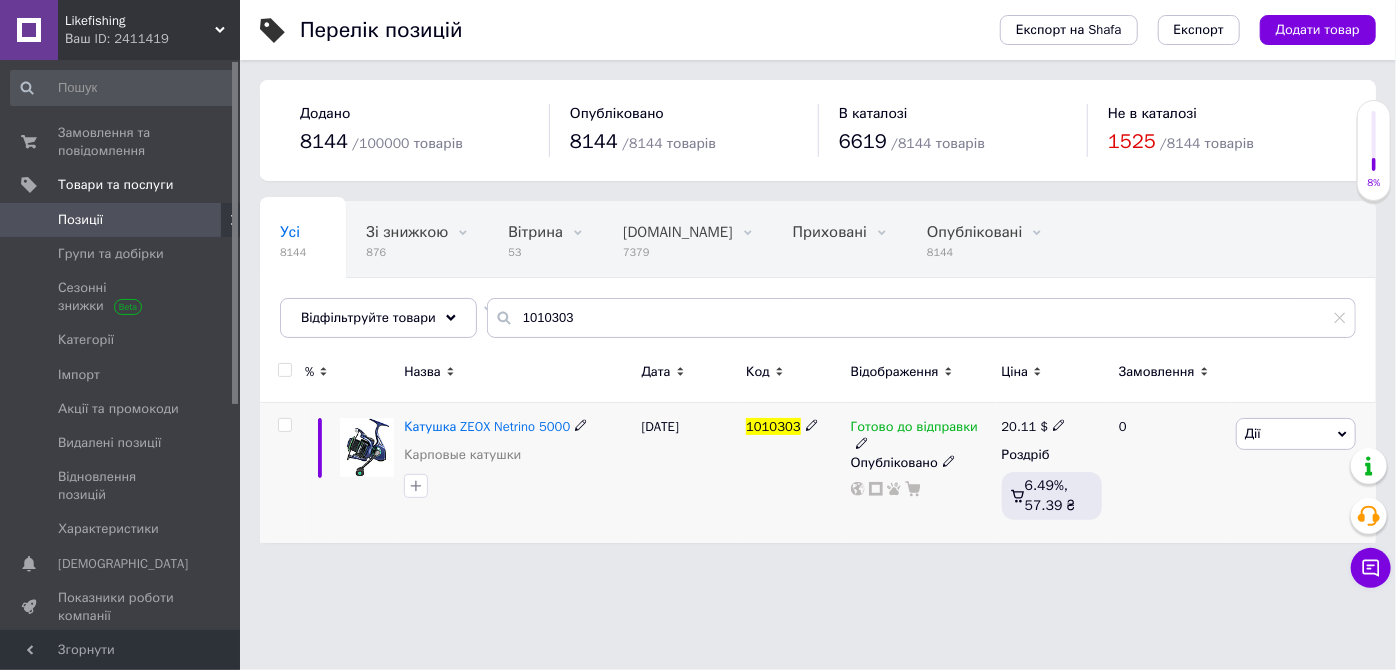 click 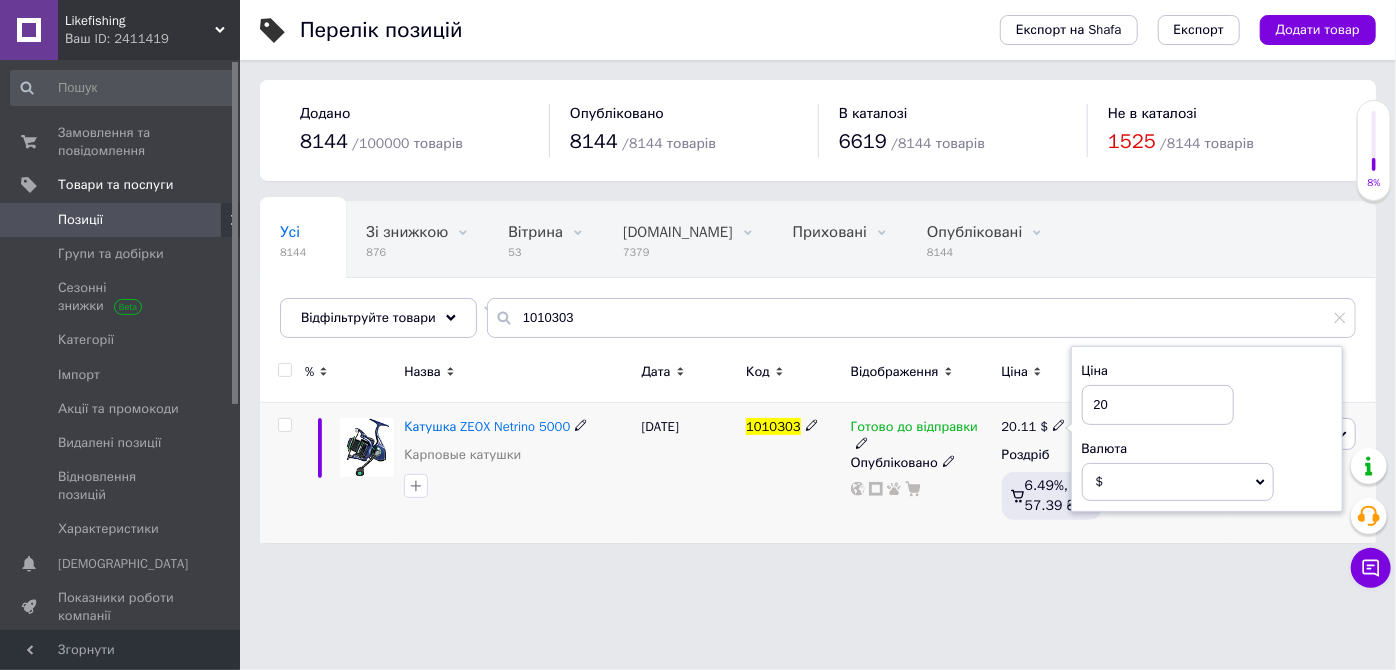 type on "20" 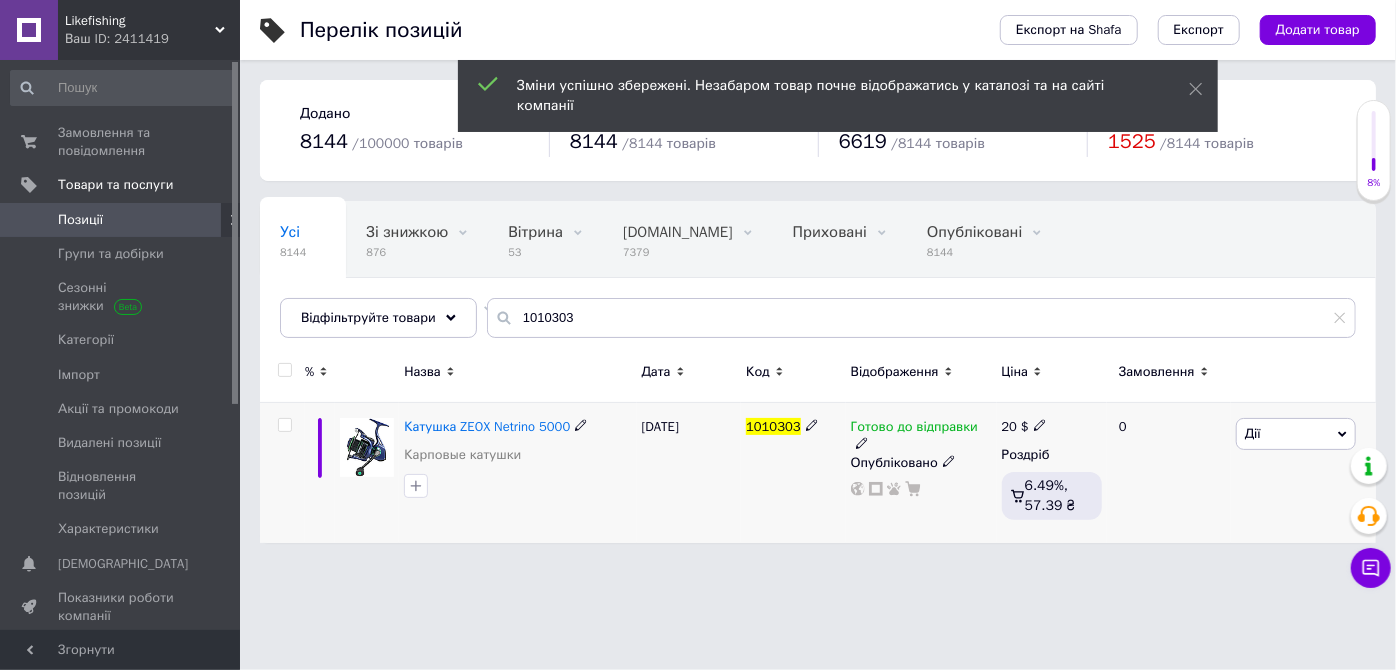 click on "Катушка ZEOX Netrino 5000 Карповые катушки" at bounding box center (517, 473) 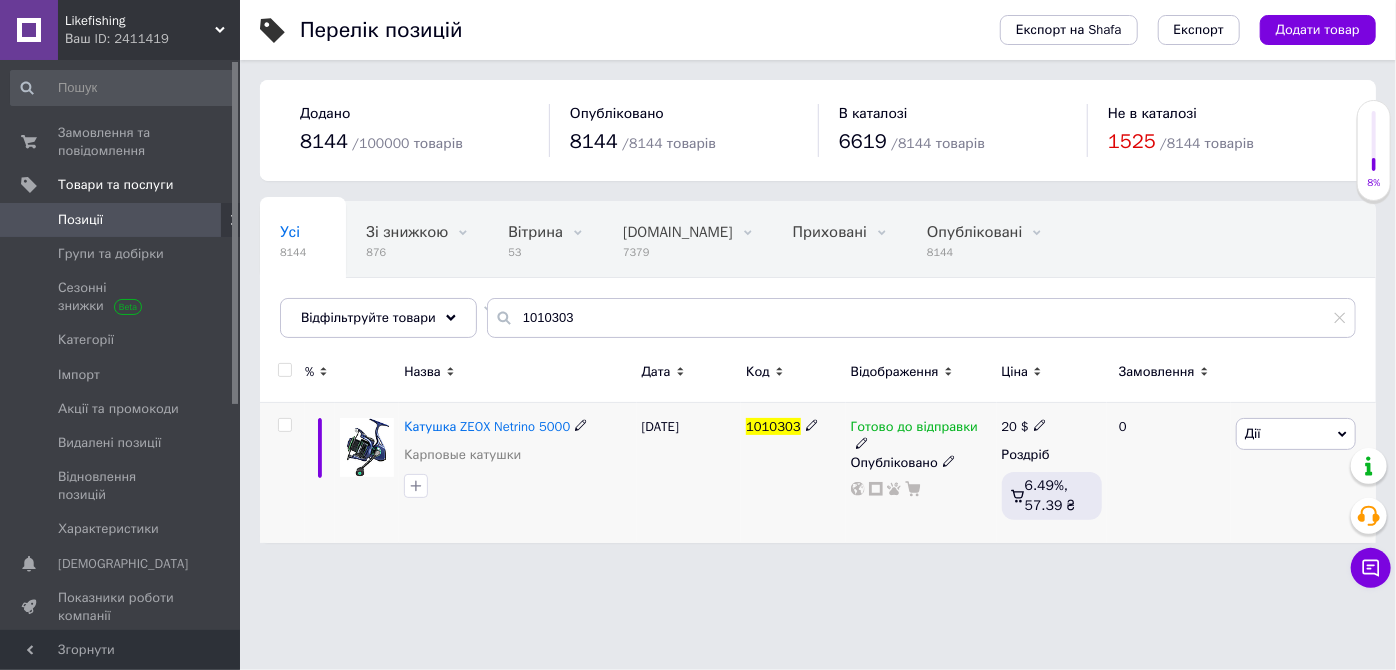 click on "Катушка ZEOX Netrino 5000 Карповые катушки" at bounding box center (517, 473) 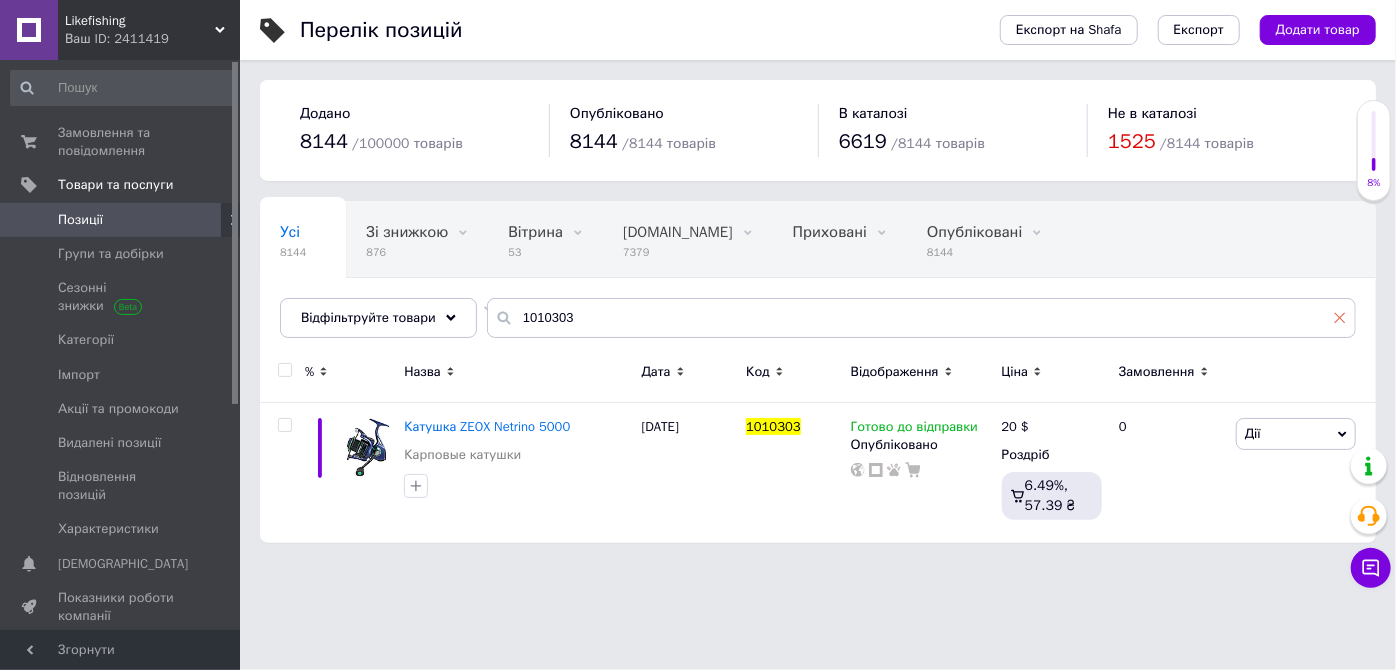 click 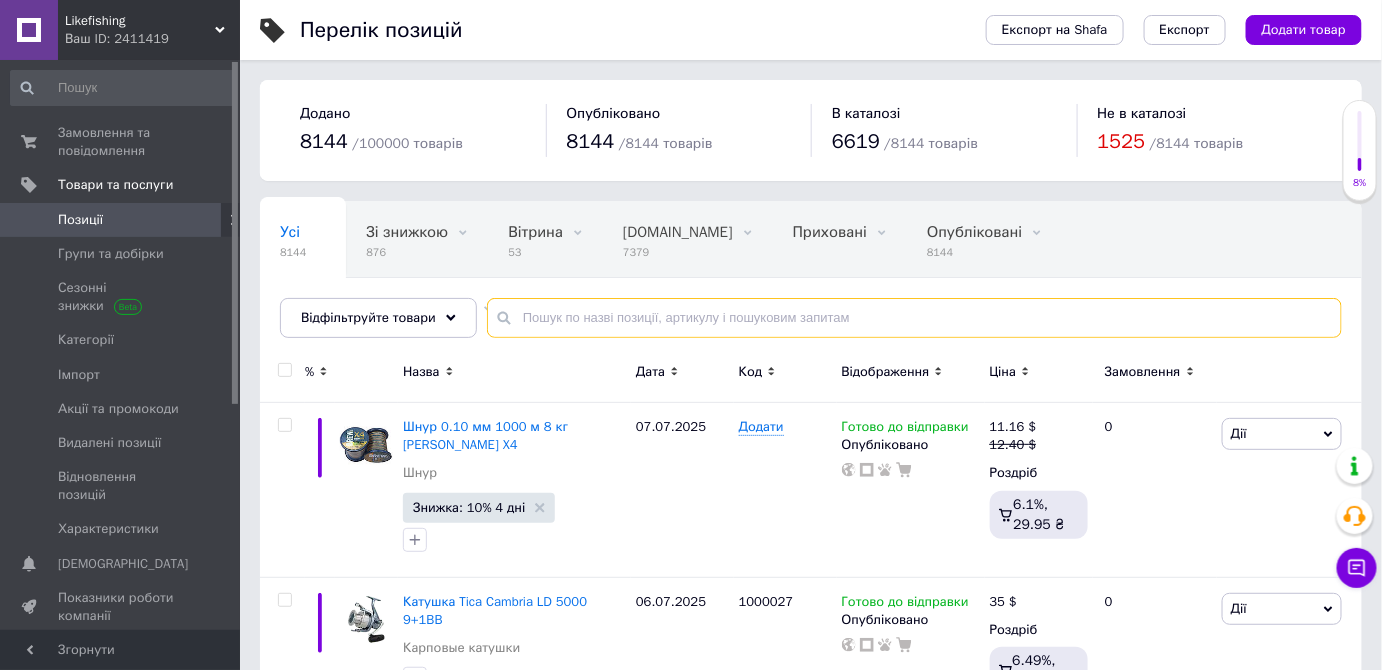 paste on "1010304" 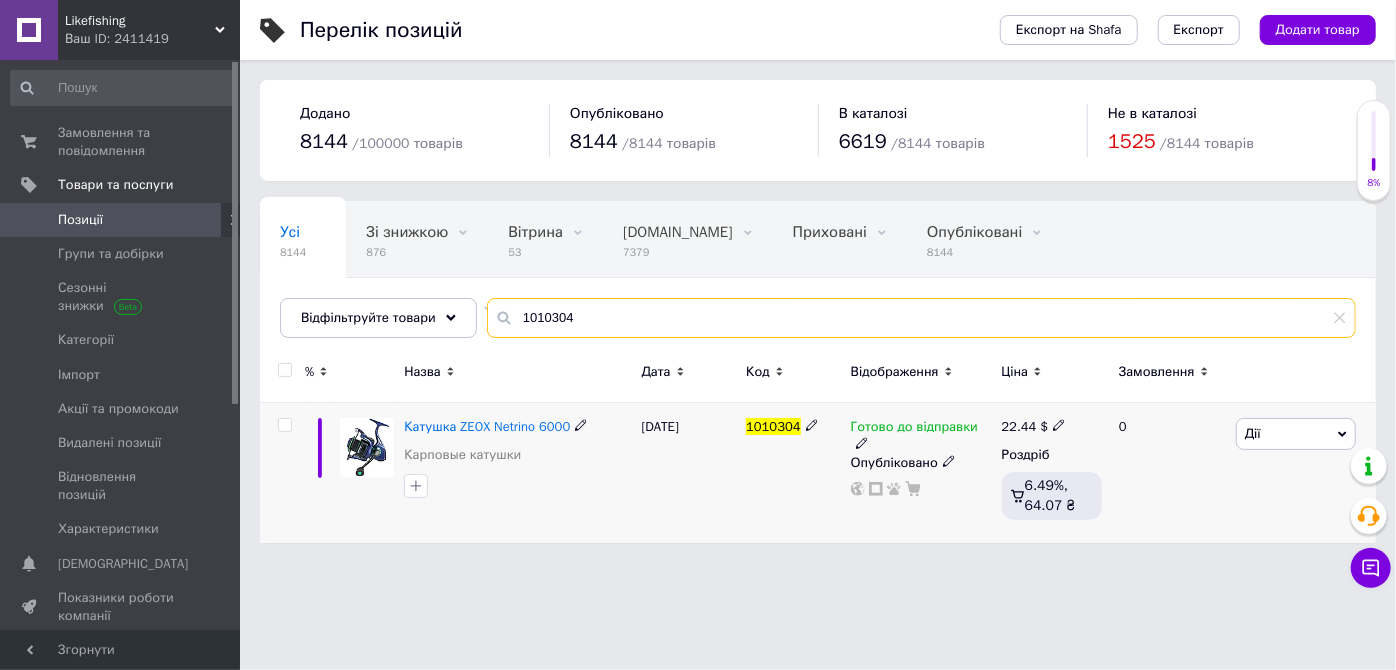 type on "1010304" 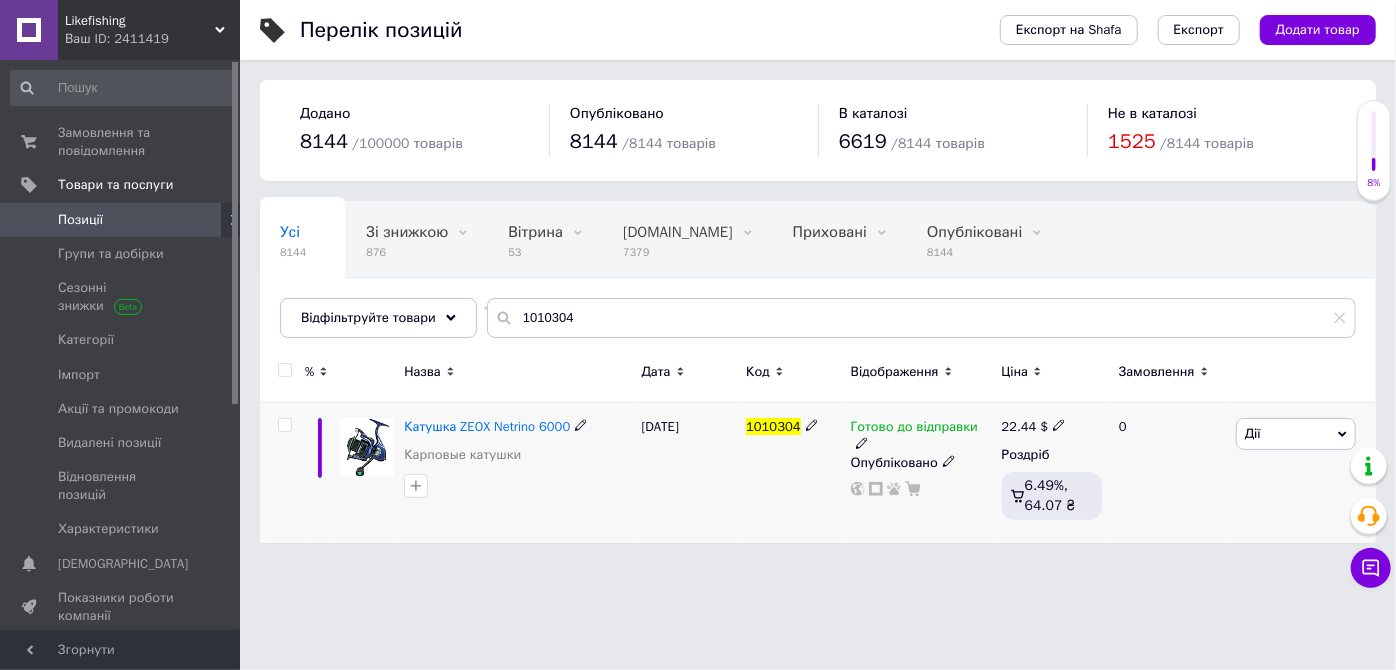 click 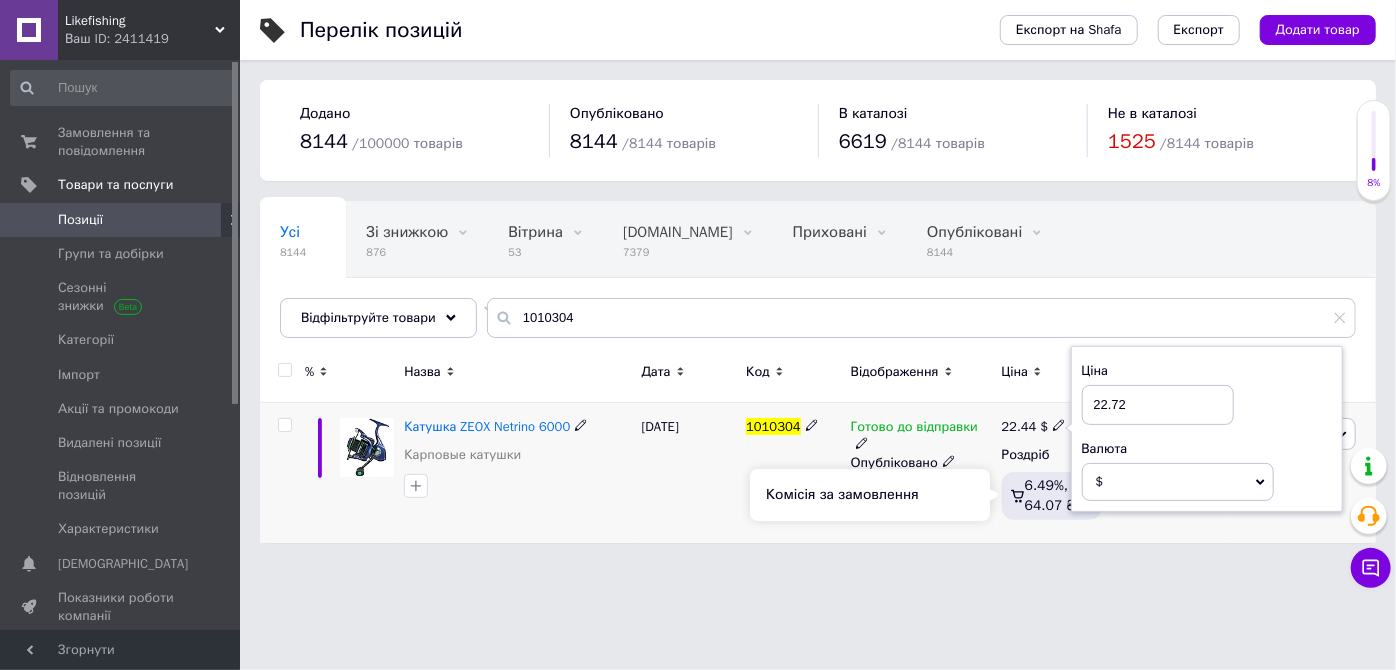 type on "22.72" 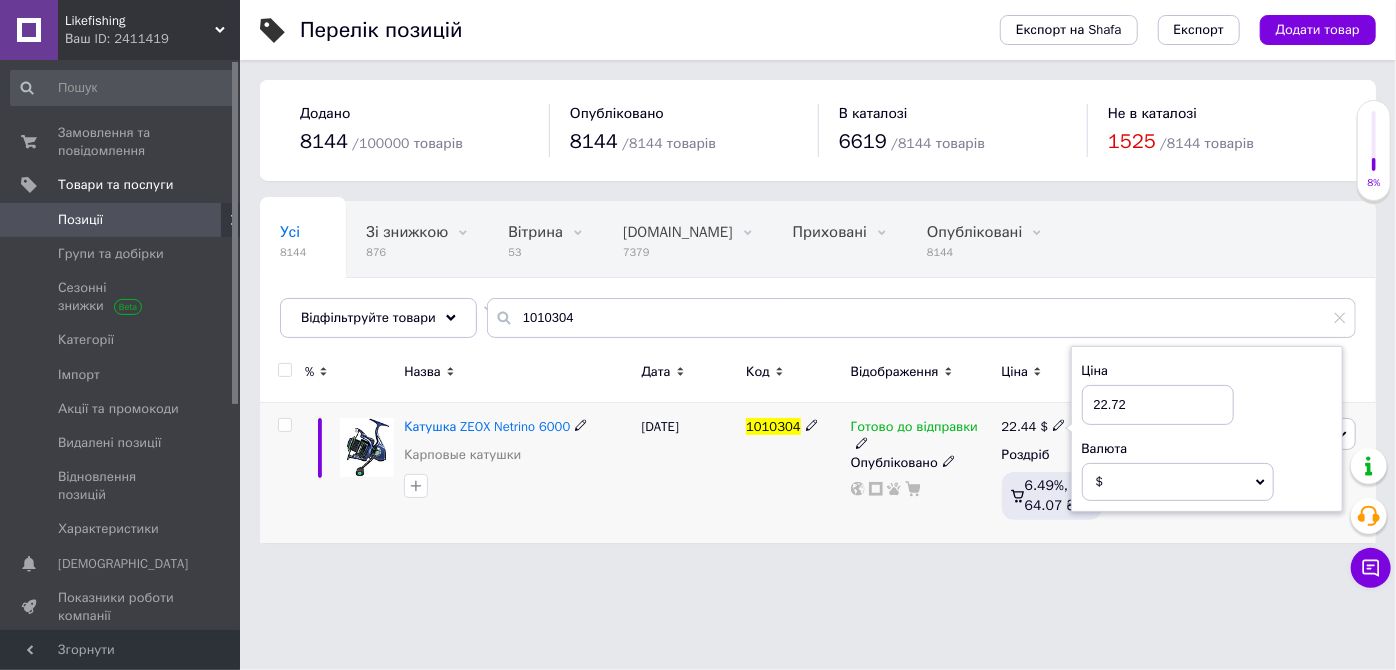 click on "[DATE]" at bounding box center (689, 473) 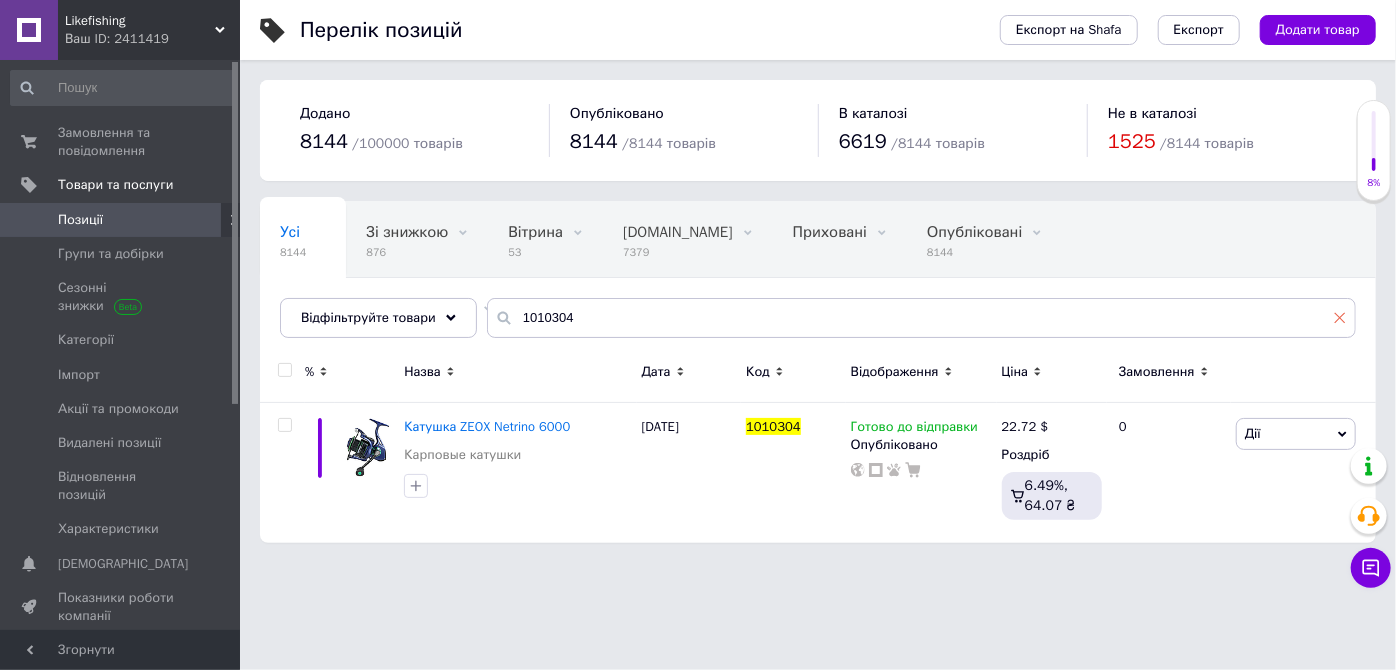 click 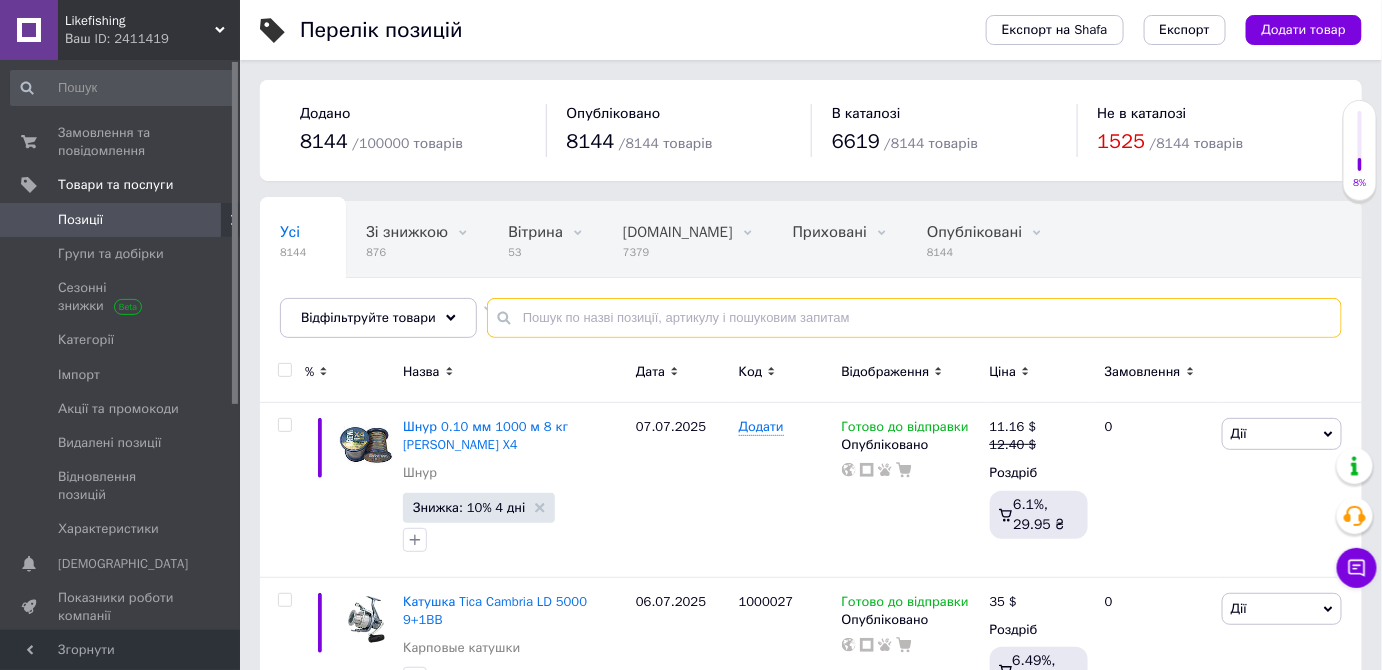 paste on "Катушка FS6000 Ryobi Caspro Carp" 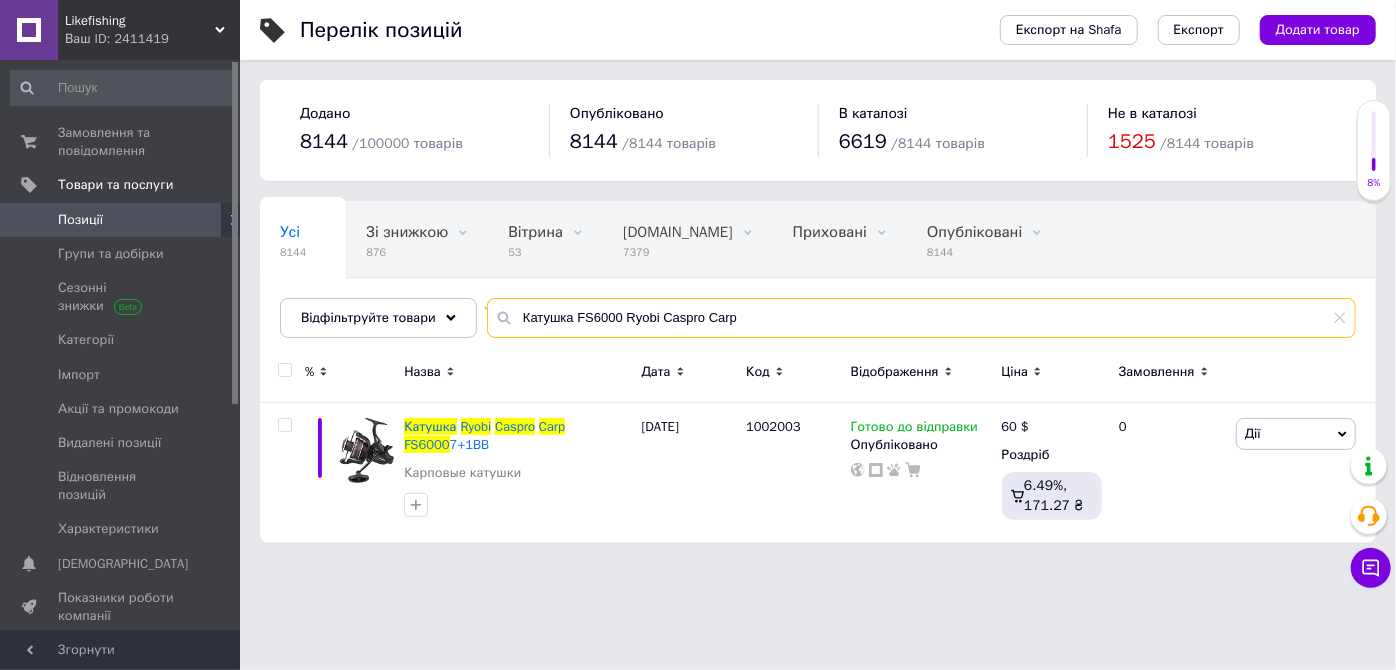 click on "Катушка FS6000 Ryobi Caspro Carp" at bounding box center (921, 318) 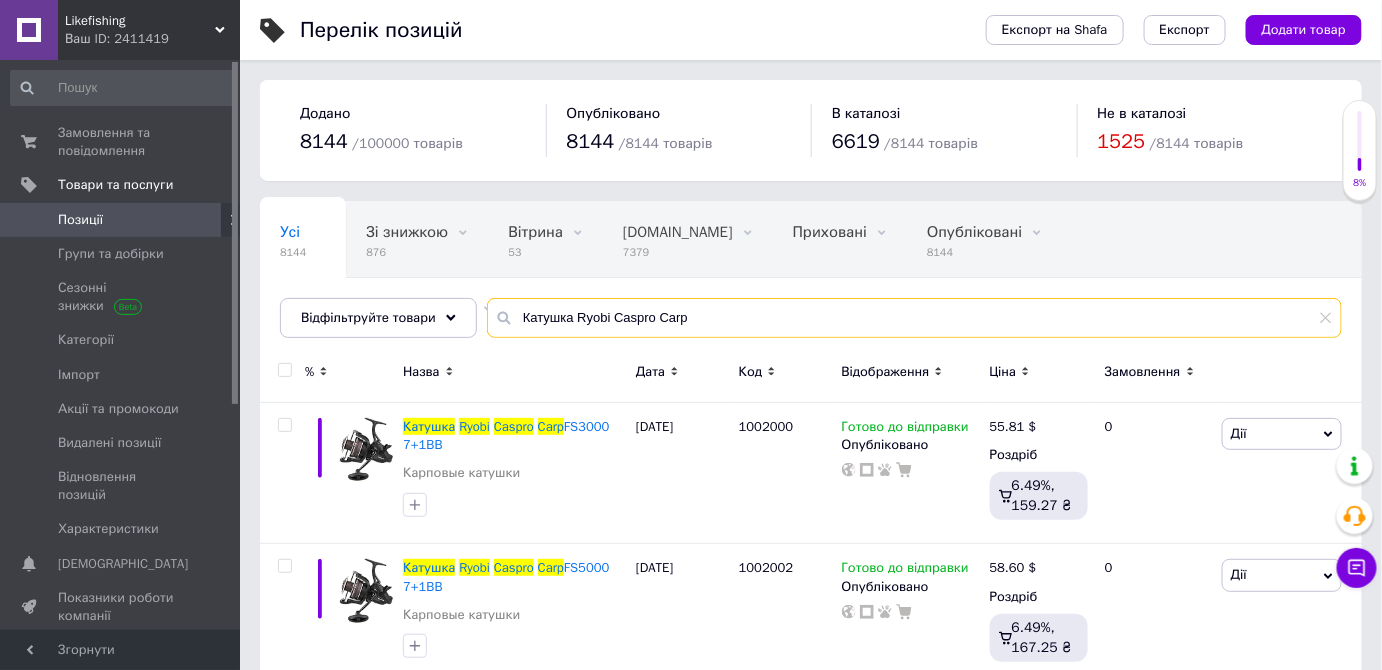 drag, startPoint x: 509, startPoint y: 318, endPoint x: 848, endPoint y: 303, distance: 339.3317 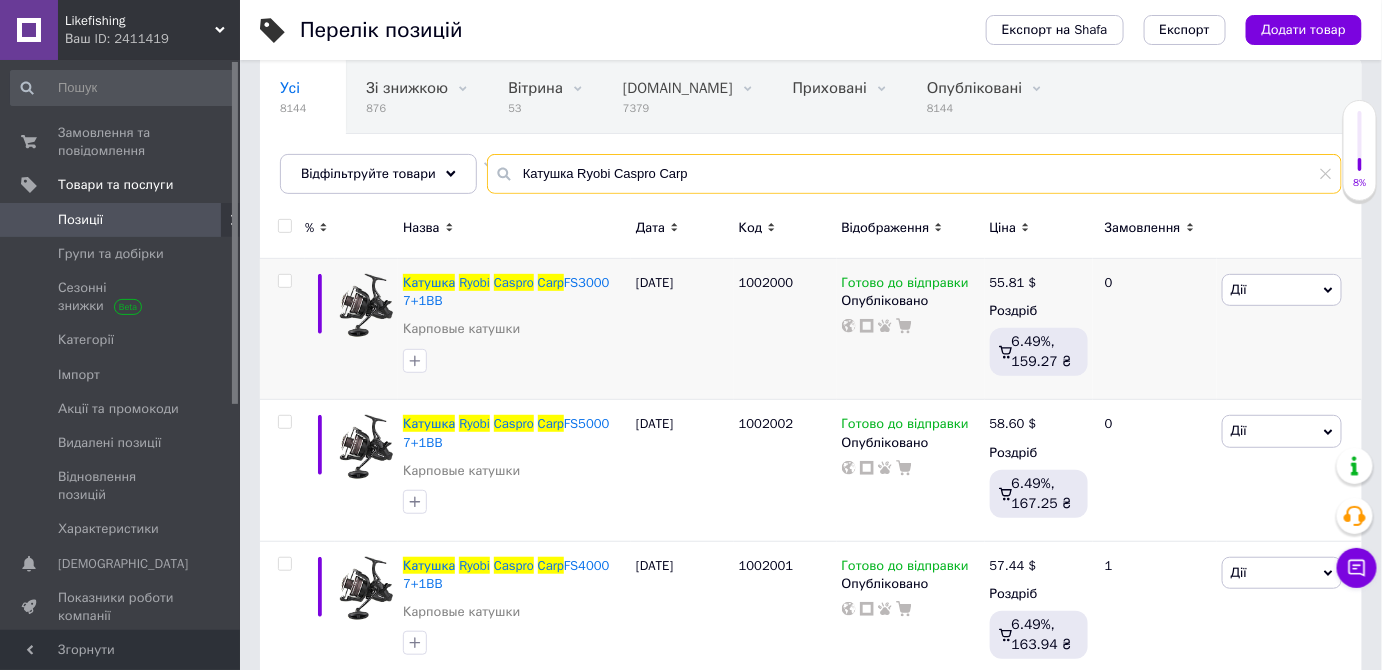 scroll, scrollTop: 181, scrollLeft: 0, axis: vertical 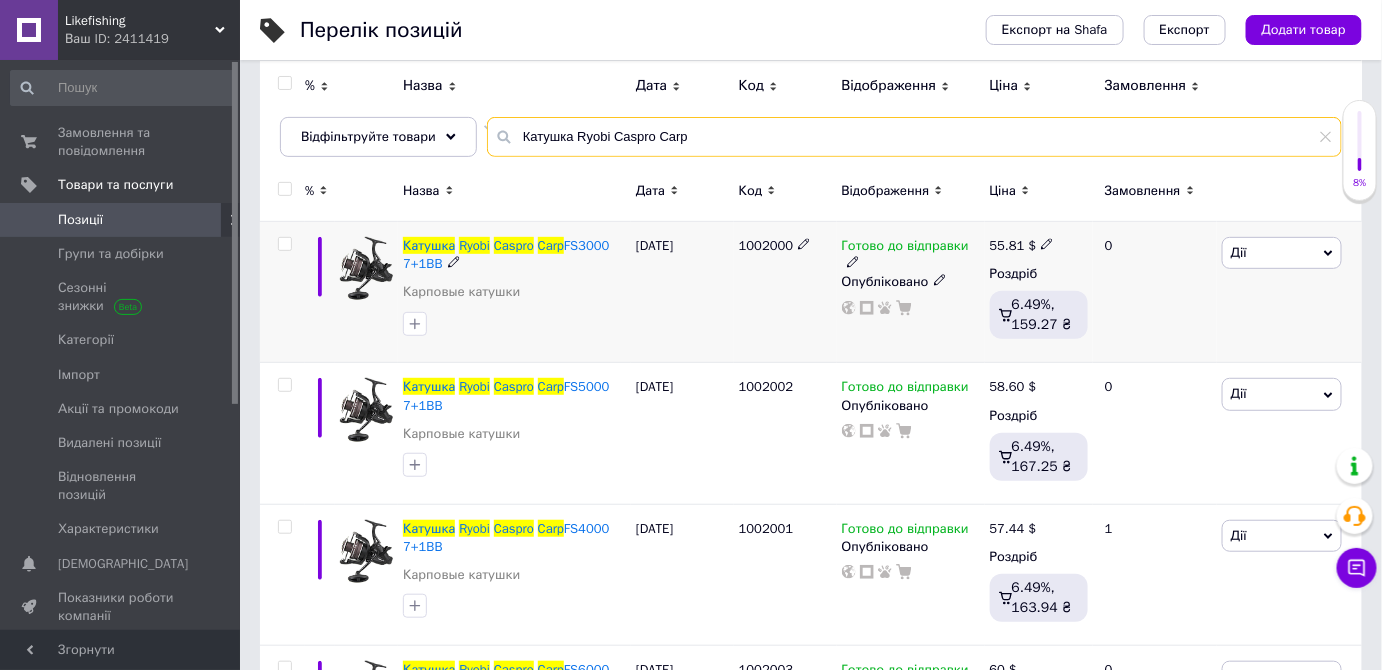 type on "Катушка Ryobi Caspro Carp" 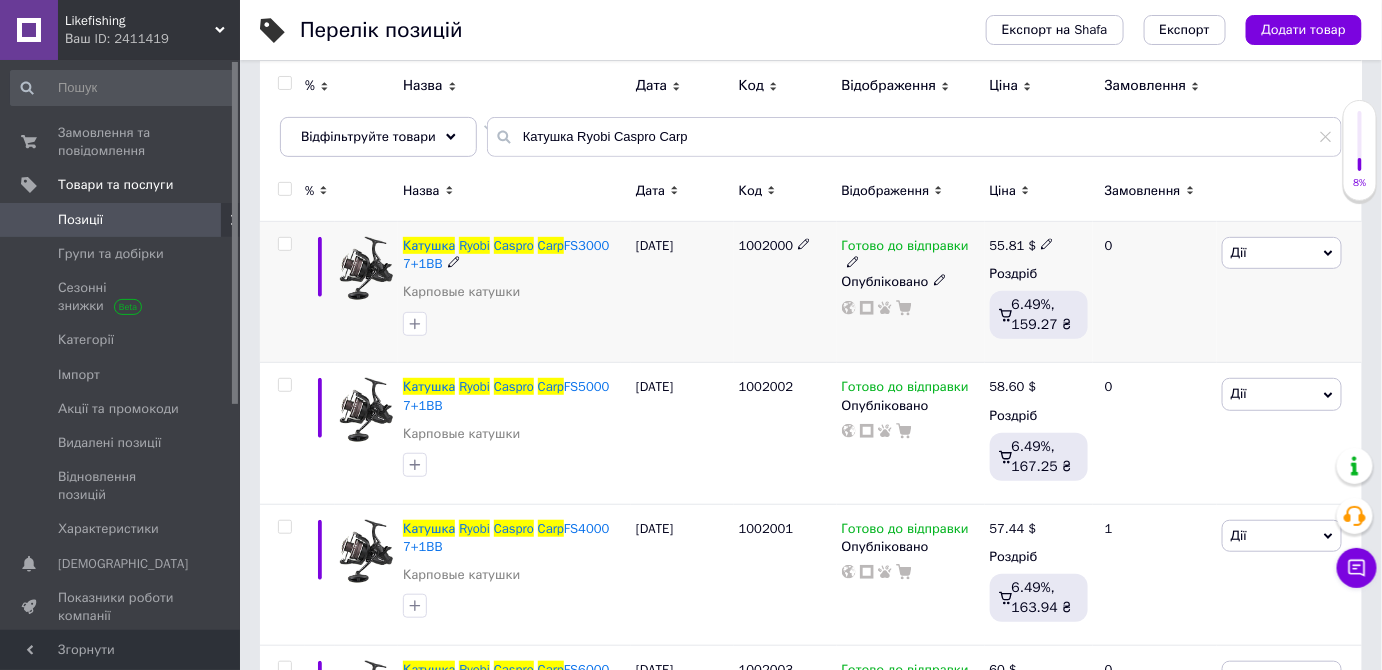 click 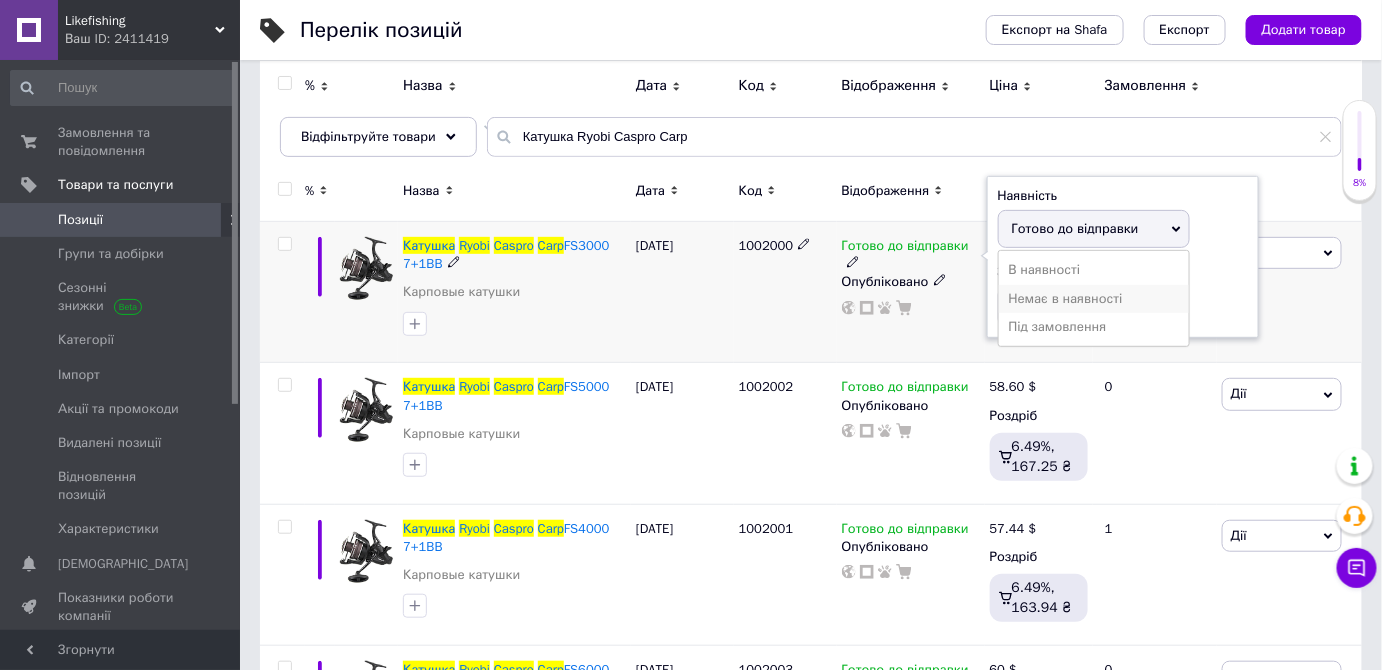 click on "Немає в наявності" at bounding box center (1094, 299) 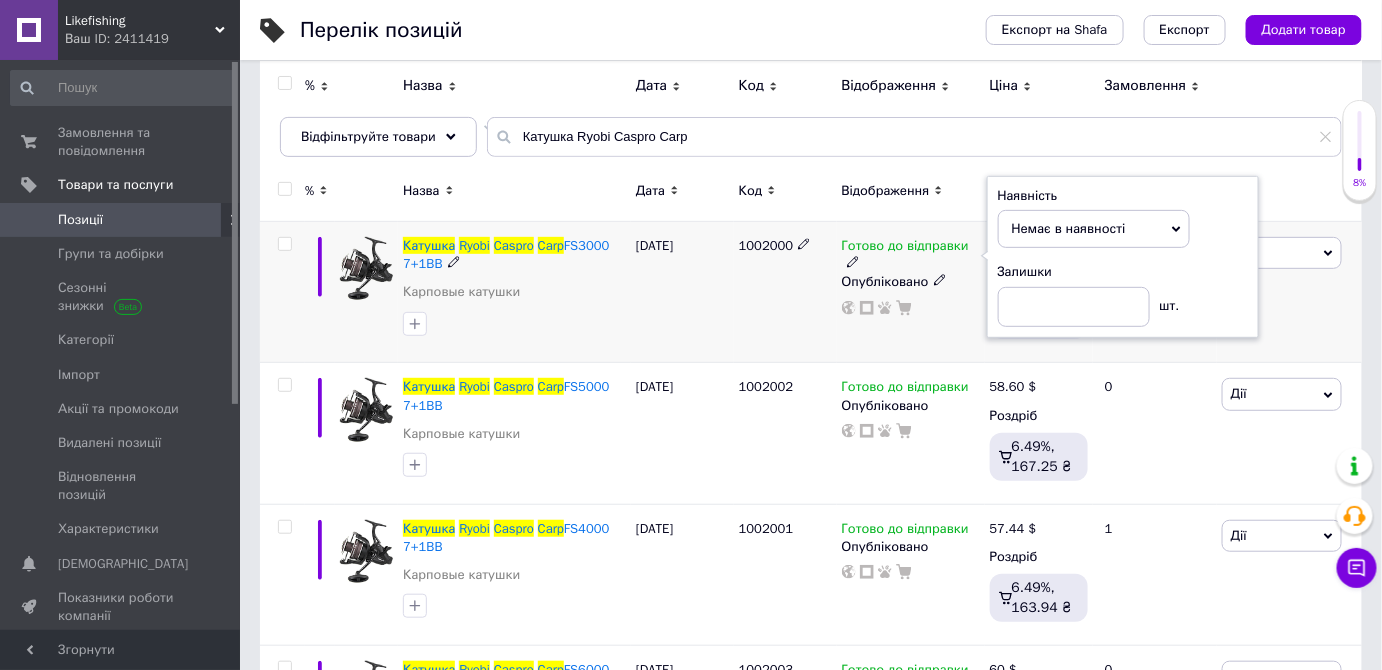 click on "1002000" at bounding box center [785, 292] 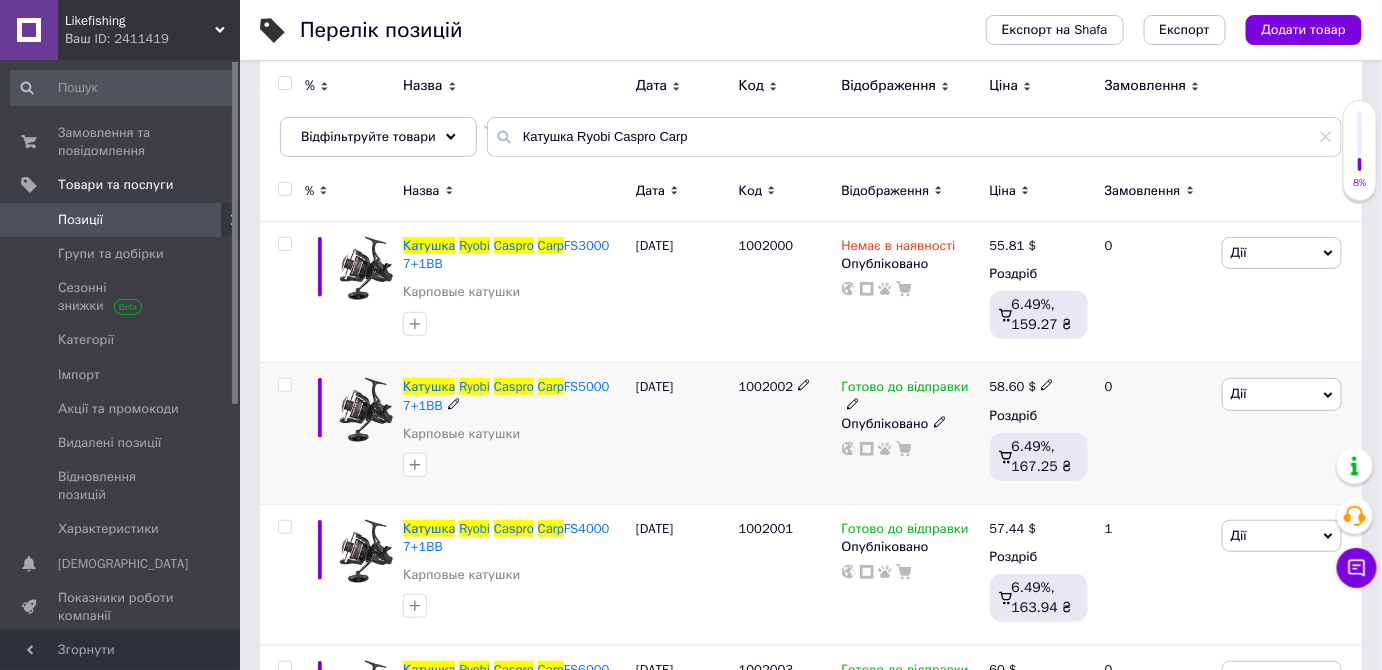 click 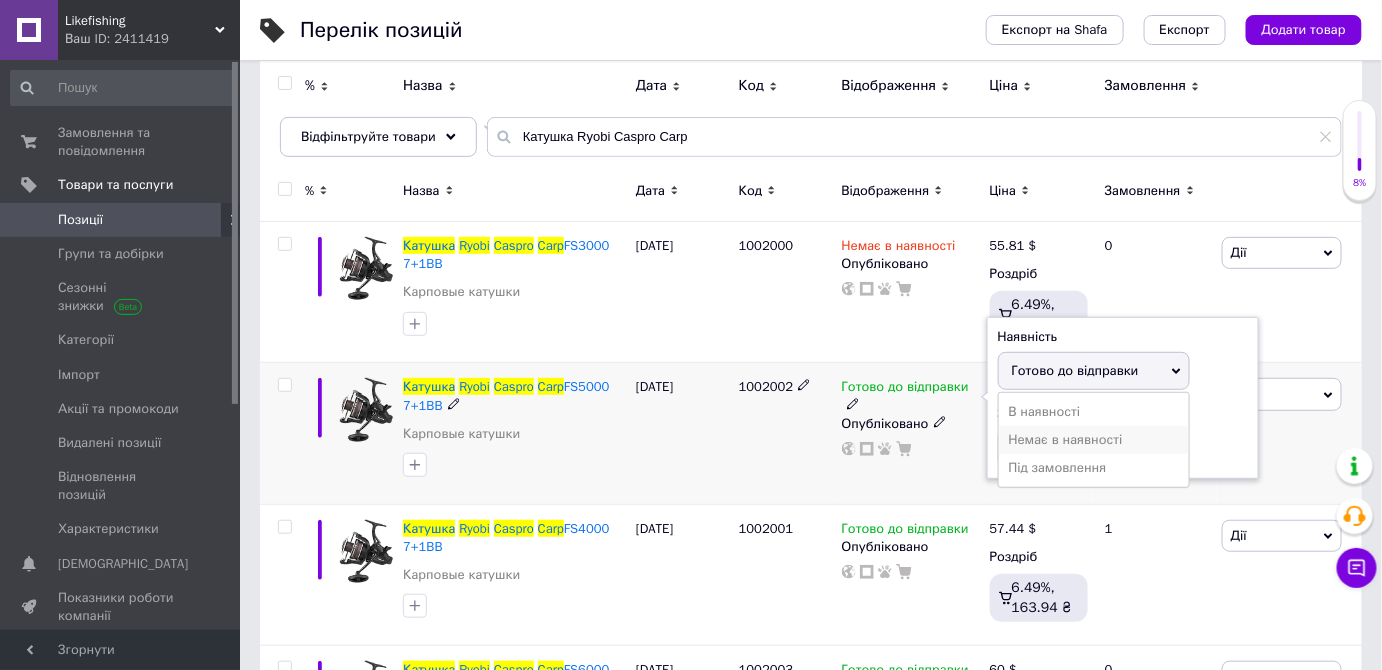 click on "Немає в наявності" at bounding box center (1094, 440) 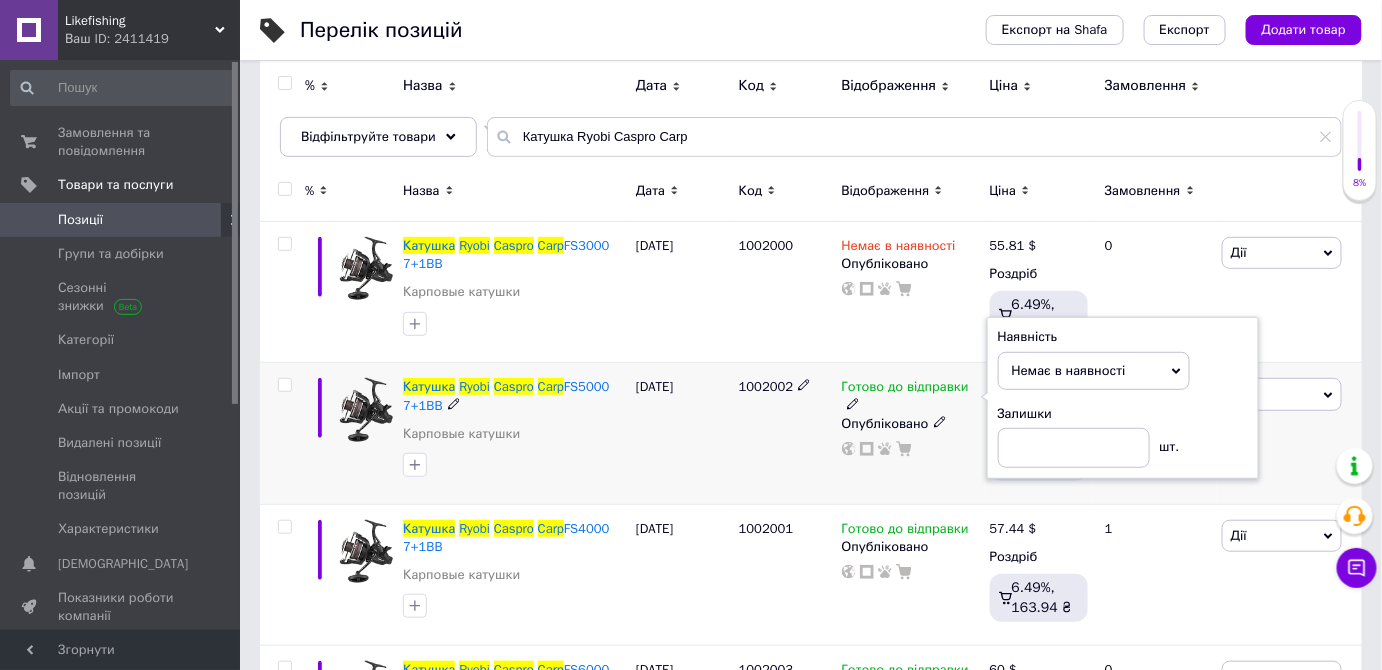 click on "[DATE]" at bounding box center [682, 433] 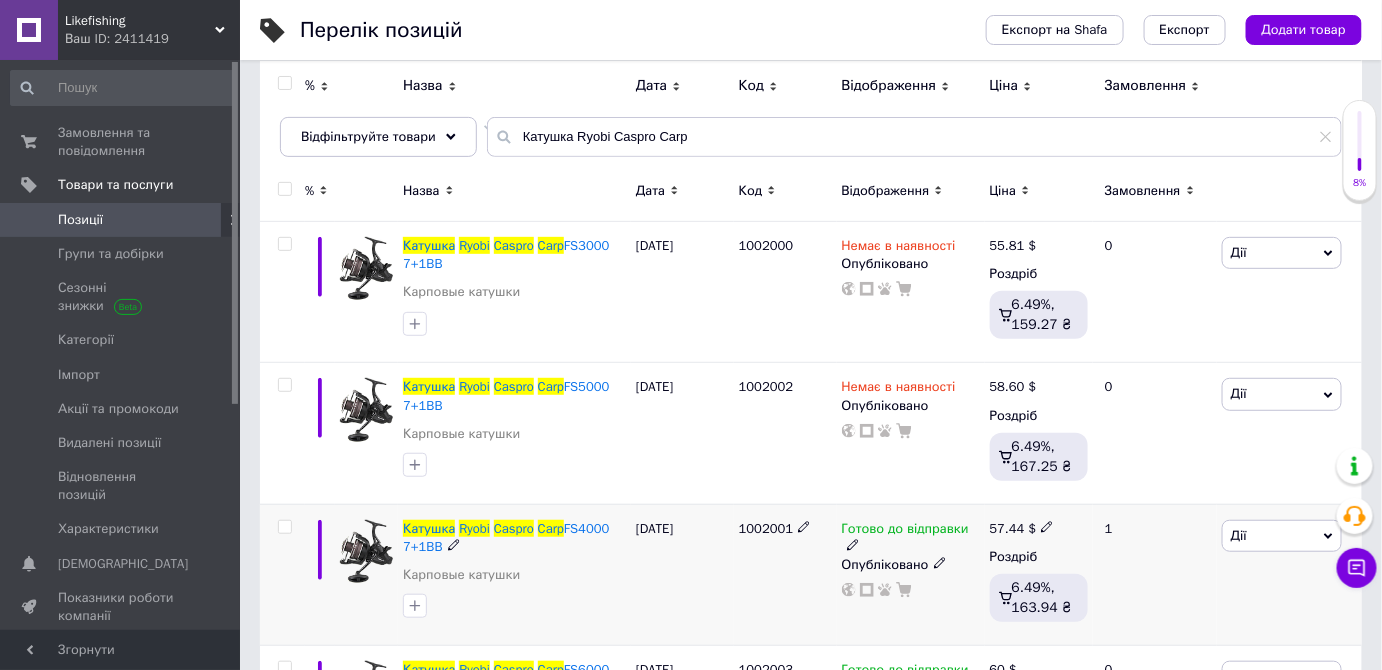 click 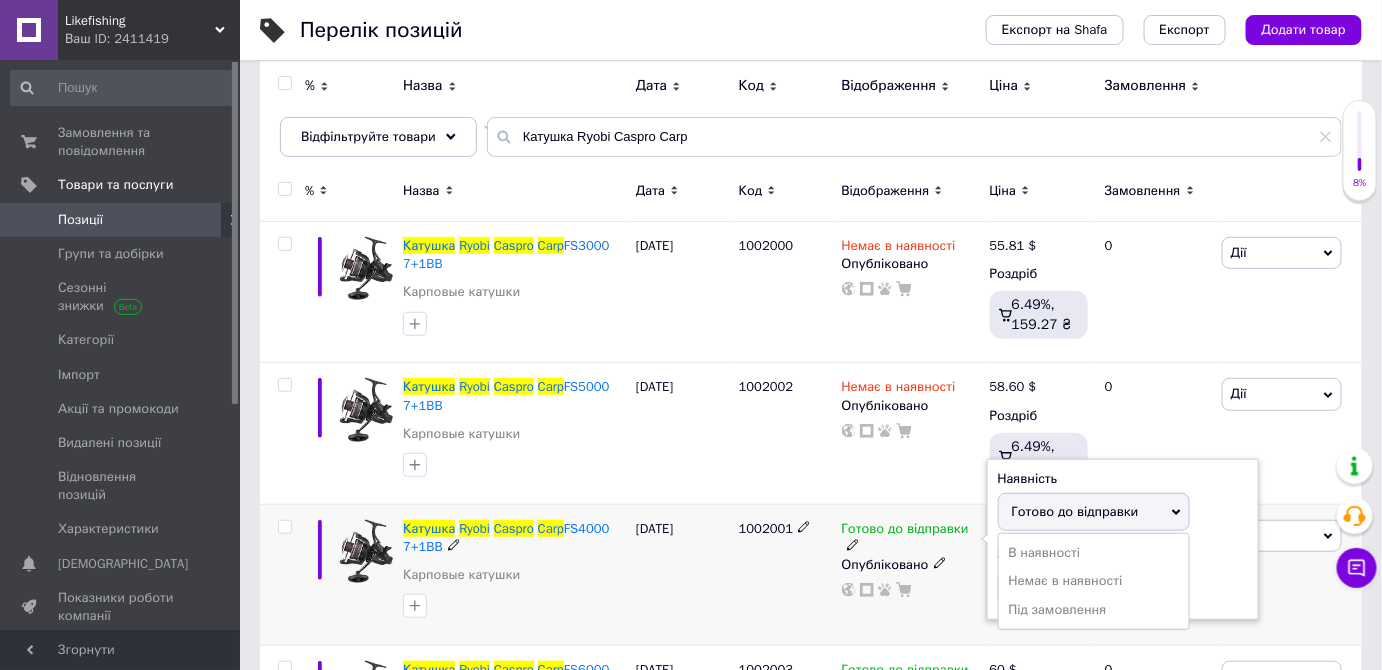 drag, startPoint x: 1034, startPoint y: 580, endPoint x: 970, endPoint y: 598, distance: 66.48308 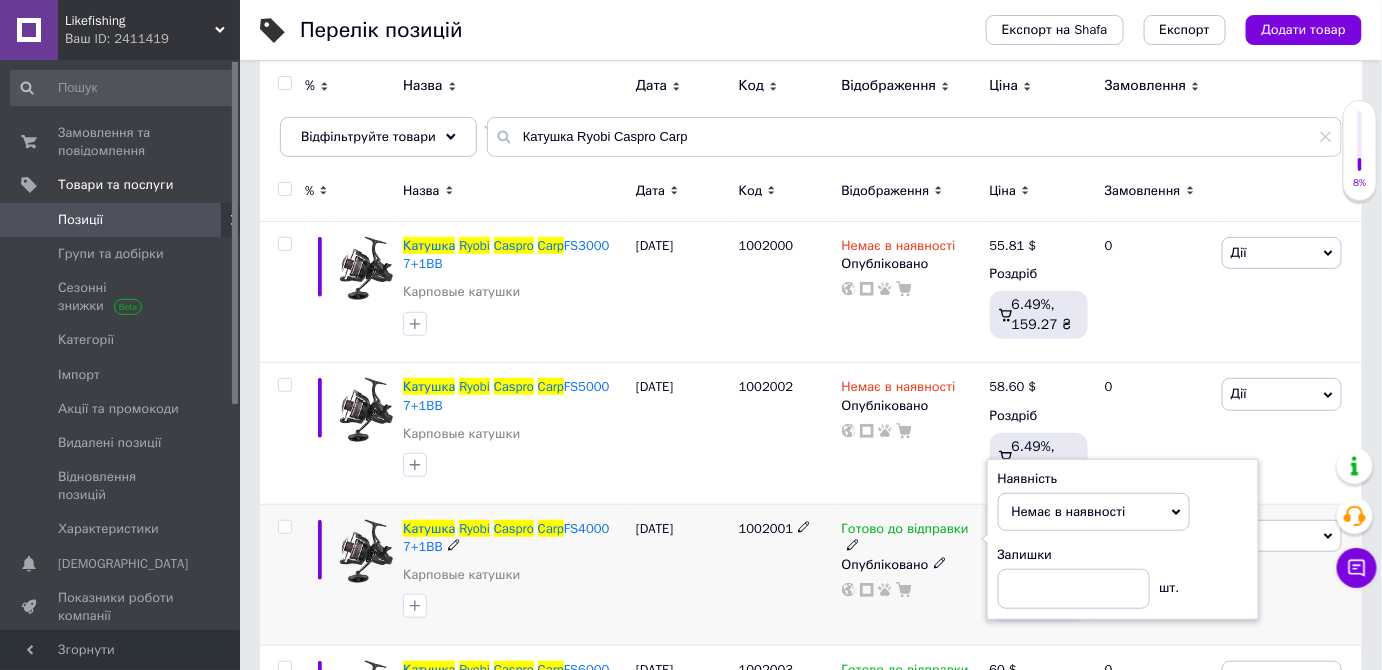 click on "[DATE]" at bounding box center (682, 574) 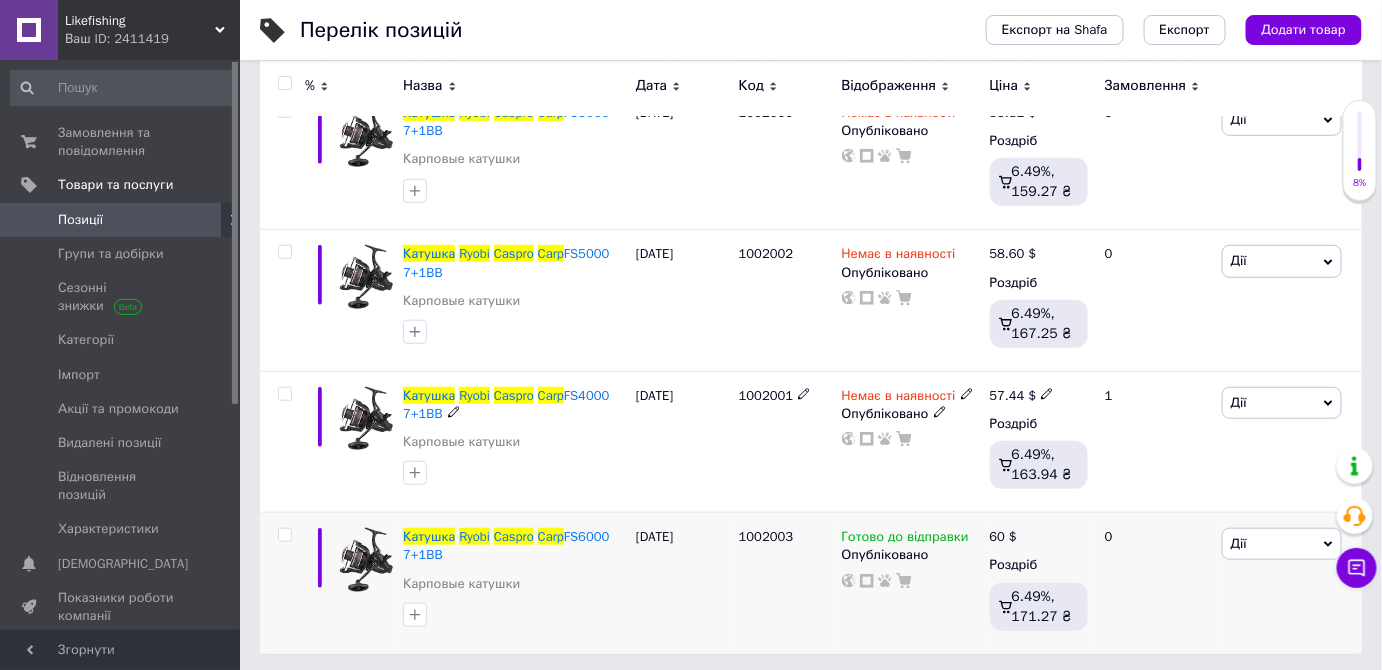 scroll, scrollTop: 314, scrollLeft: 0, axis: vertical 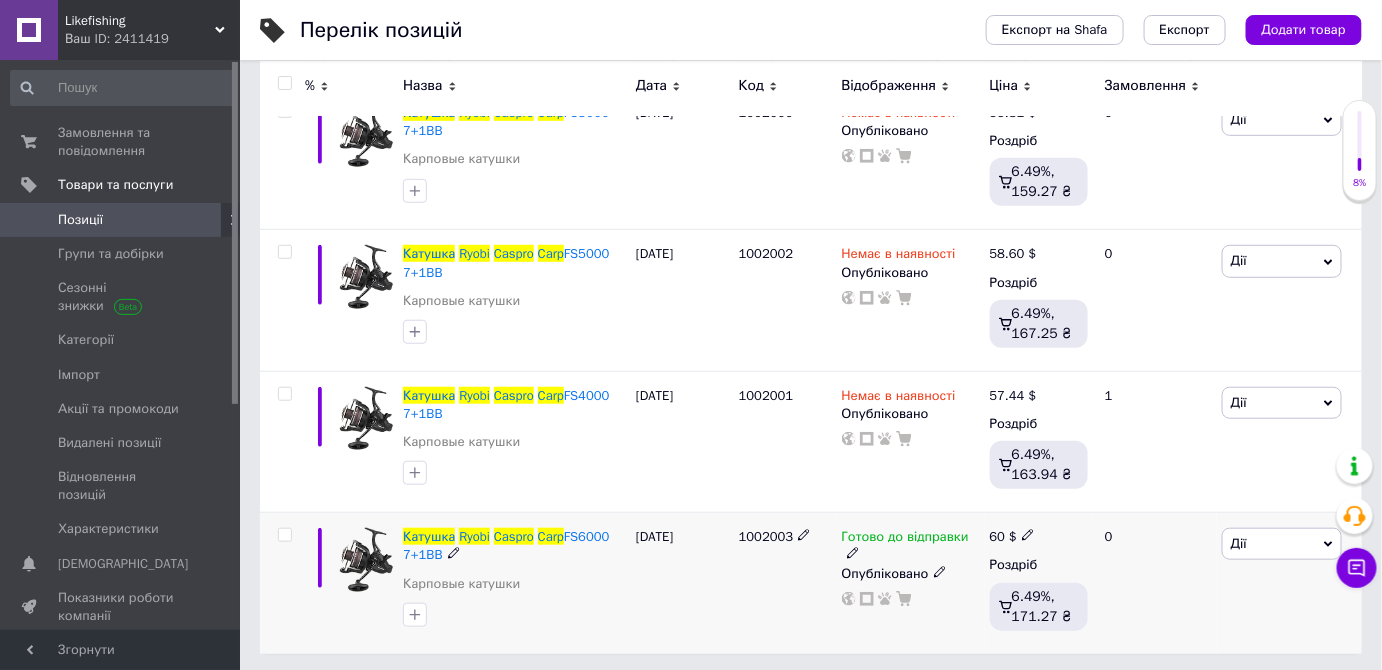 click 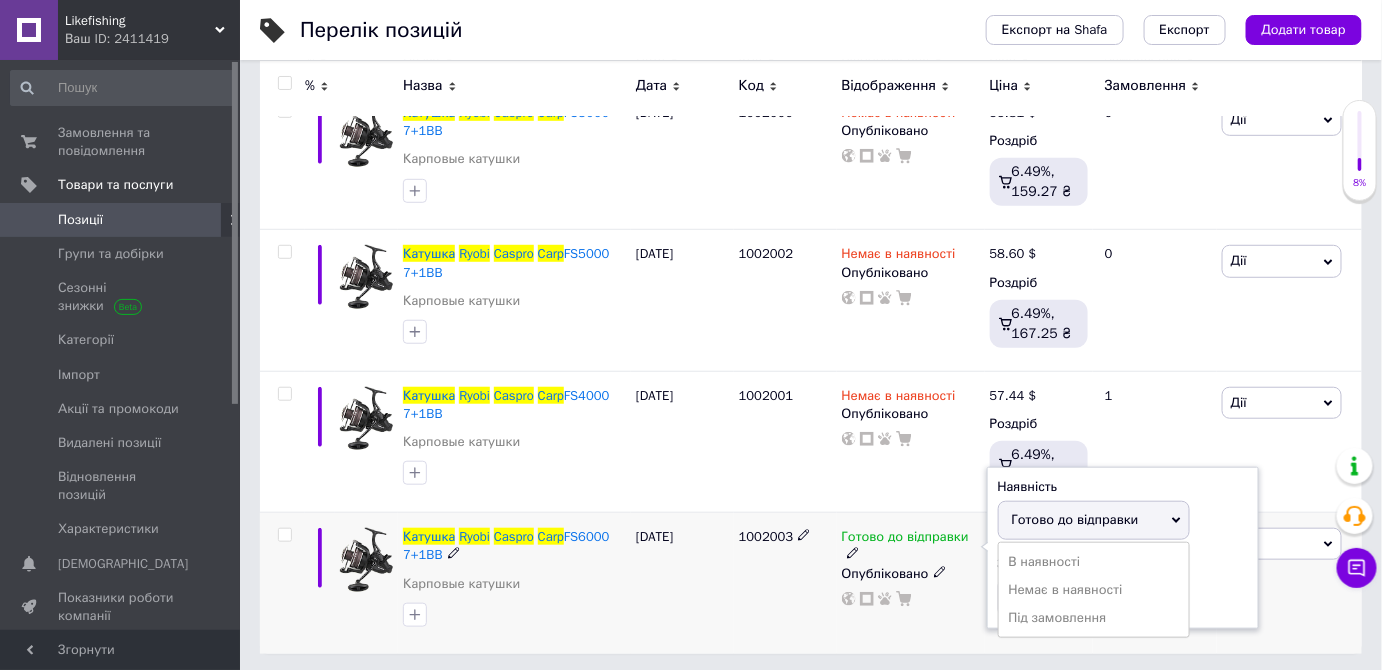 drag, startPoint x: 1050, startPoint y: 587, endPoint x: 1012, endPoint y: 596, distance: 39.051247 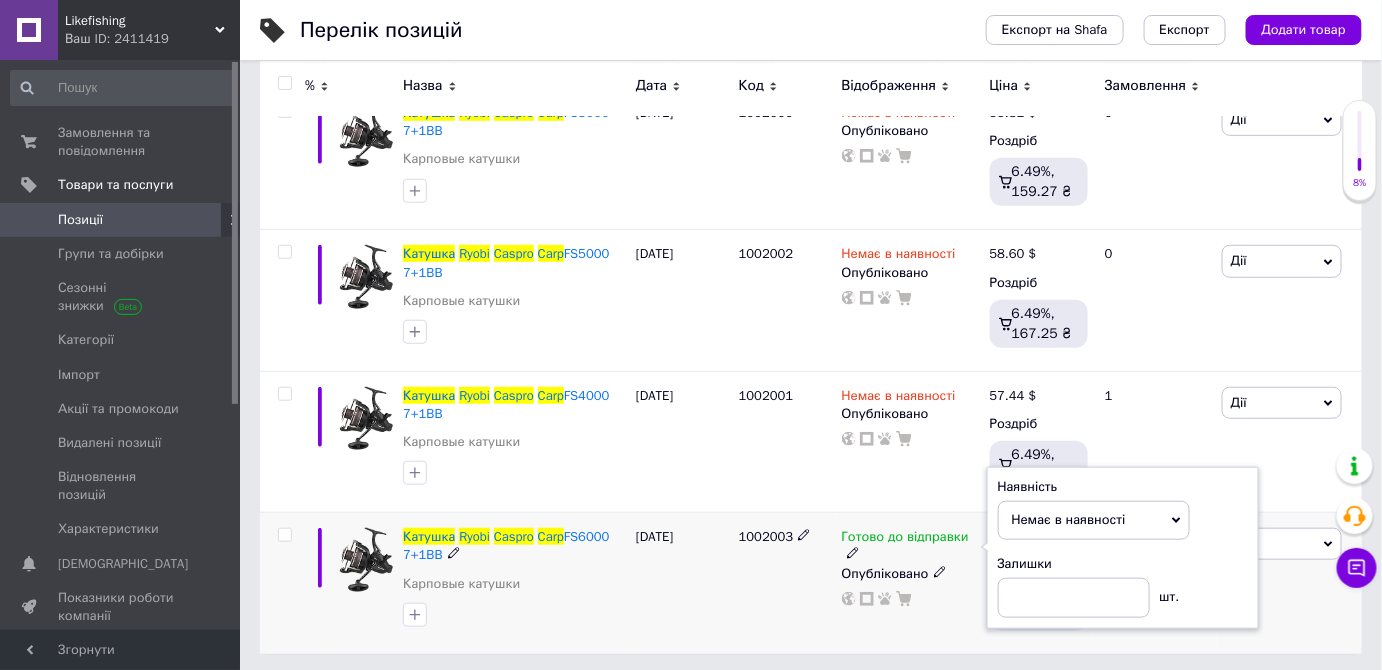 click on "[DATE]" at bounding box center [682, 583] 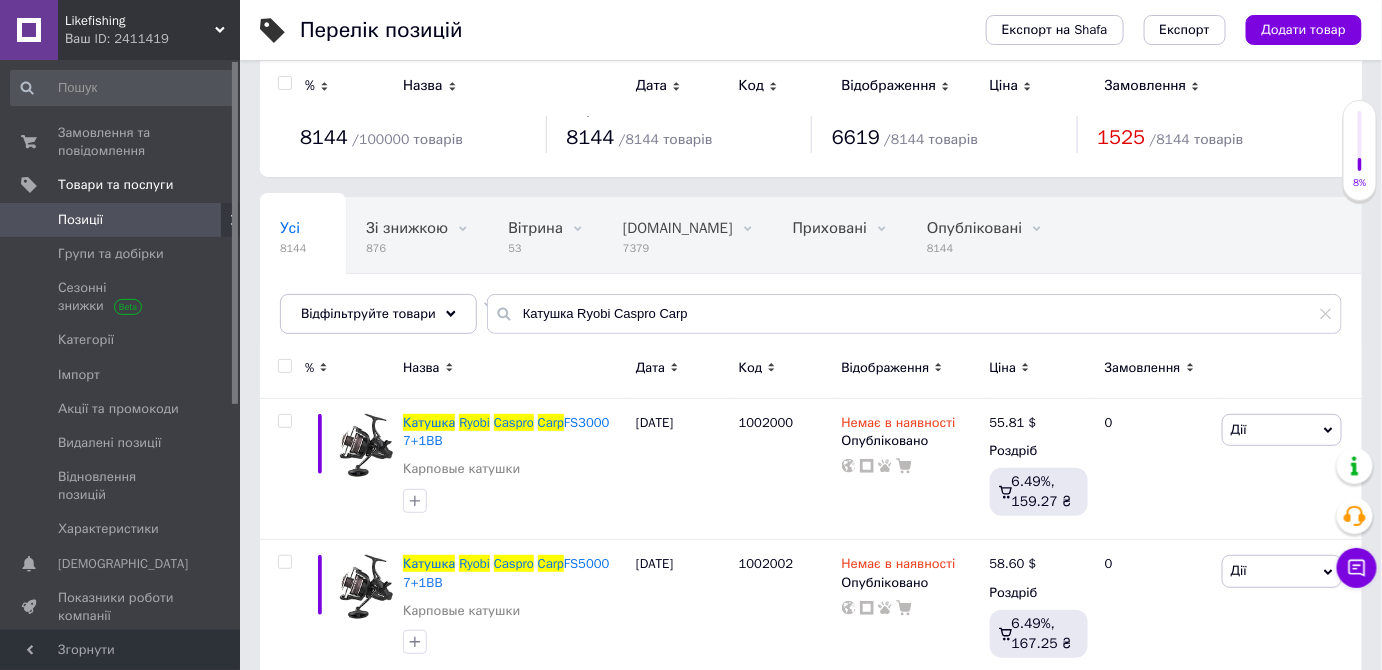 scroll, scrollTop: 0, scrollLeft: 0, axis: both 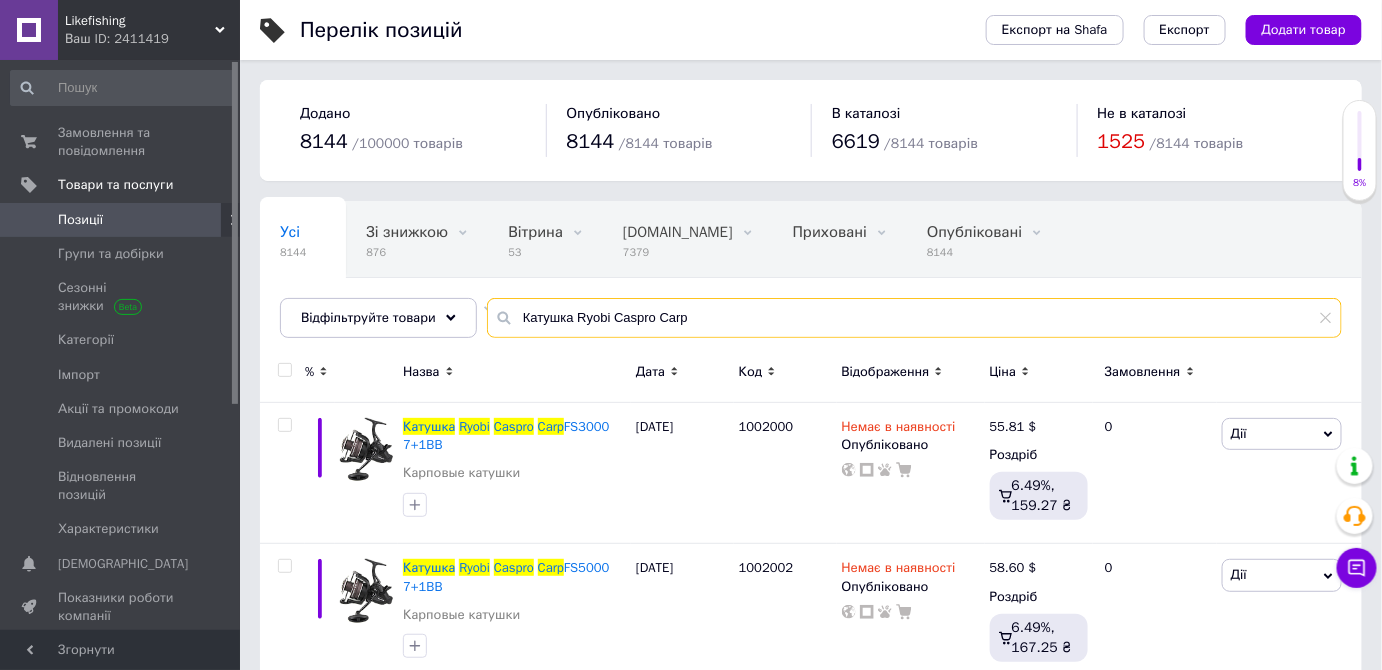 click on "Катушка Ryobi Caspro Carp" at bounding box center [914, 318] 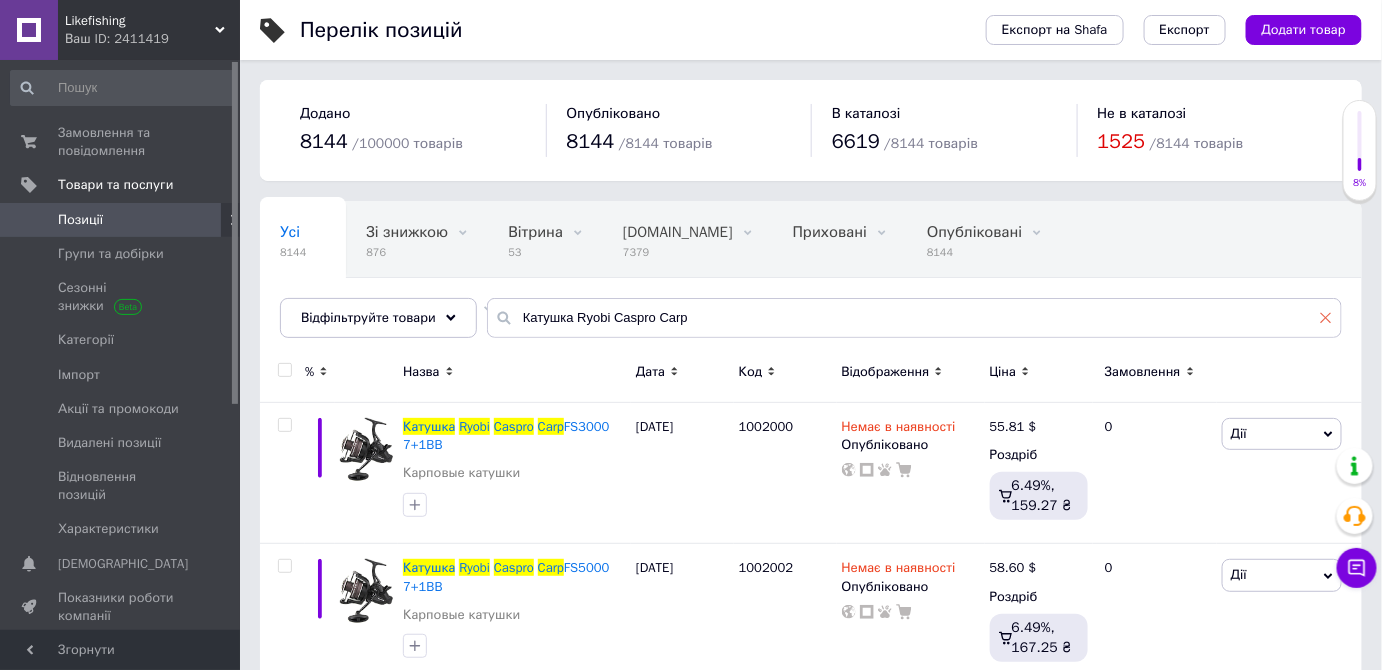 click 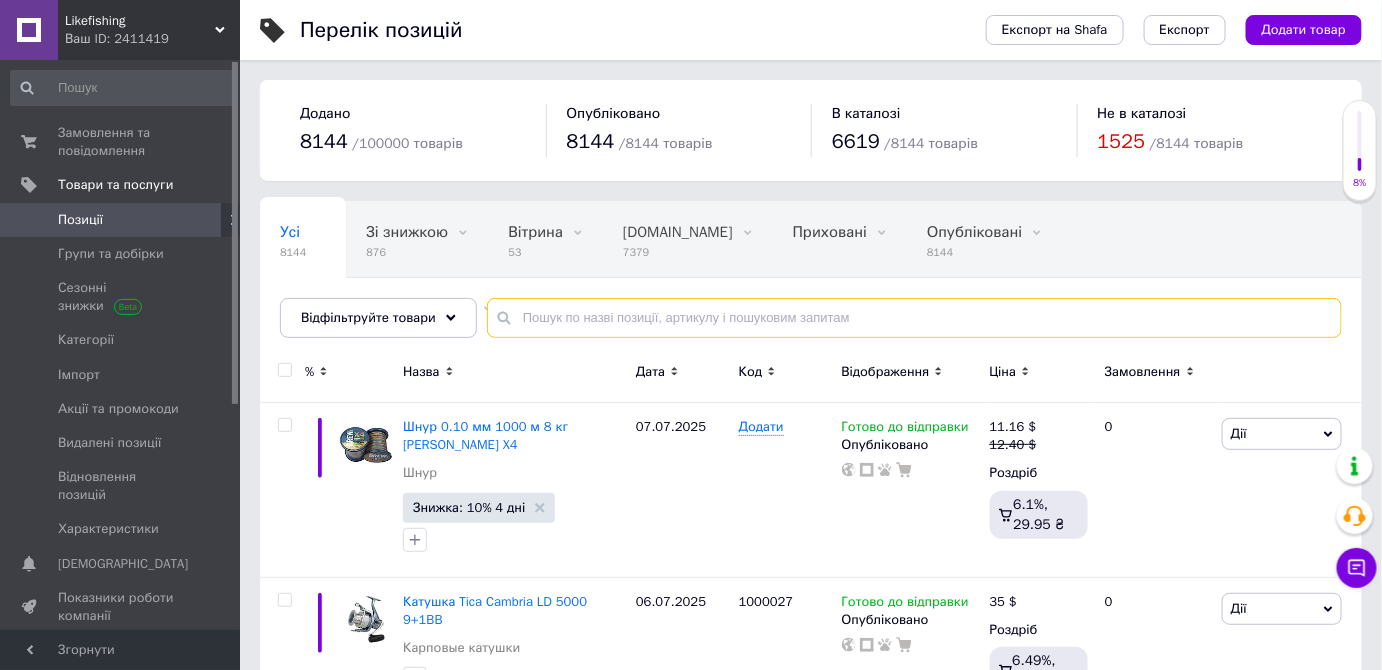 paste on "Катушка Teben" 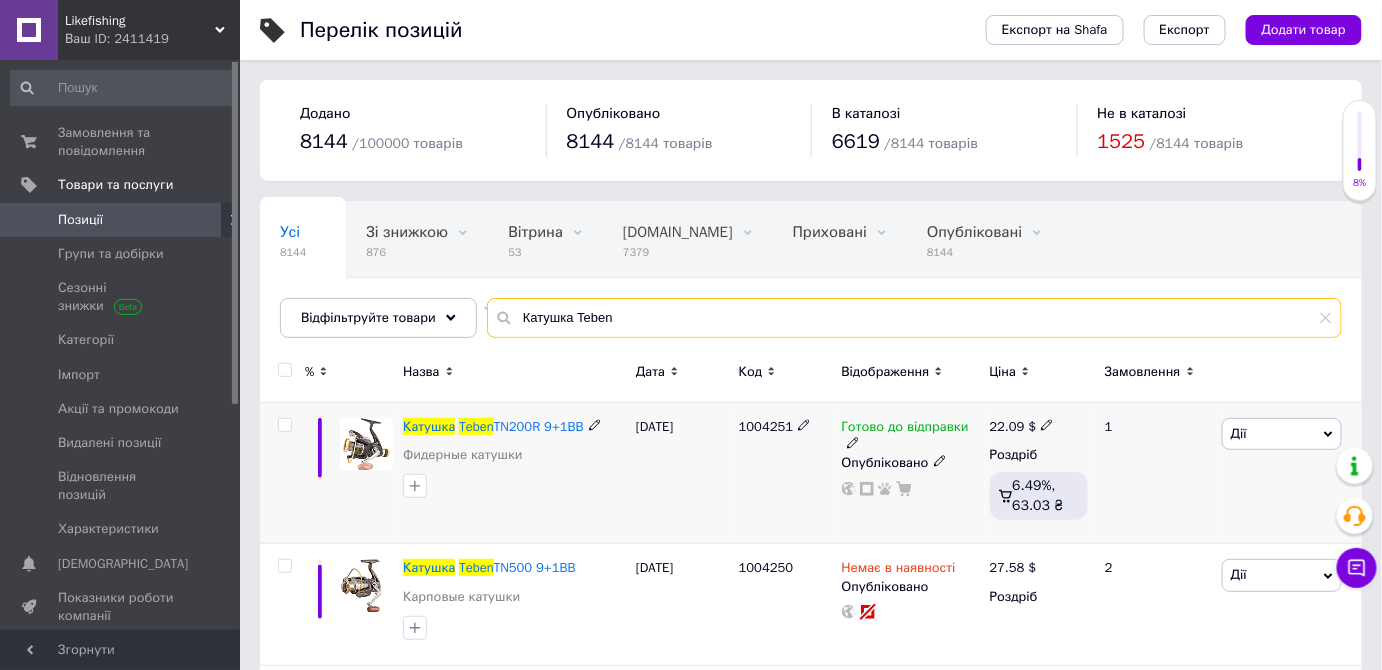 type on "Катушка Teben" 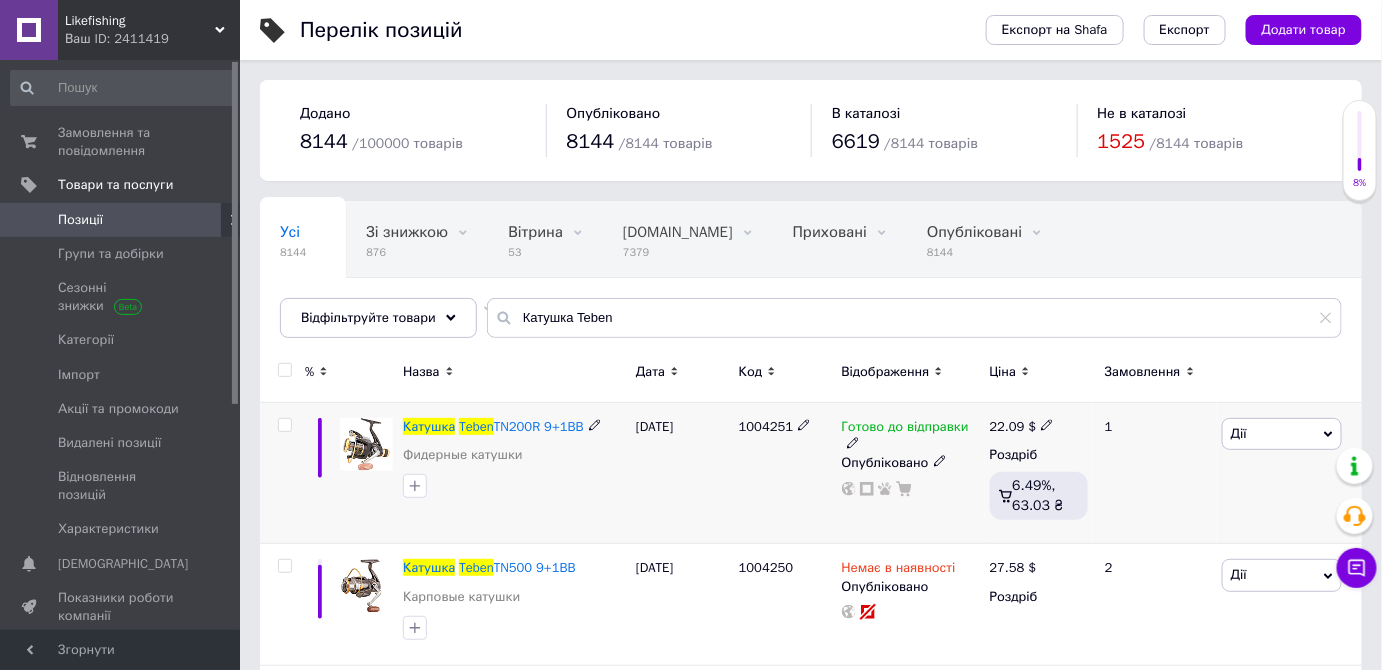 click 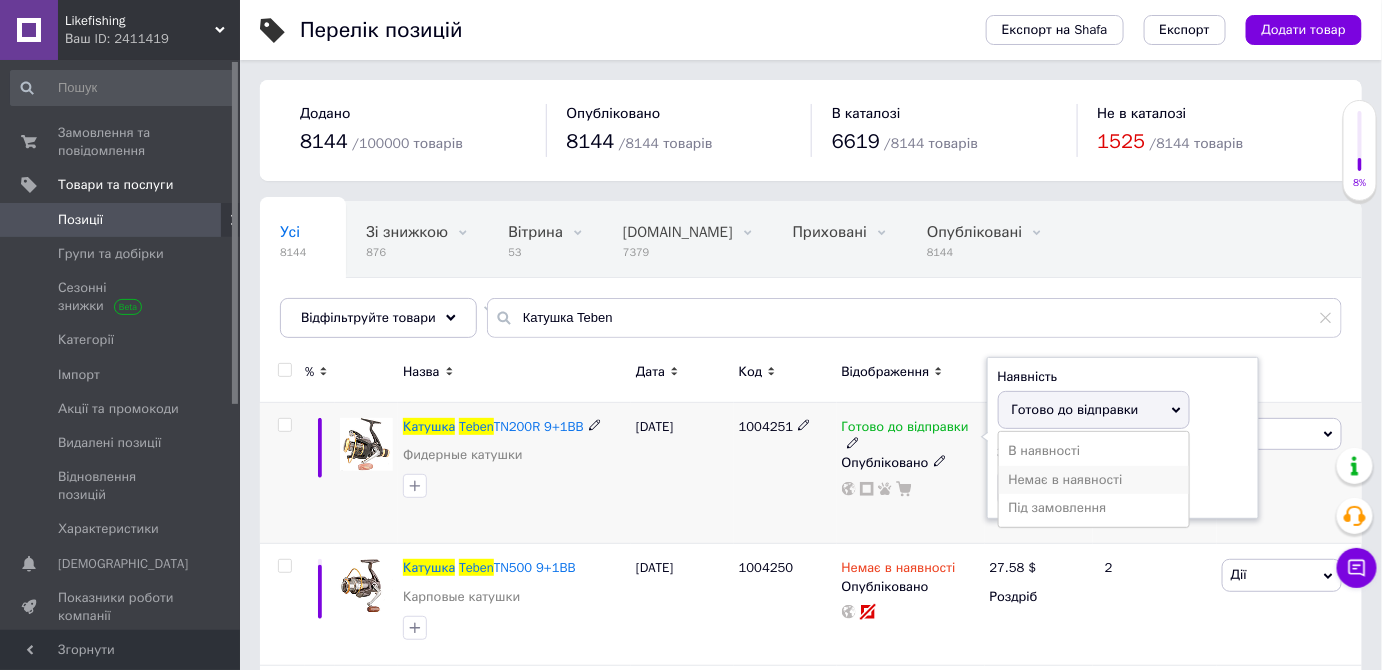 click on "Немає в наявності" at bounding box center (1094, 480) 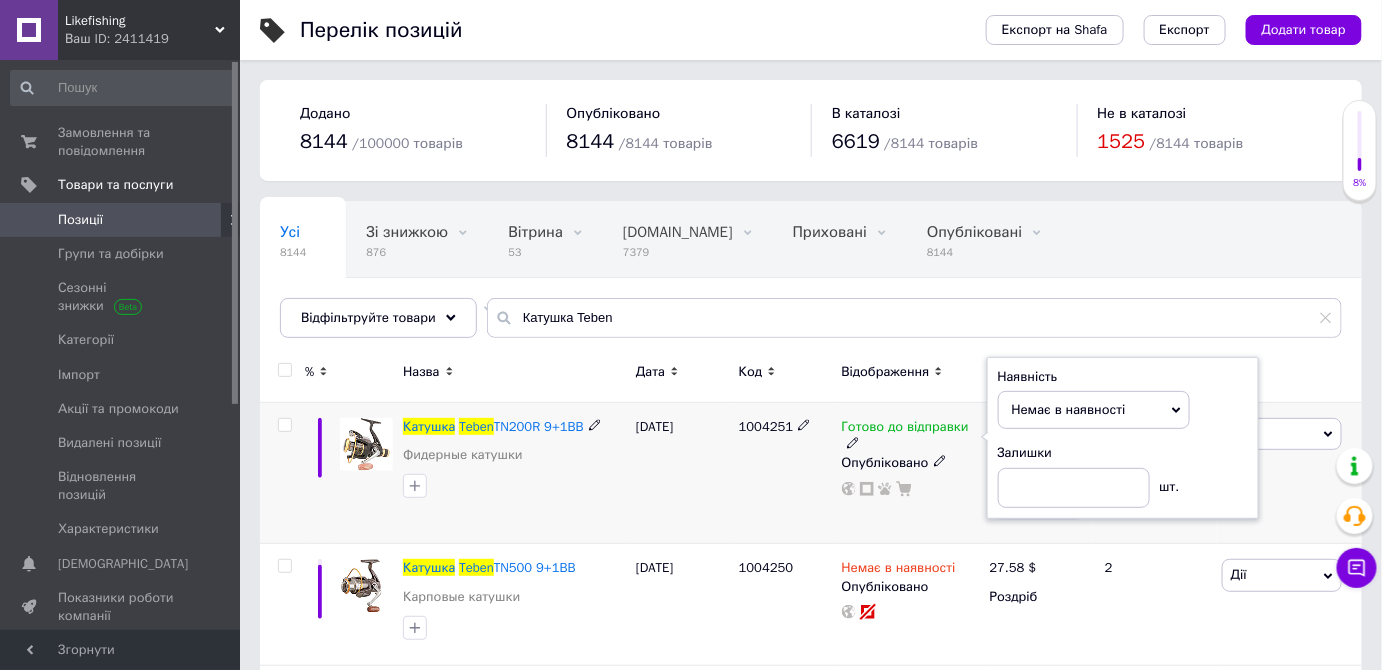 click on "1004251" at bounding box center [785, 473] 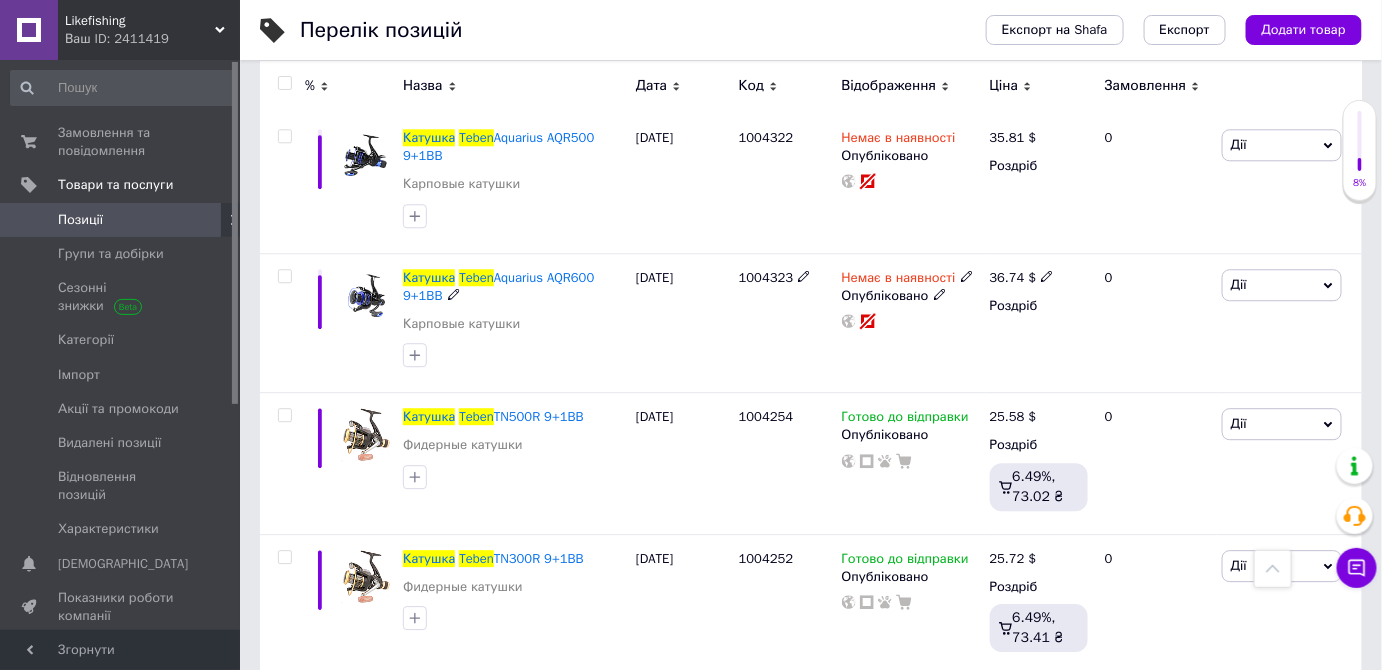 scroll, scrollTop: 1636, scrollLeft: 0, axis: vertical 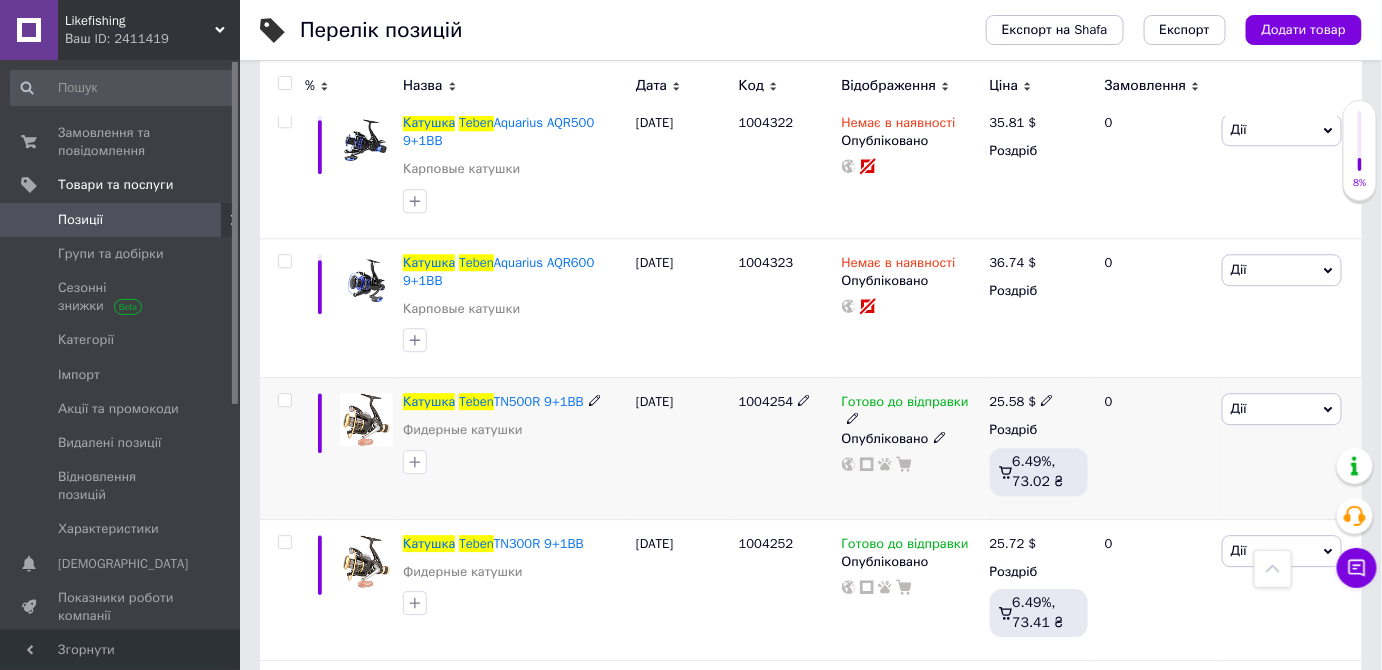 click 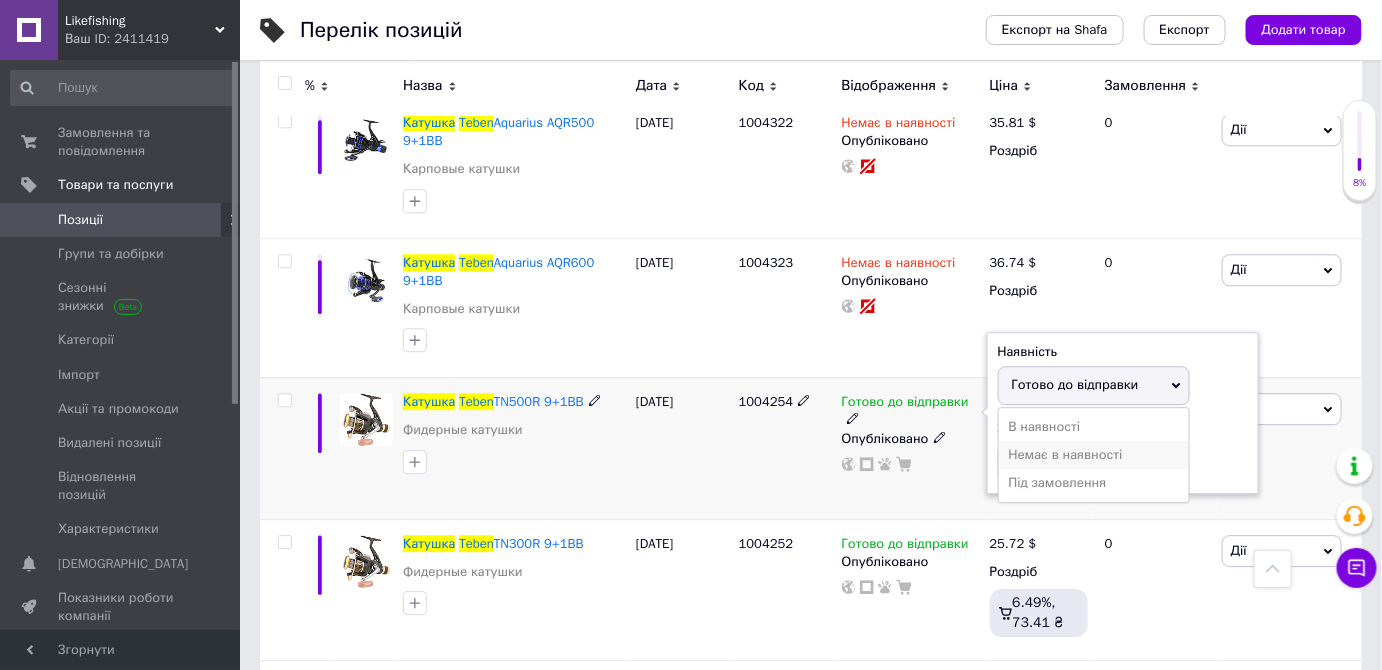 click on "Немає в наявності" at bounding box center (1094, 455) 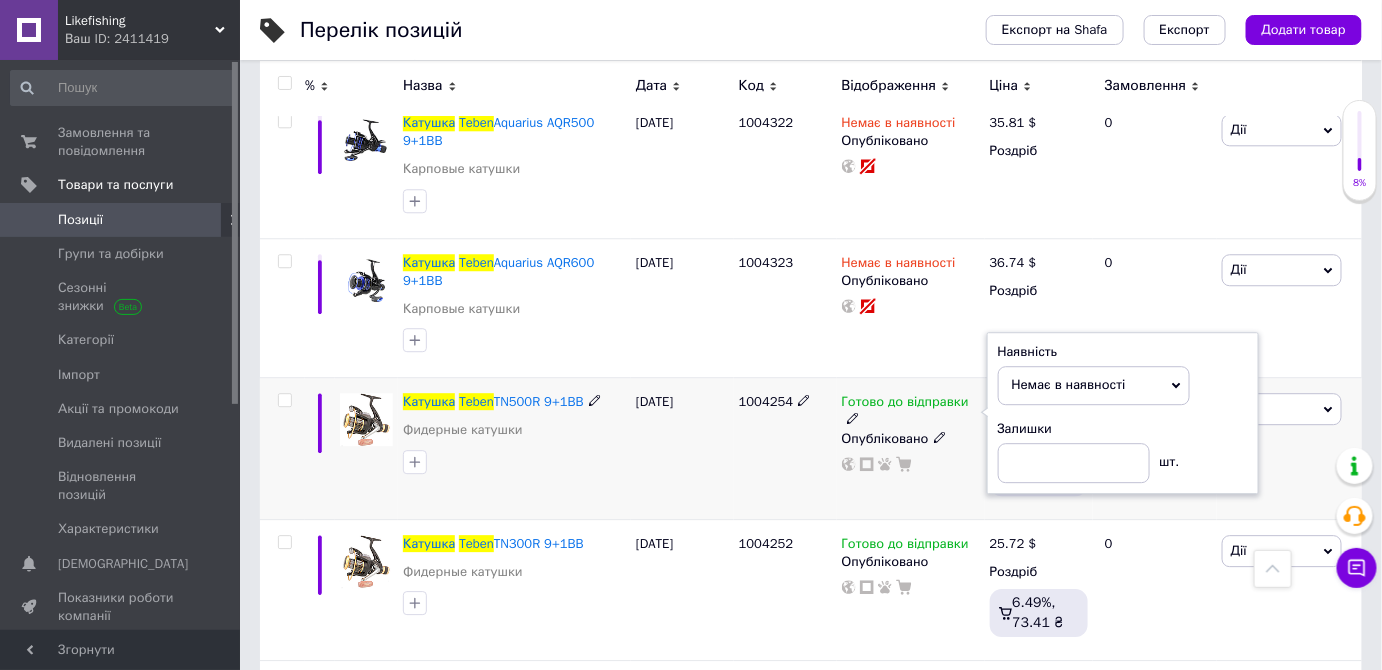 click on "1004254" at bounding box center [785, 448] 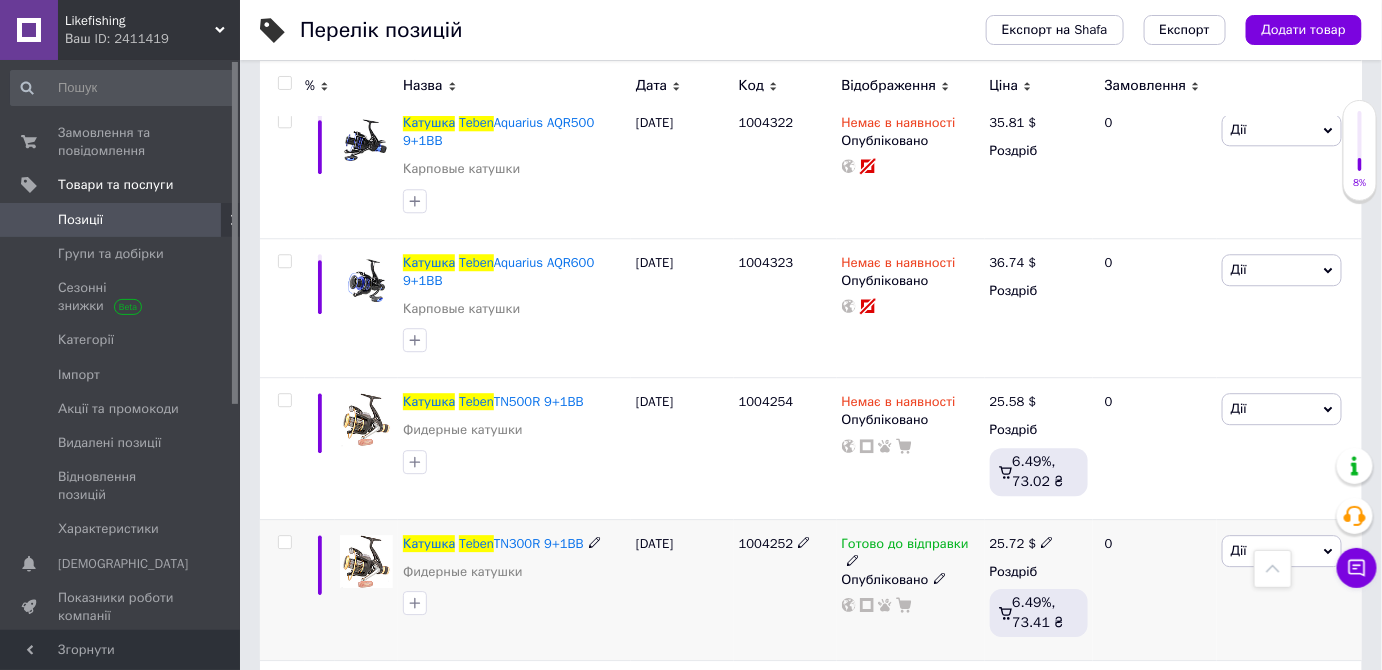 click 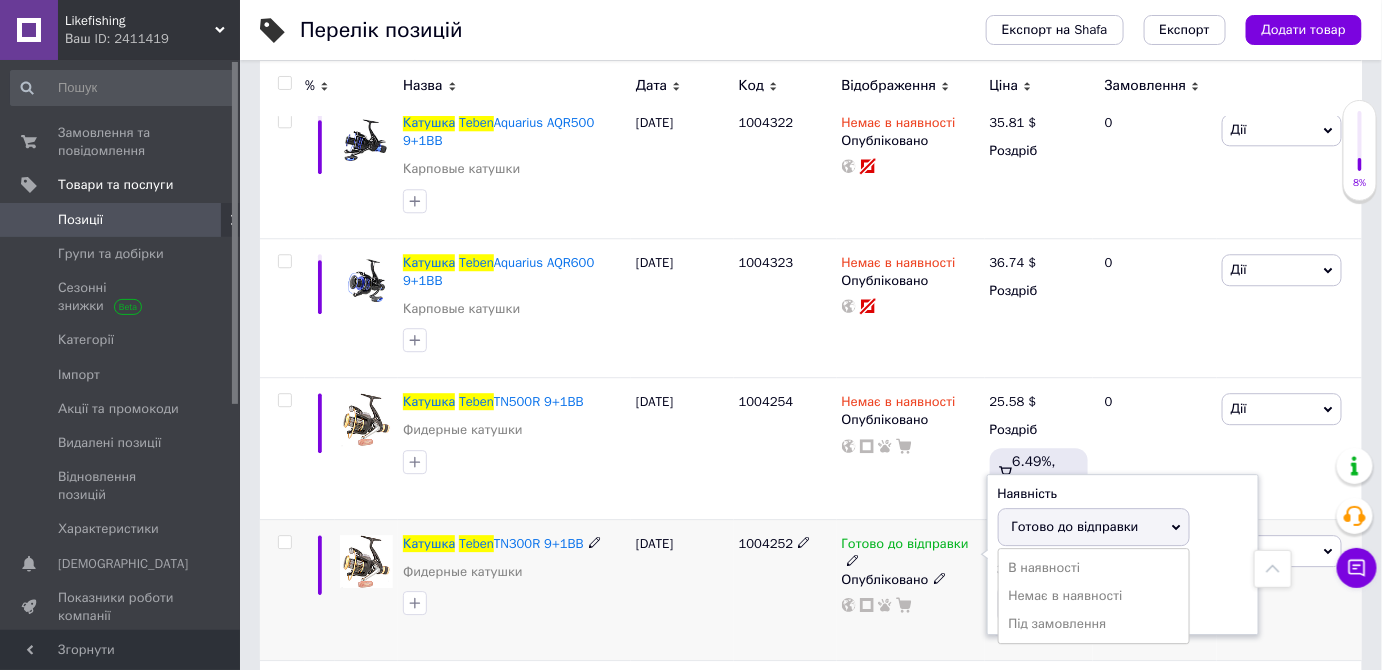 drag, startPoint x: 1058, startPoint y: 589, endPoint x: 1045, endPoint y: 586, distance: 13.341664 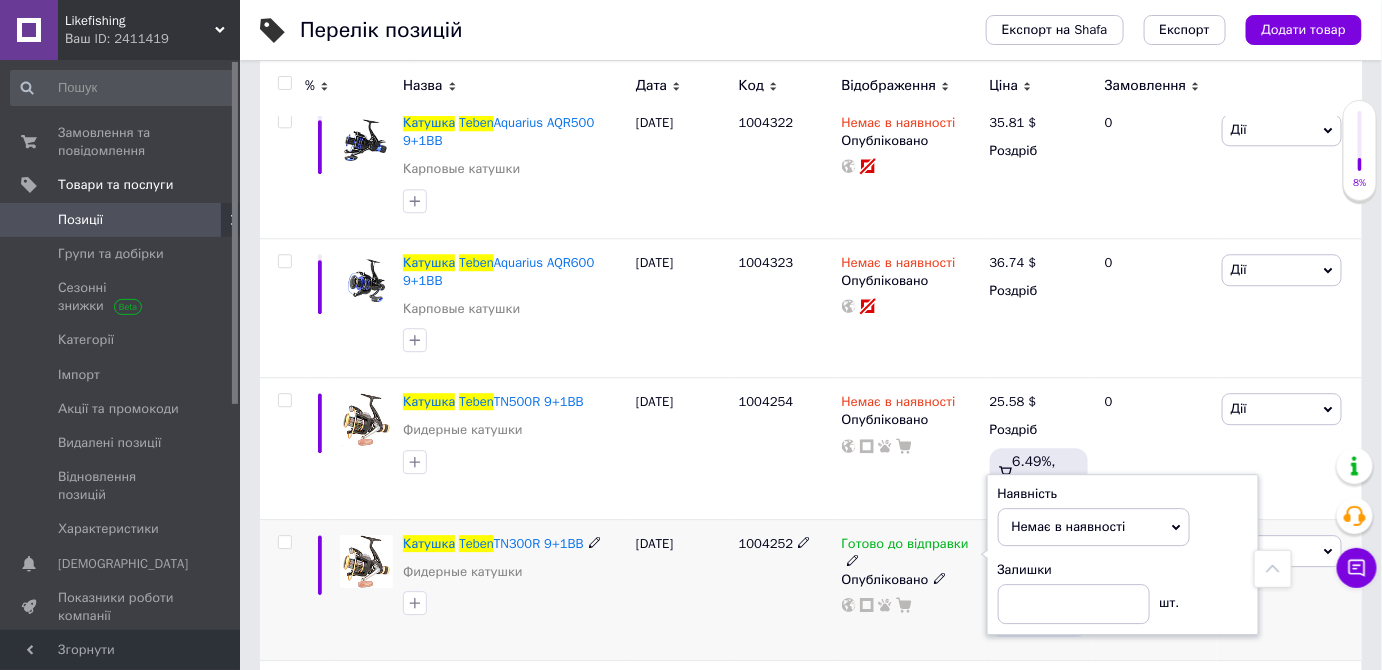 click on "1004252" at bounding box center (785, 589) 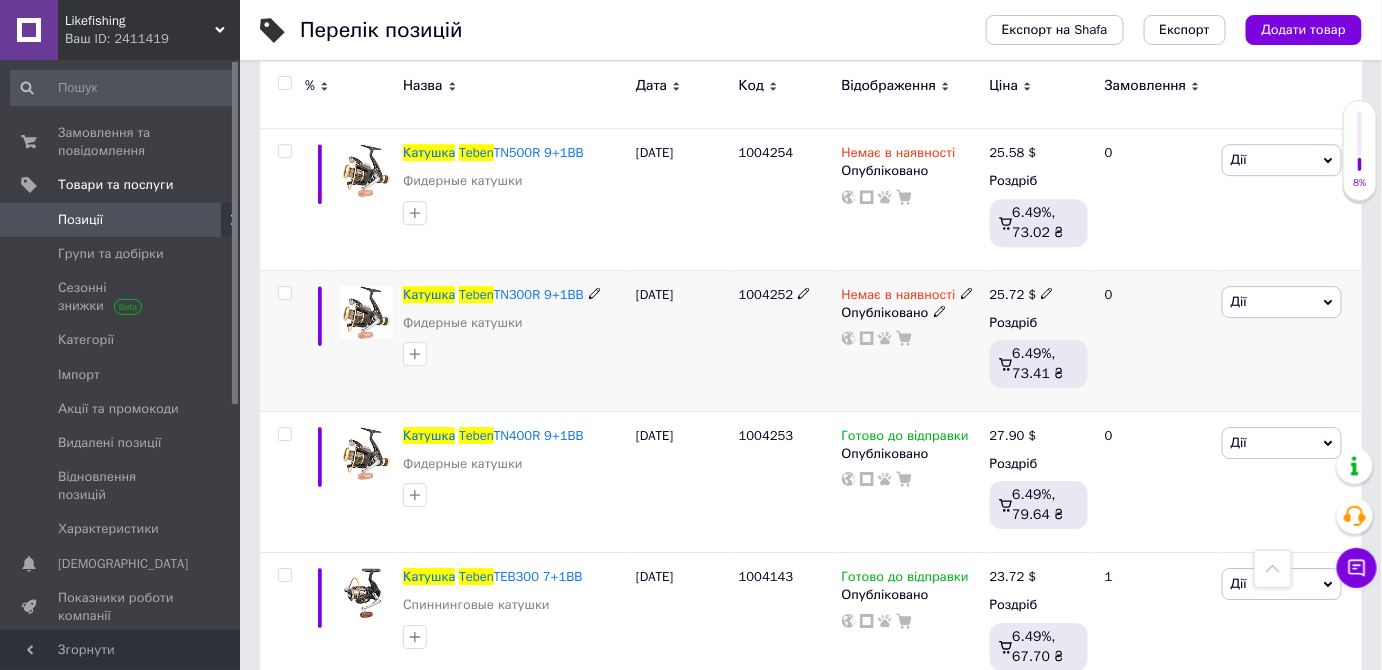 scroll, scrollTop: 1909, scrollLeft: 0, axis: vertical 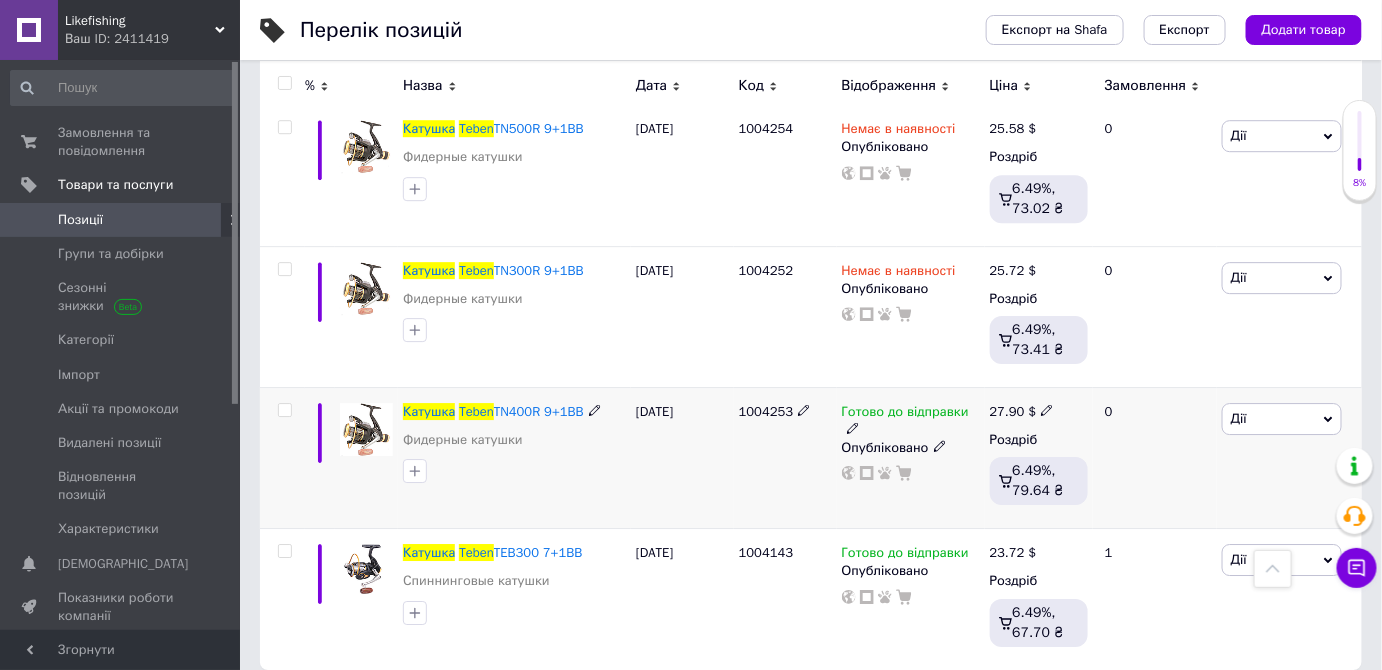 click 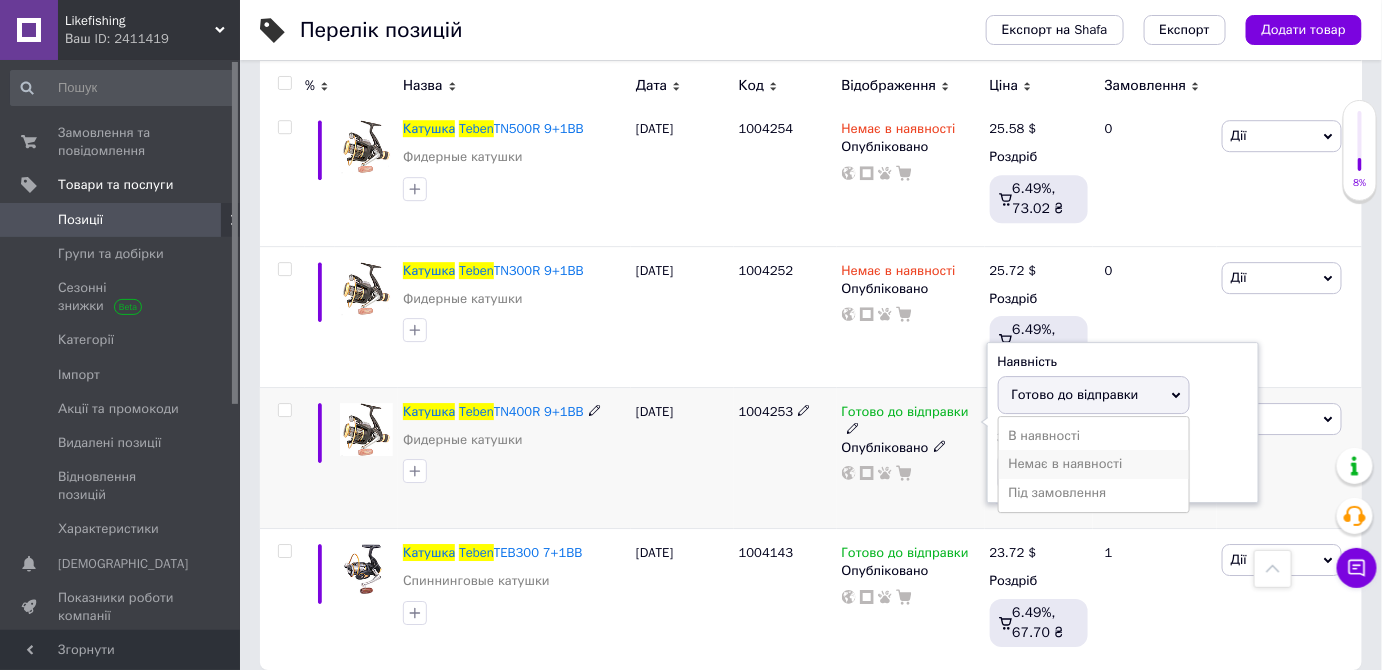 click on "Немає в наявності" at bounding box center (1094, 464) 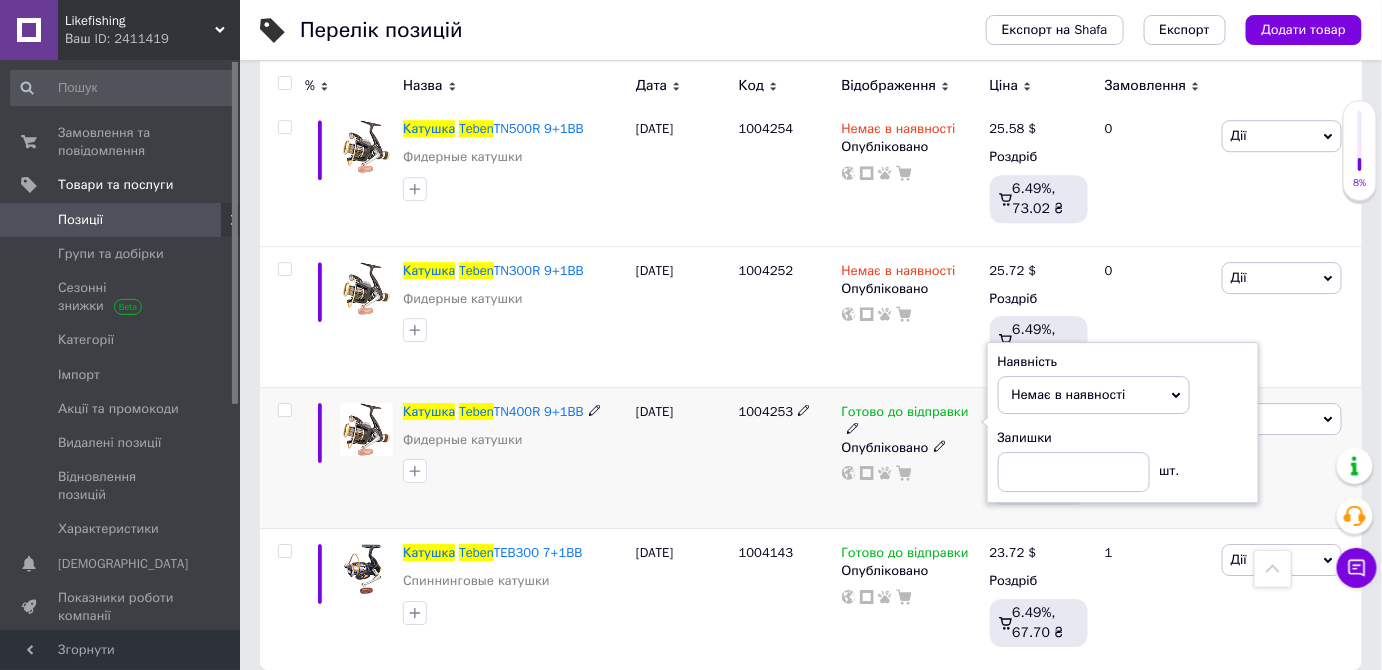 click on "1004253" at bounding box center (785, 457) 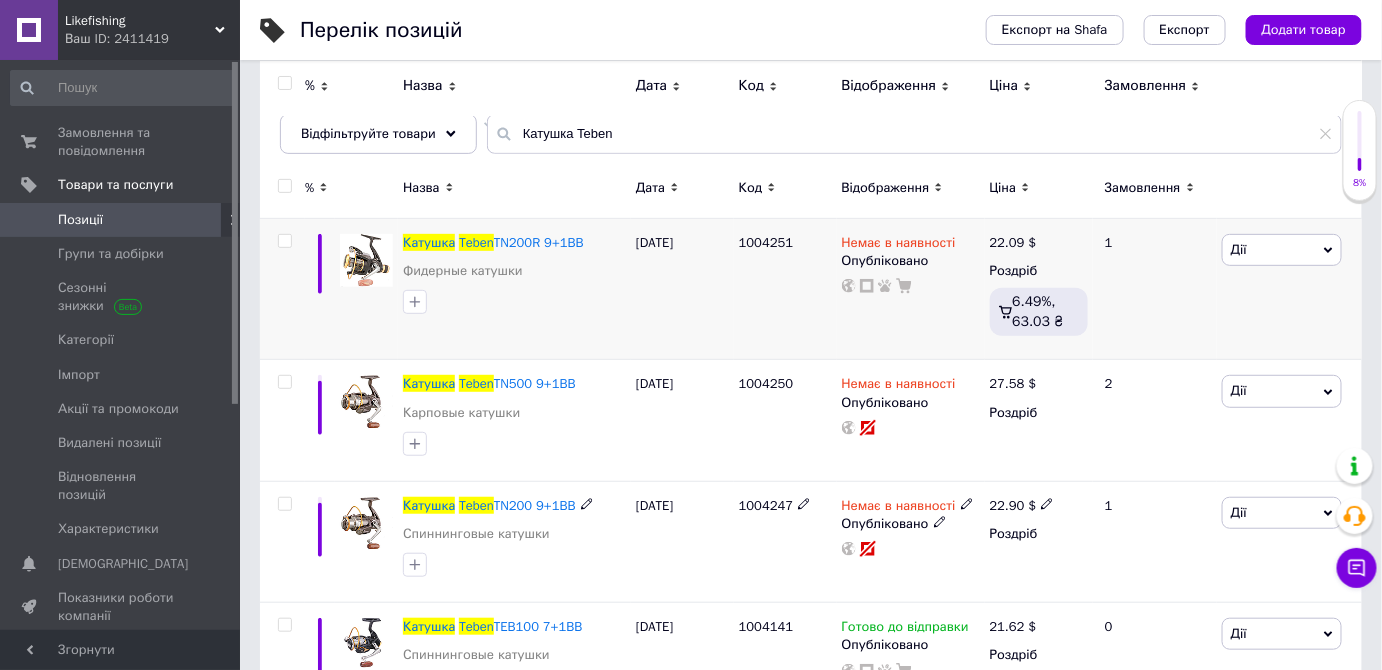 scroll, scrollTop: 0, scrollLeft: 0, axis: both 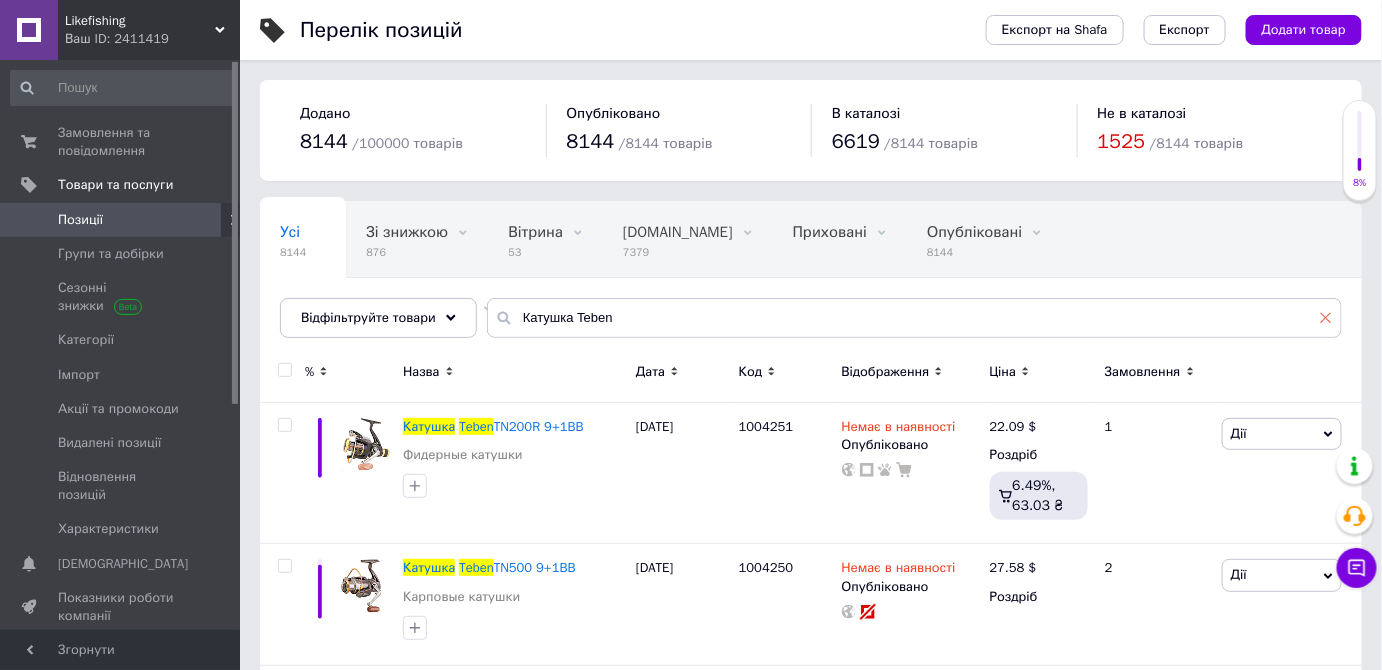 click at bounding box center (1326, 317) 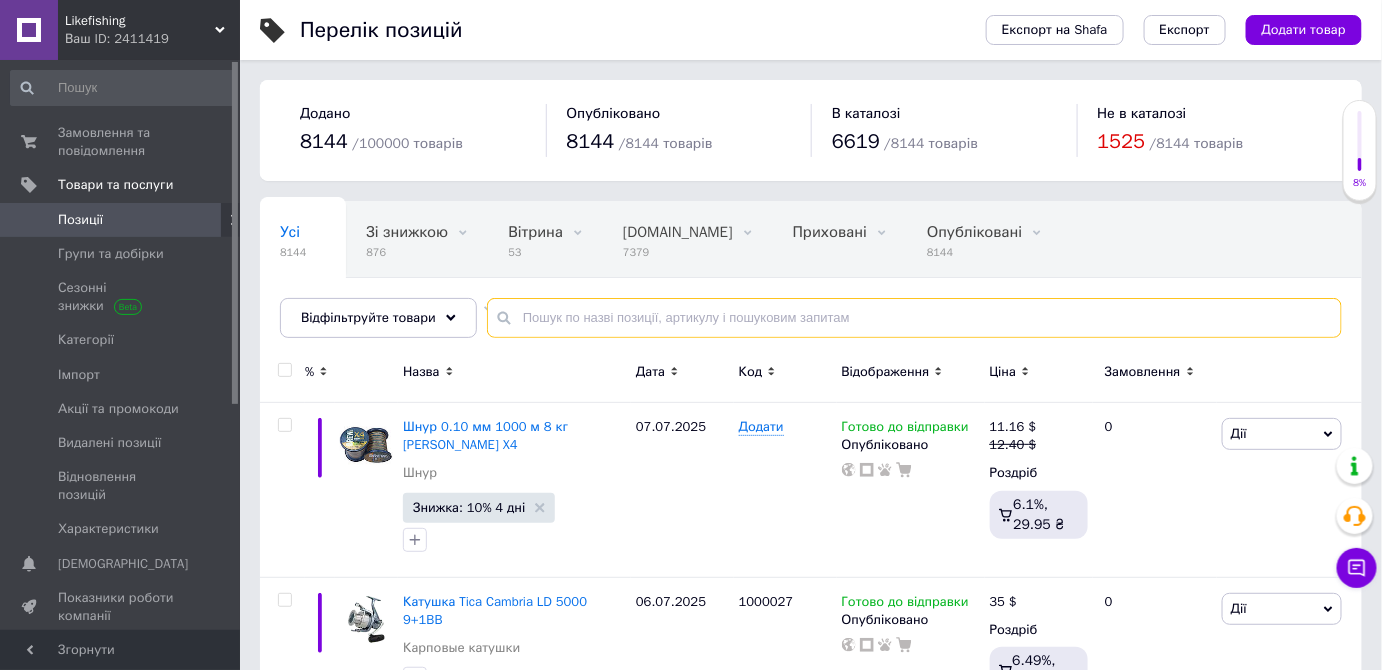 paste on "1039060" 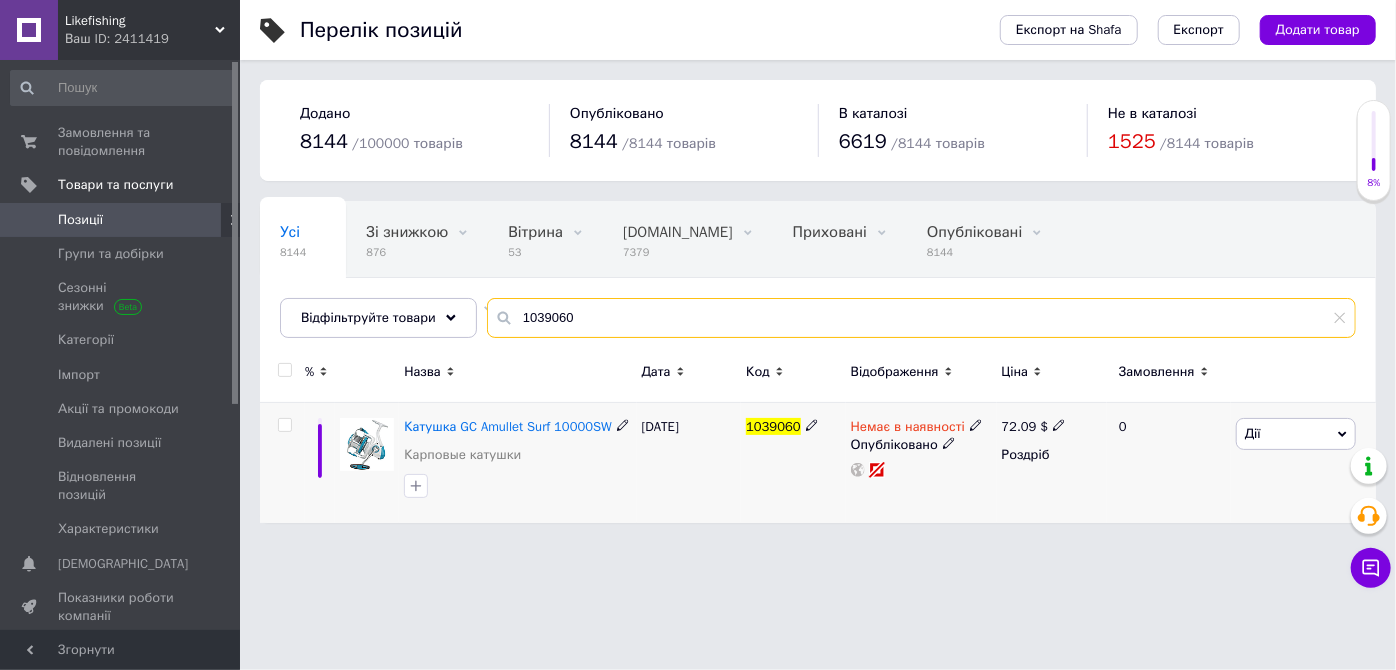 type on "1039060" 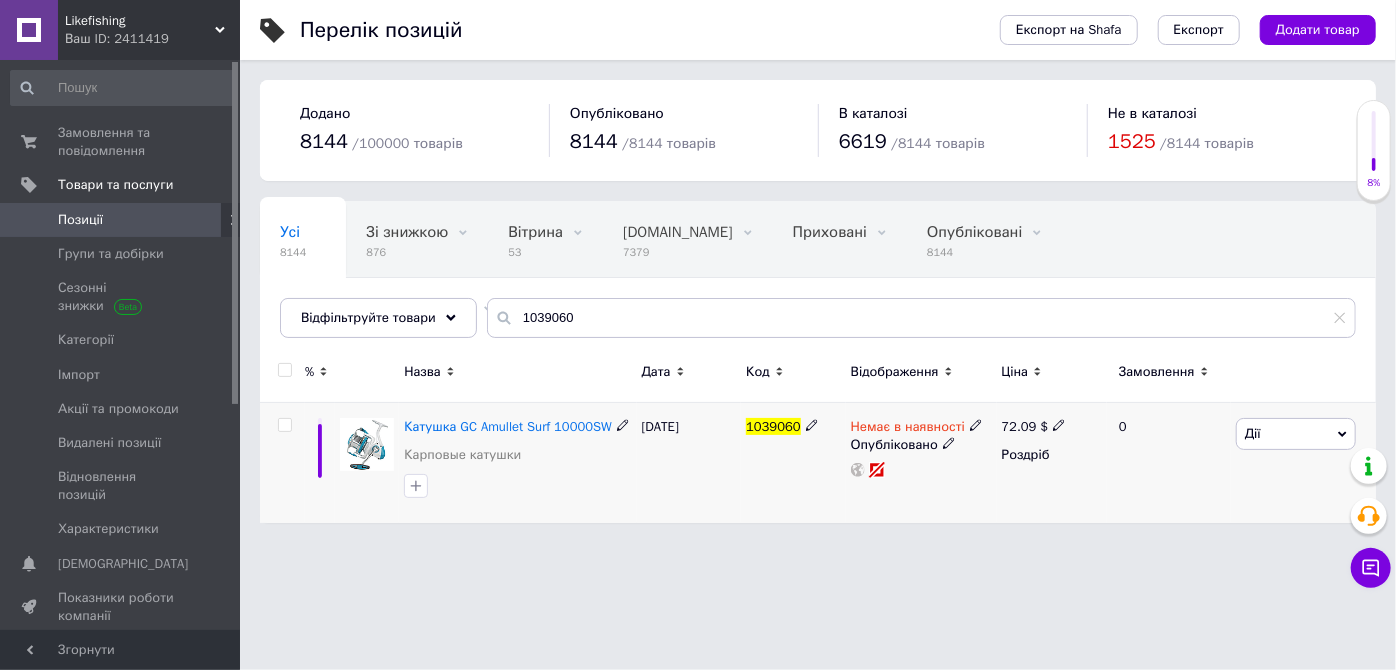 click 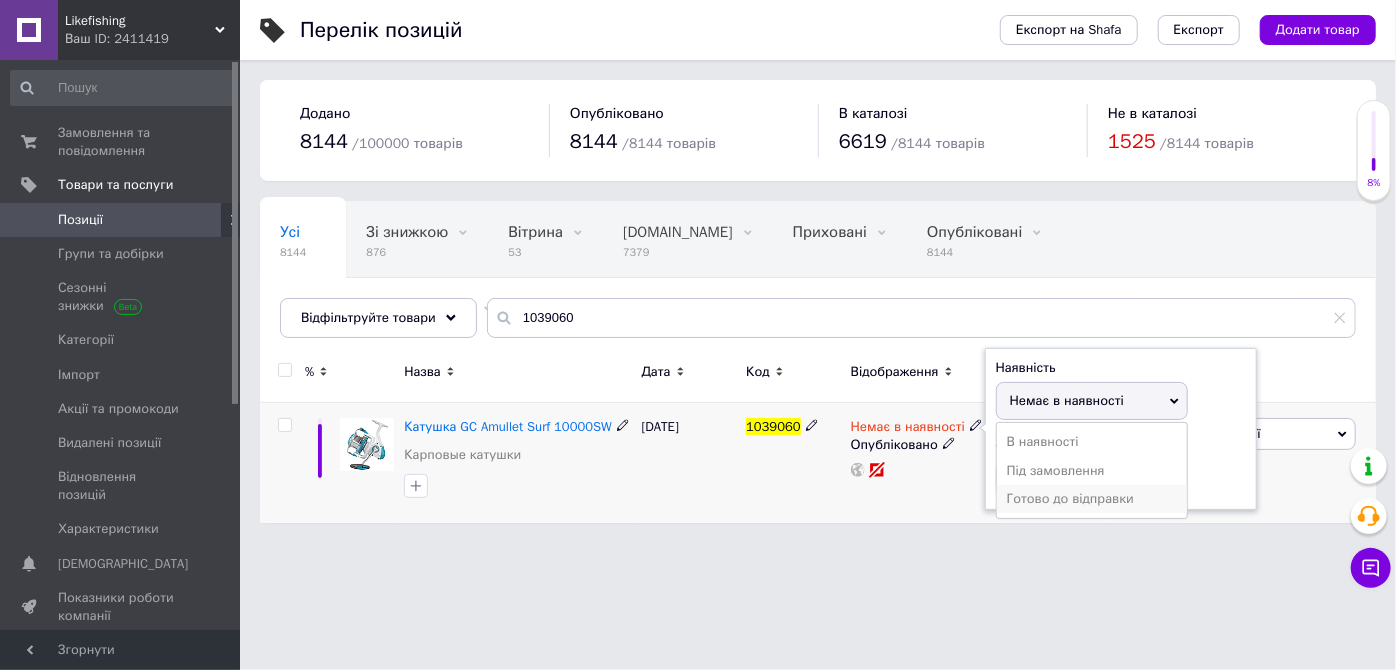 click on "Готово до відправки" at bounding box center [1092, 499] 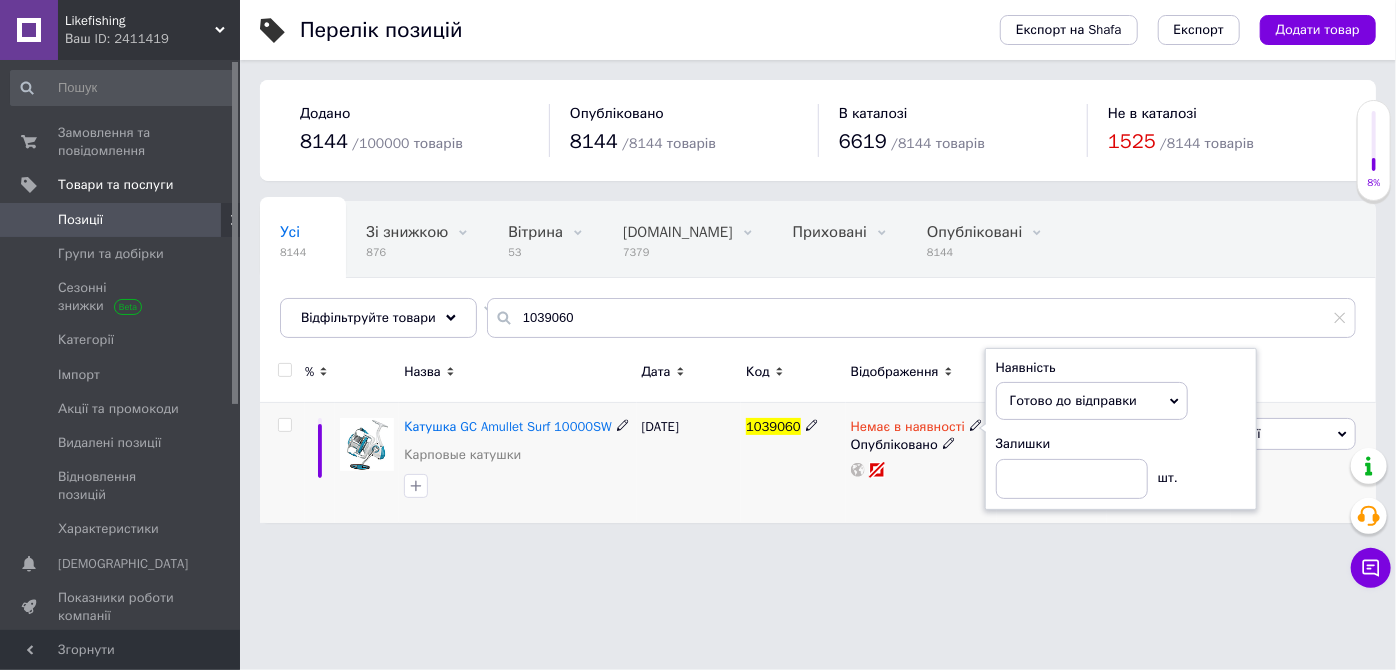 click on "1039060" at bounding box center (793, 463) 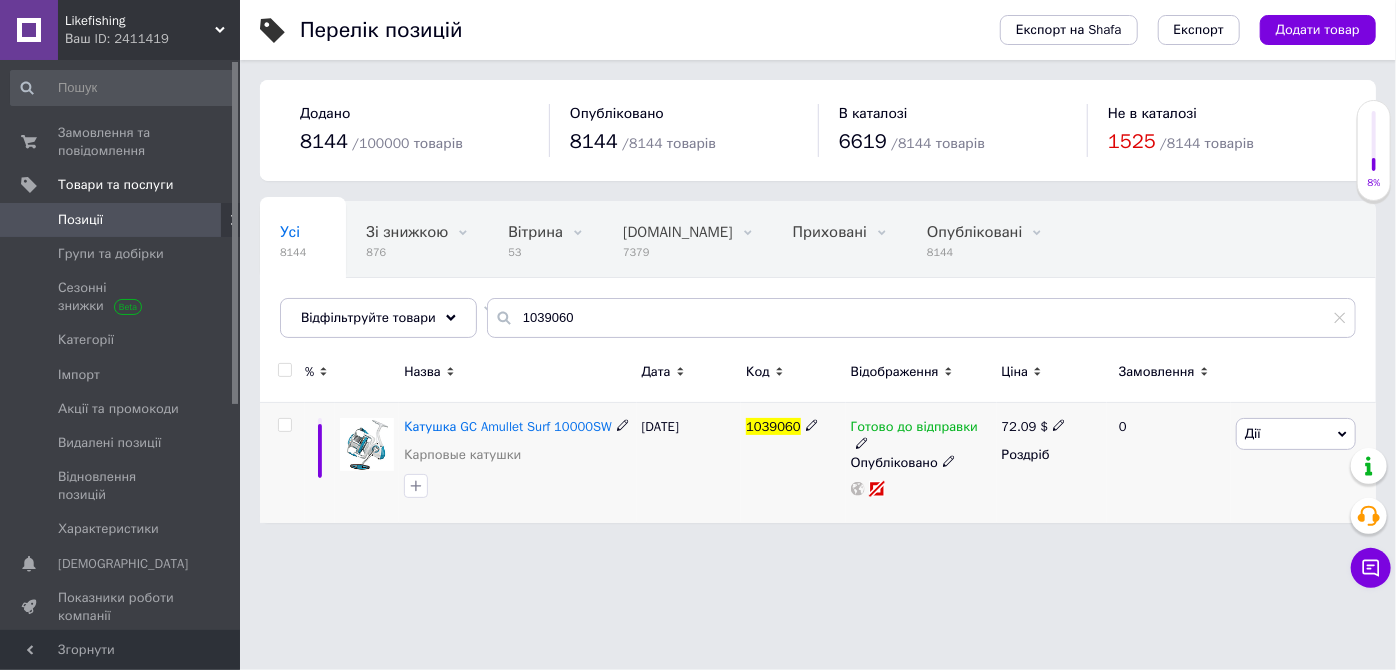 click 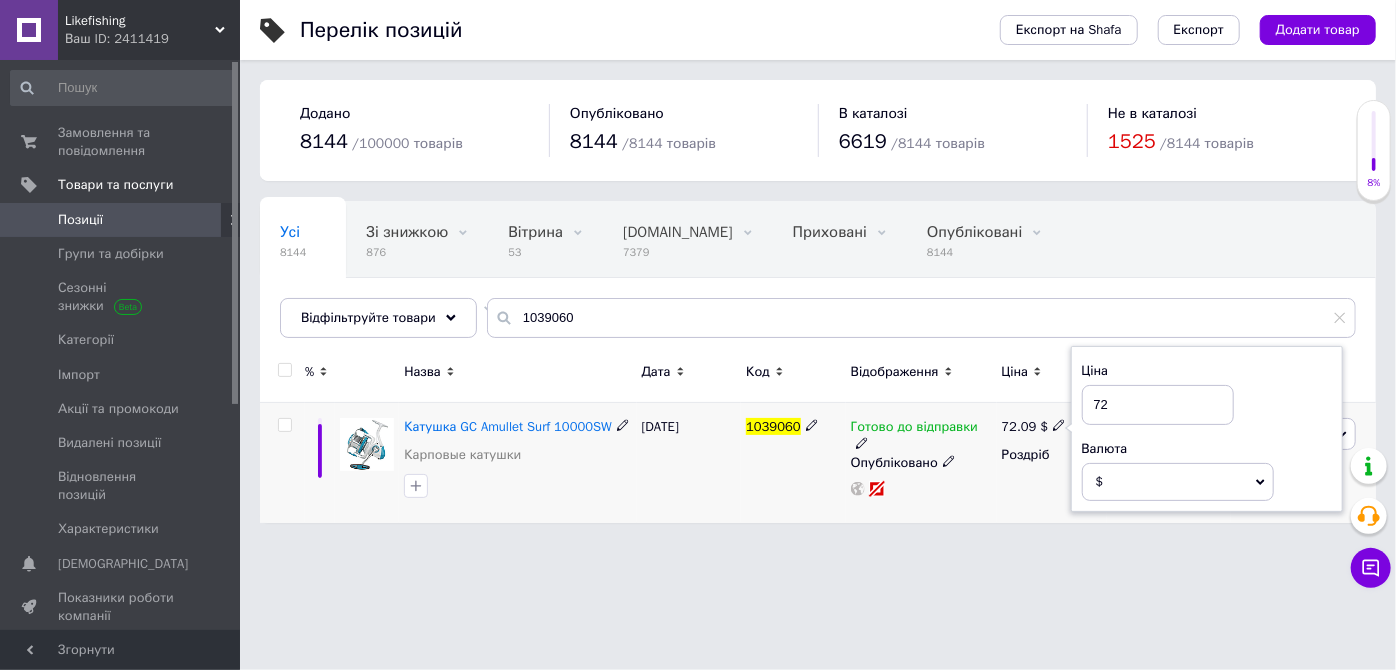 type on "7" 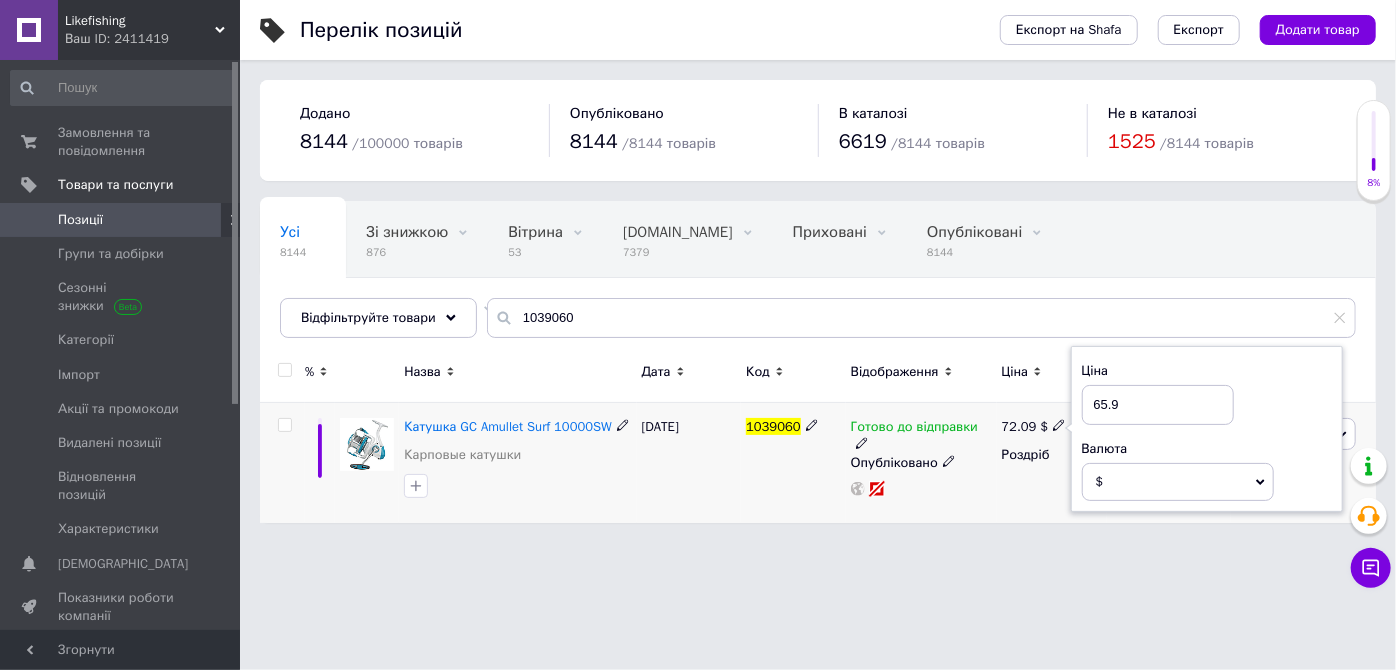 type on "65.9" 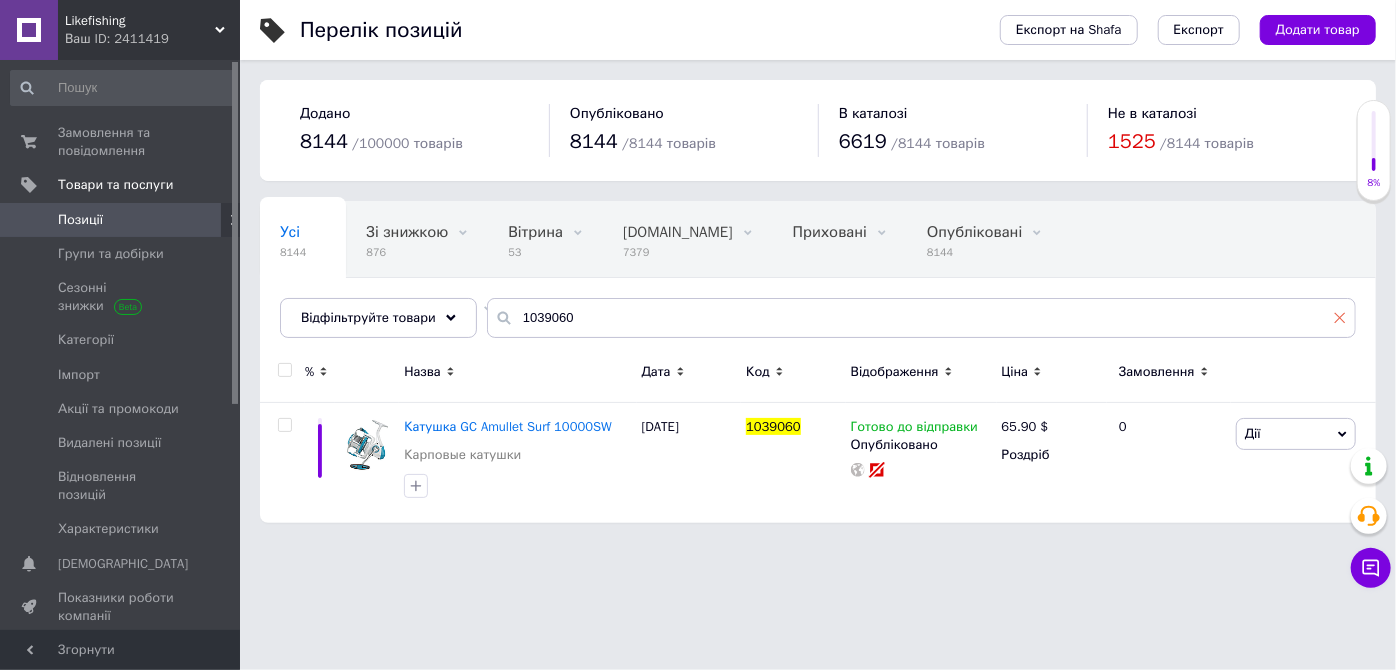 click 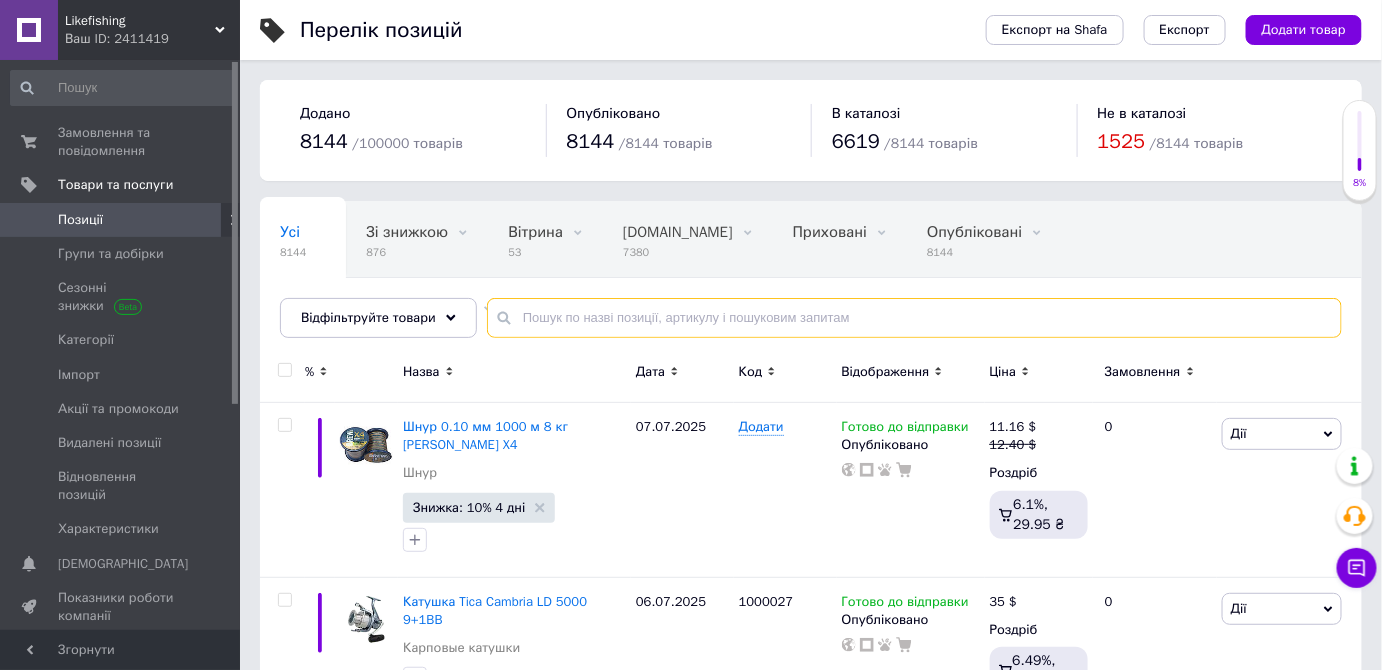 paste on "[PERSON_NAME] спиннинговая [PERSON_NAME]" 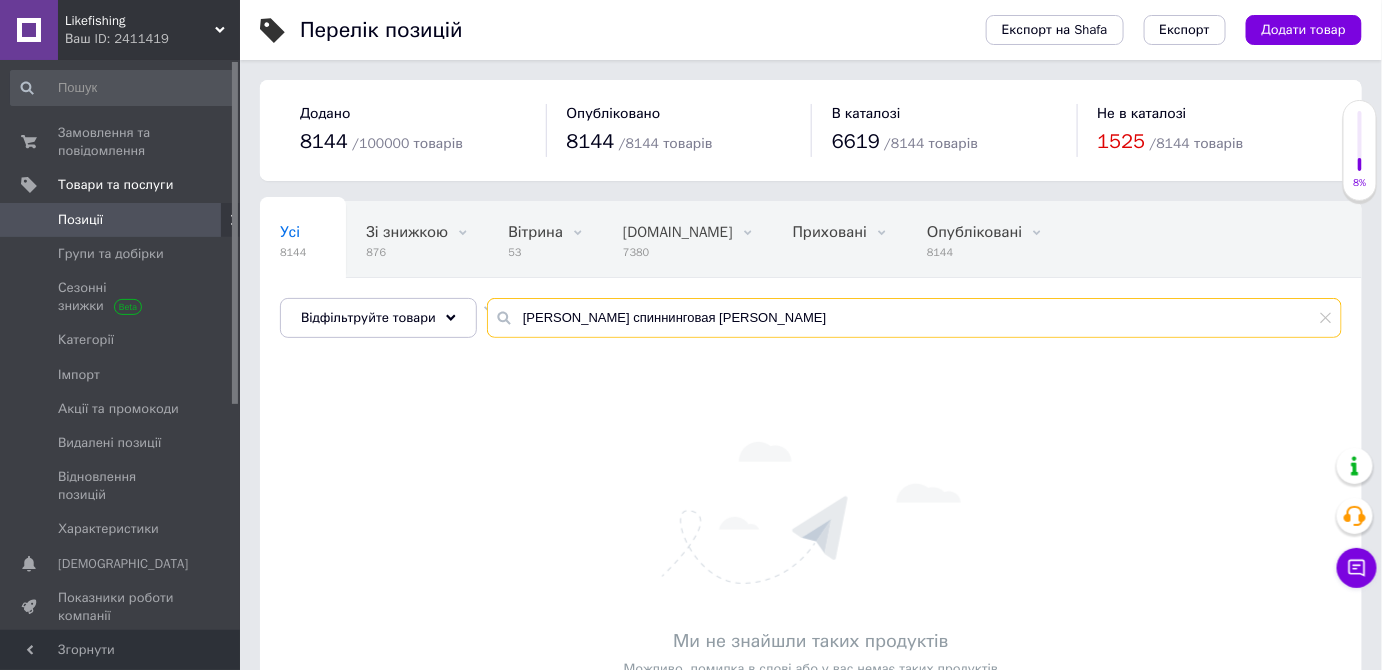 type on "[PERSON_NAME] спиннинговая [PERSON_NAME]" 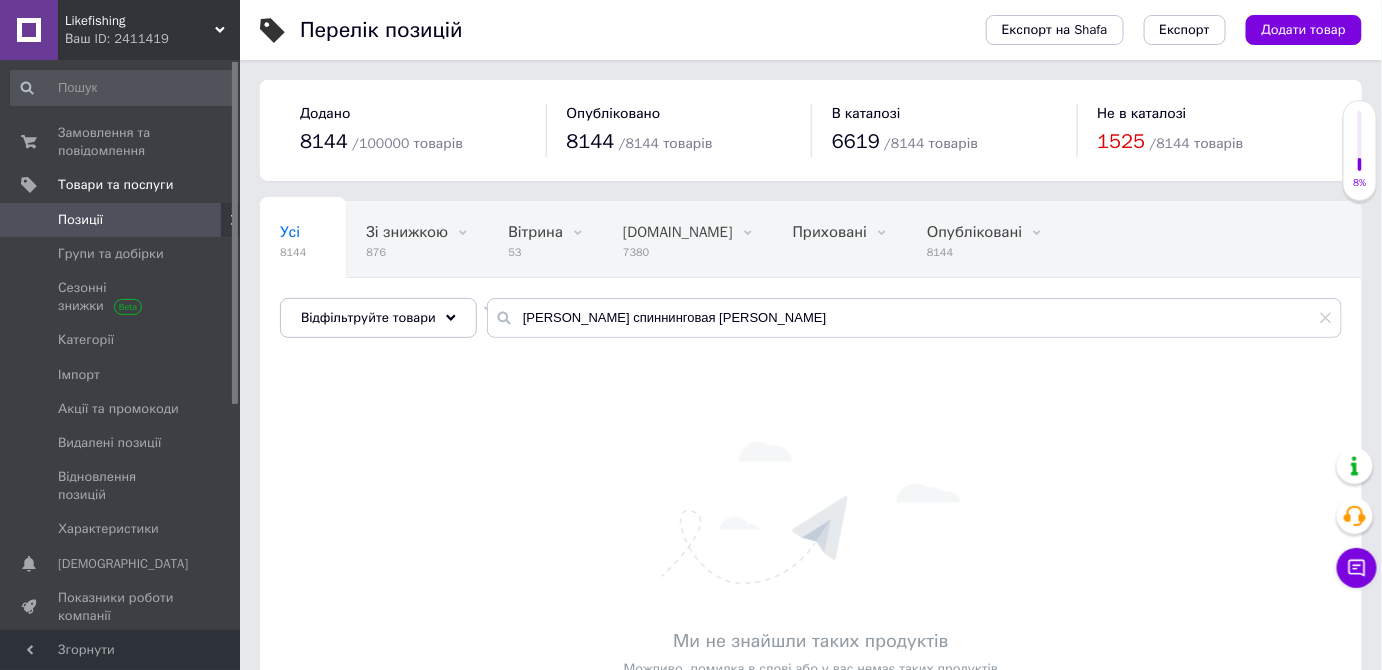 click 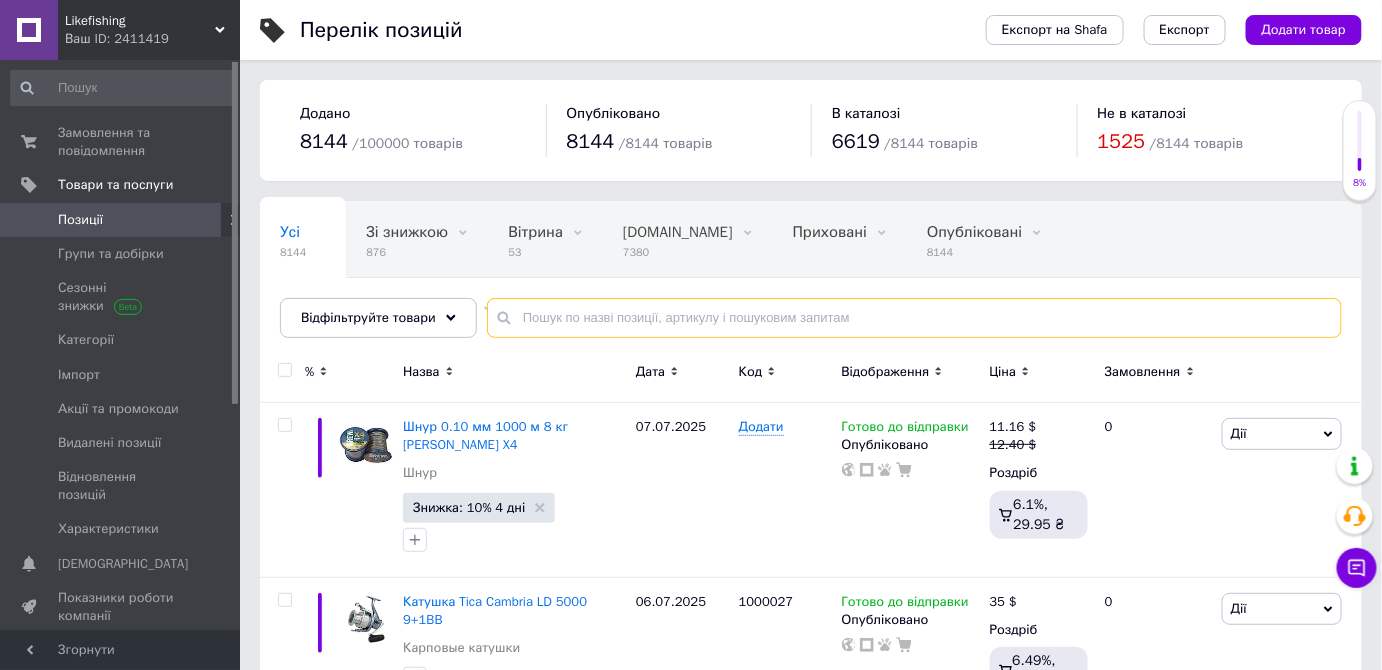 paste on "1000731" 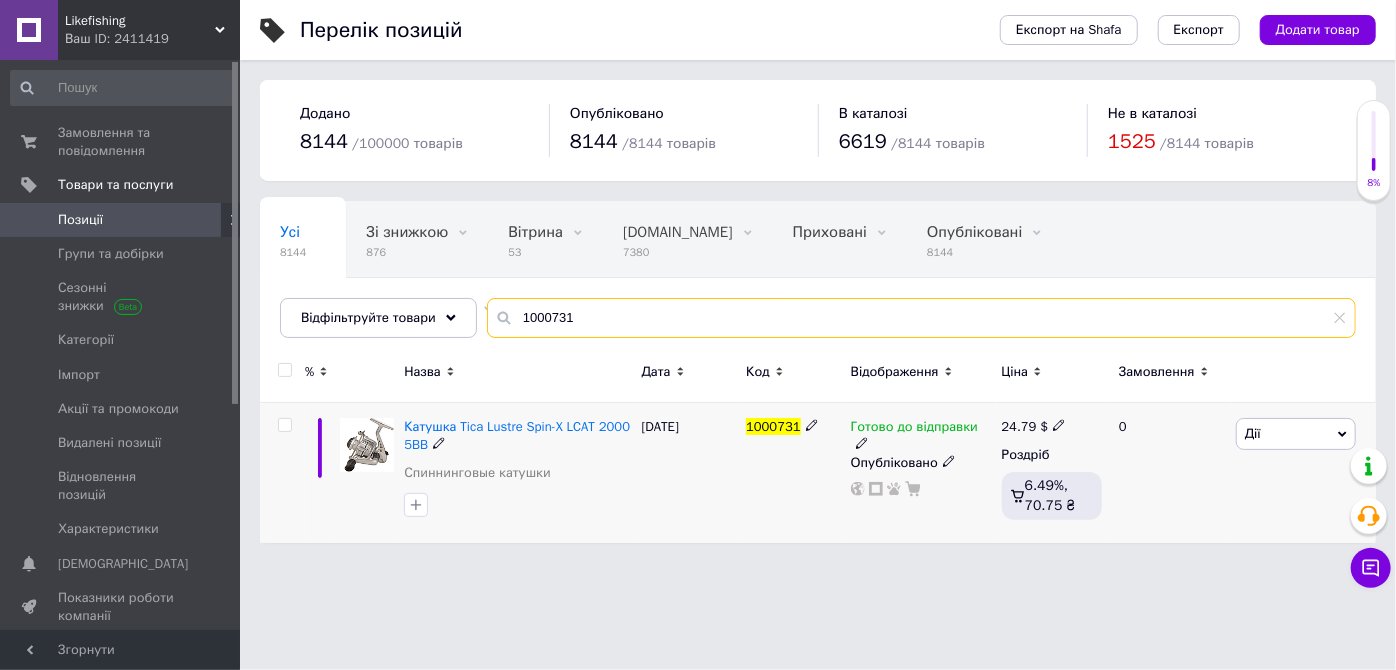 type on "1000731" 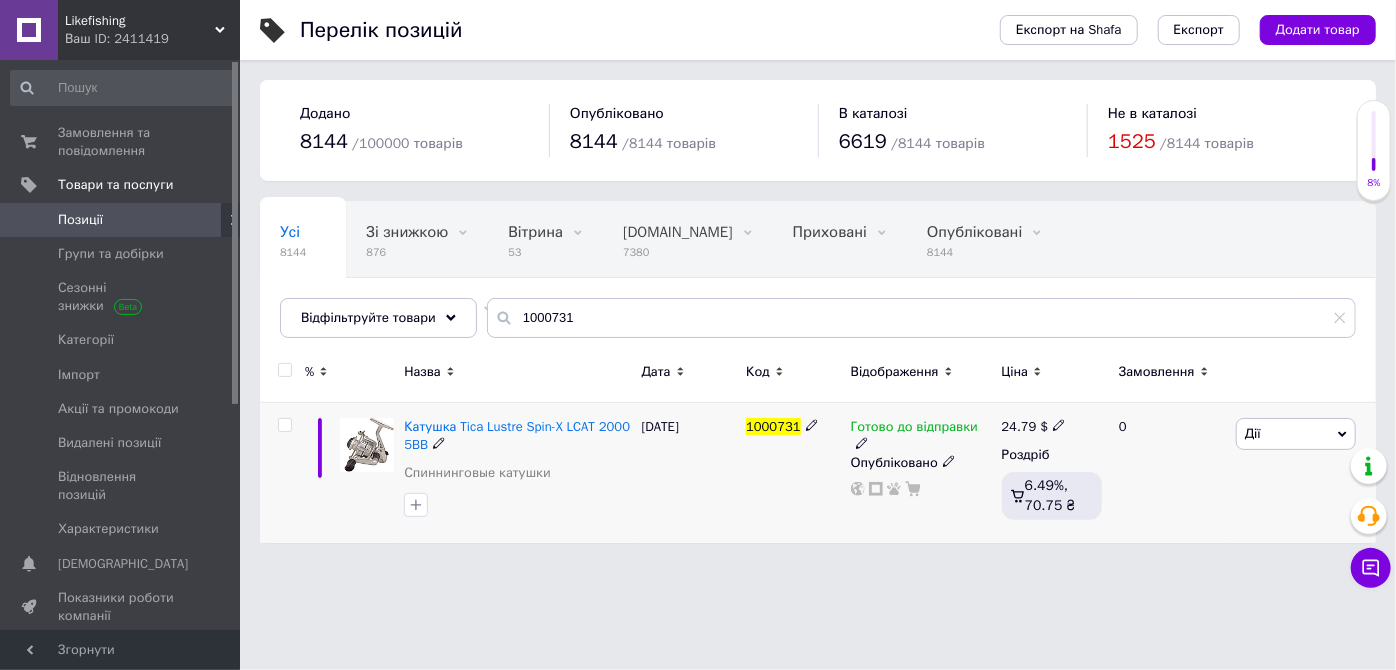 click 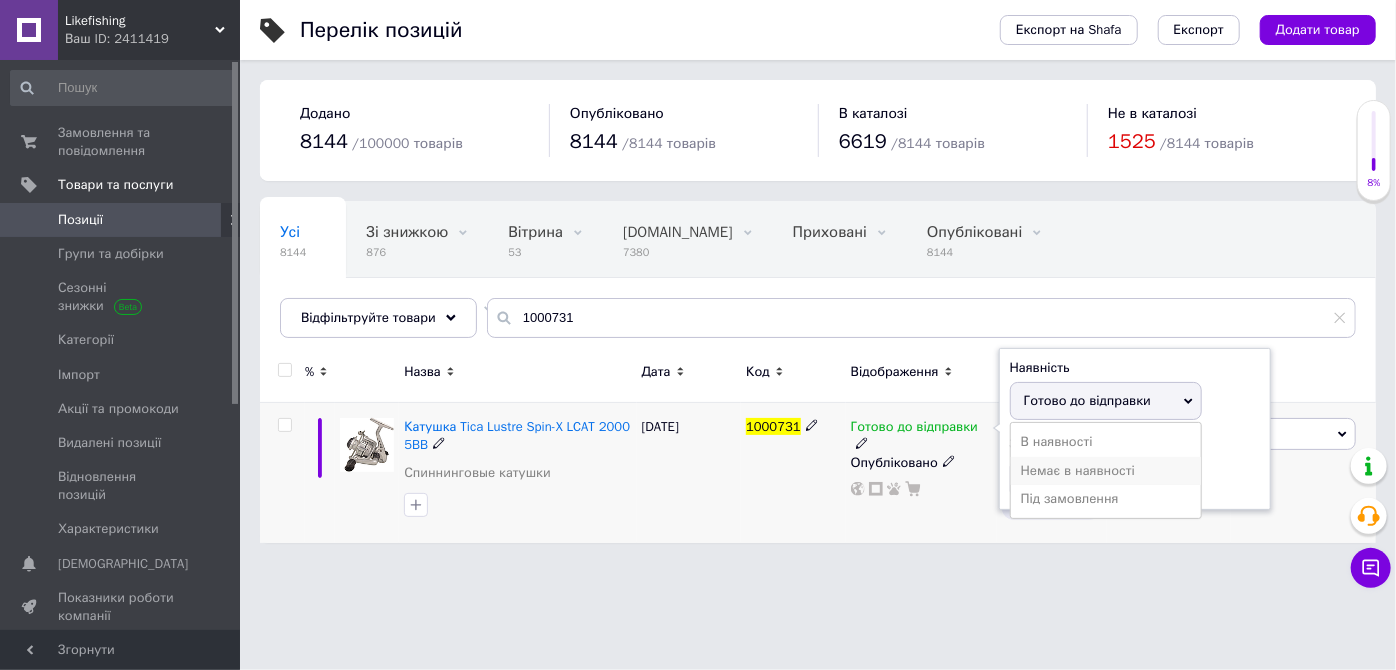 click on "Немає в наявності" at bounding box center (1106, 471) 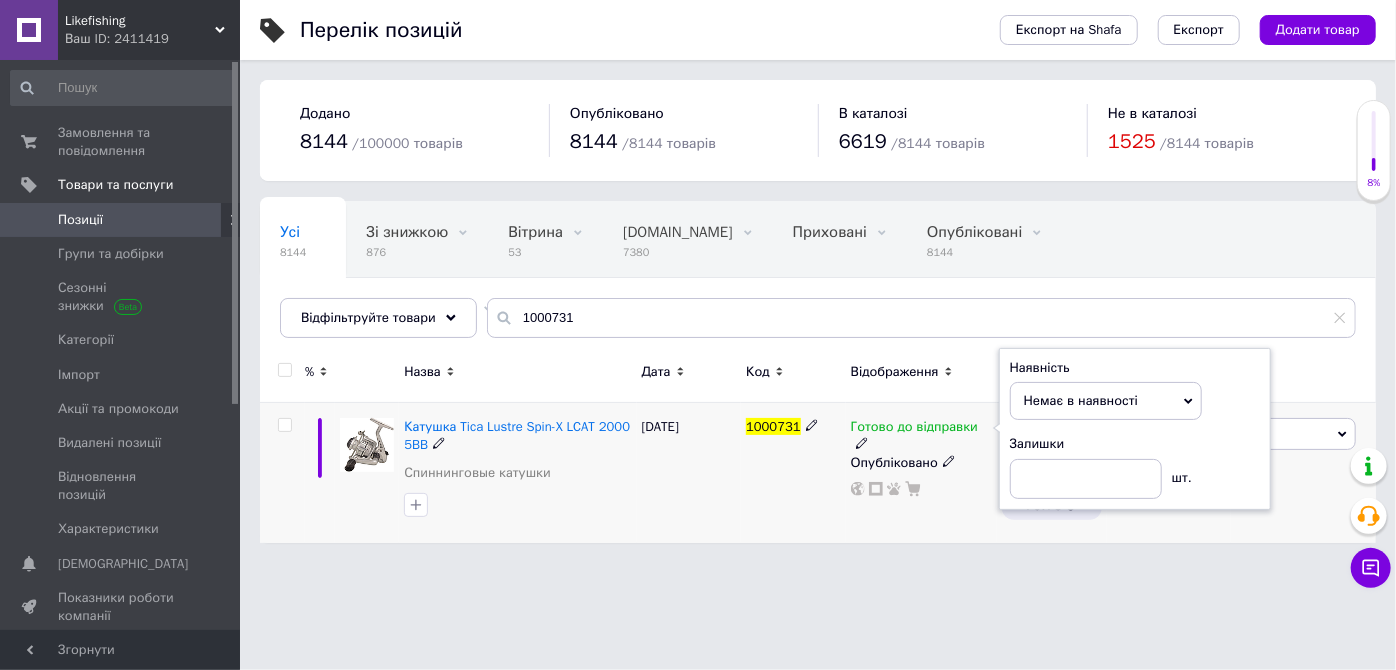 click on "1000731" at bounding box center [793, 473] 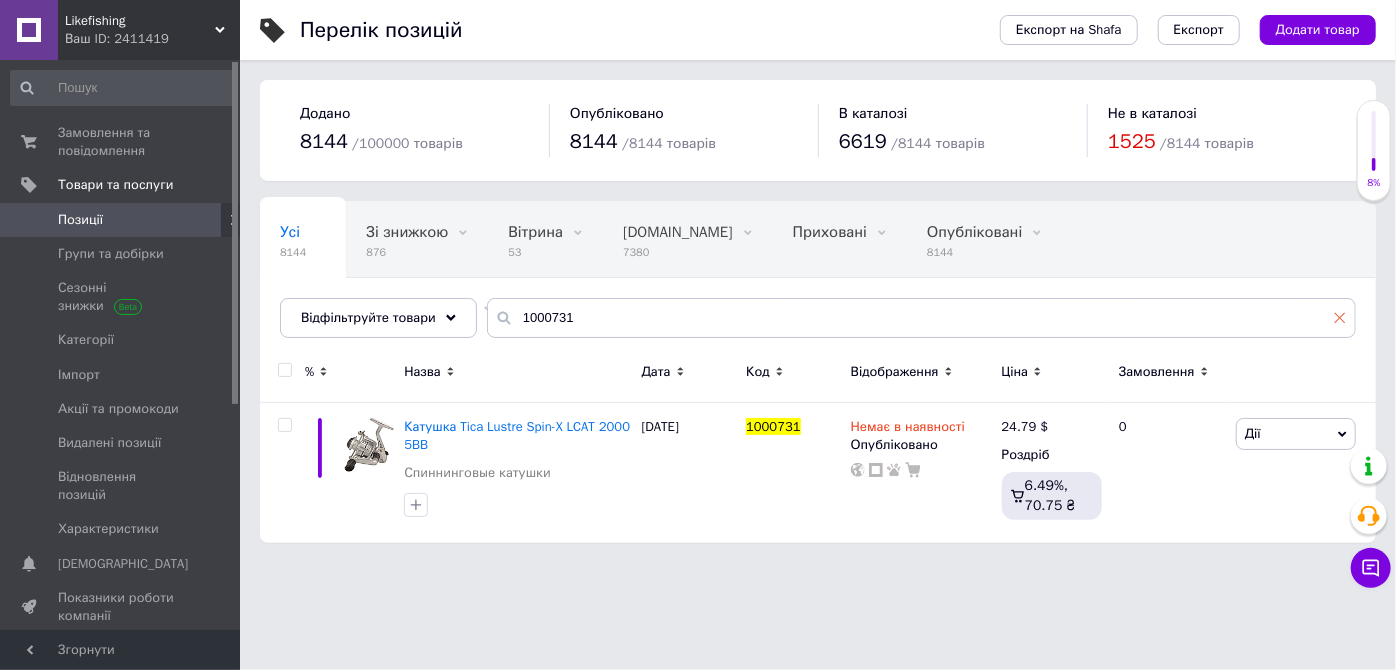 click at bounding box center [1340, 317] 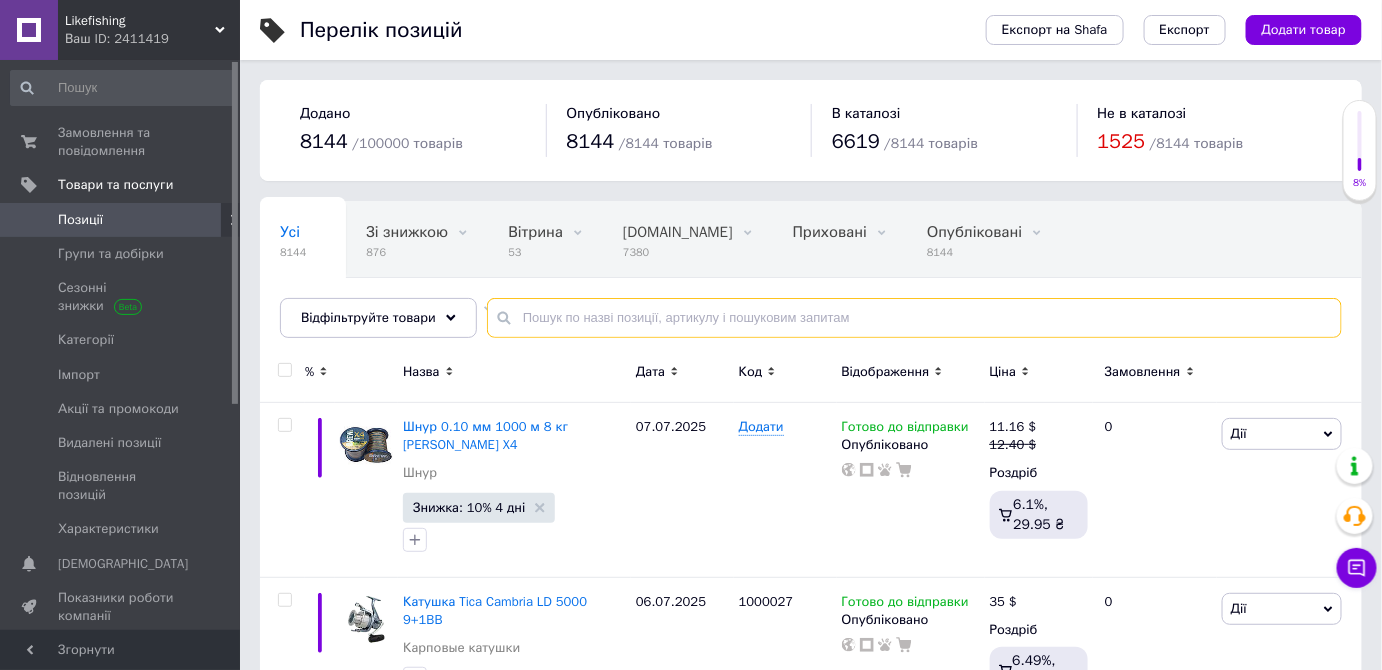 paste on "1000732" 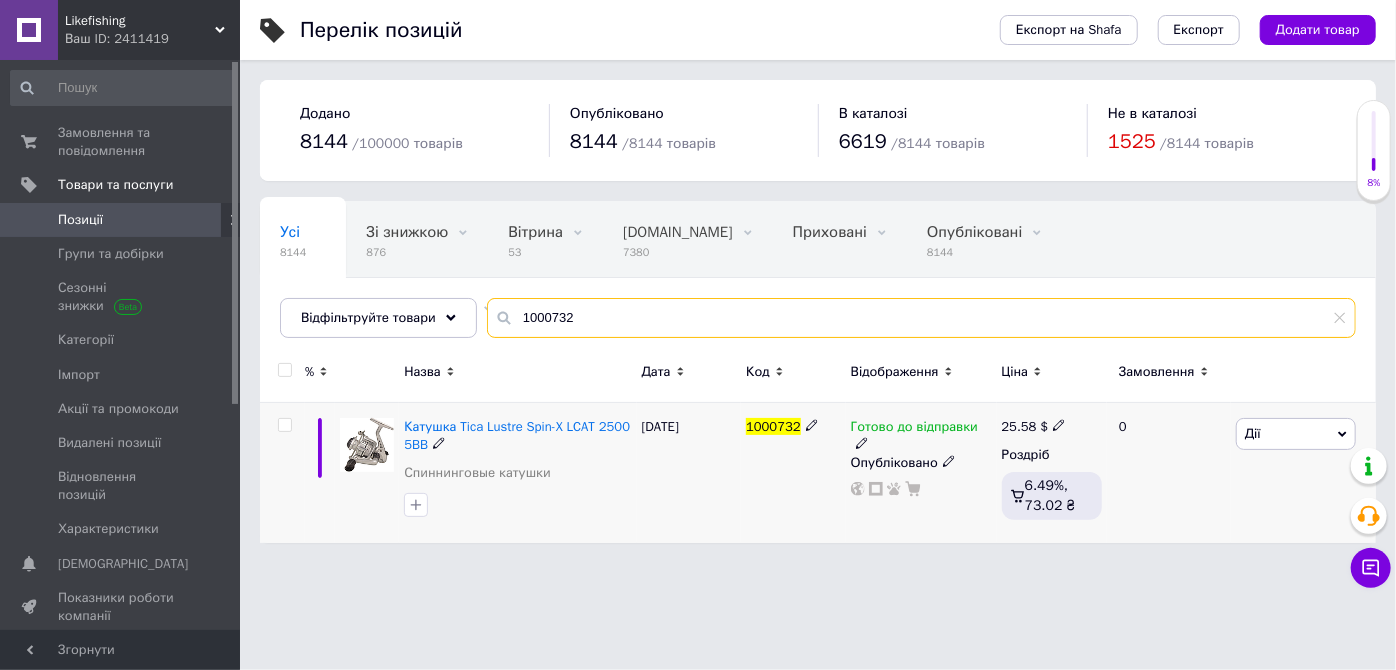 type on "1000732" 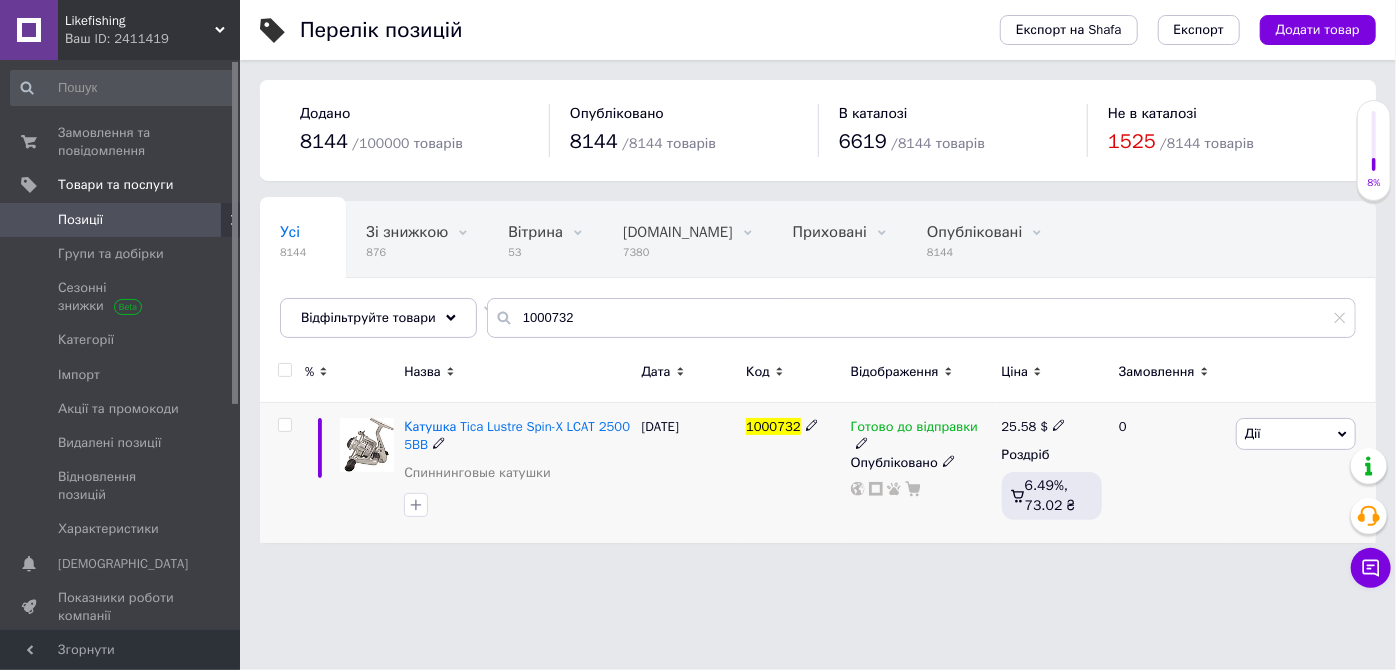 click 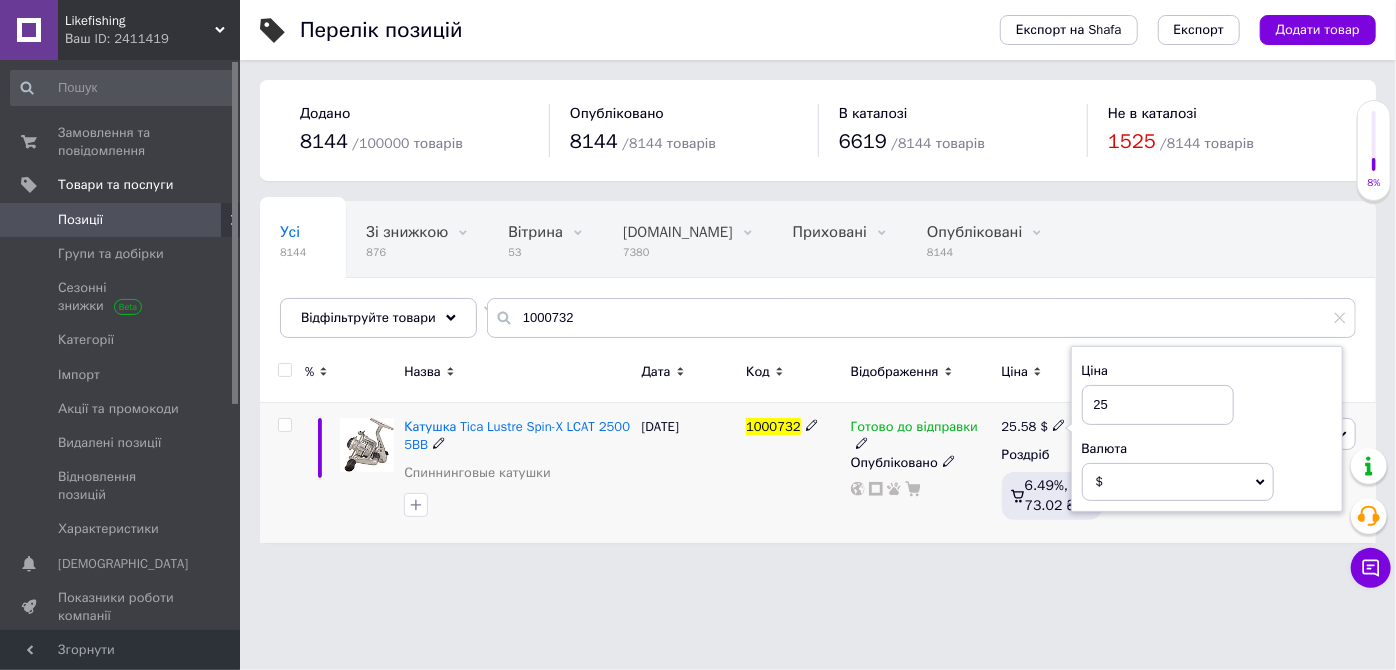 type on "2" 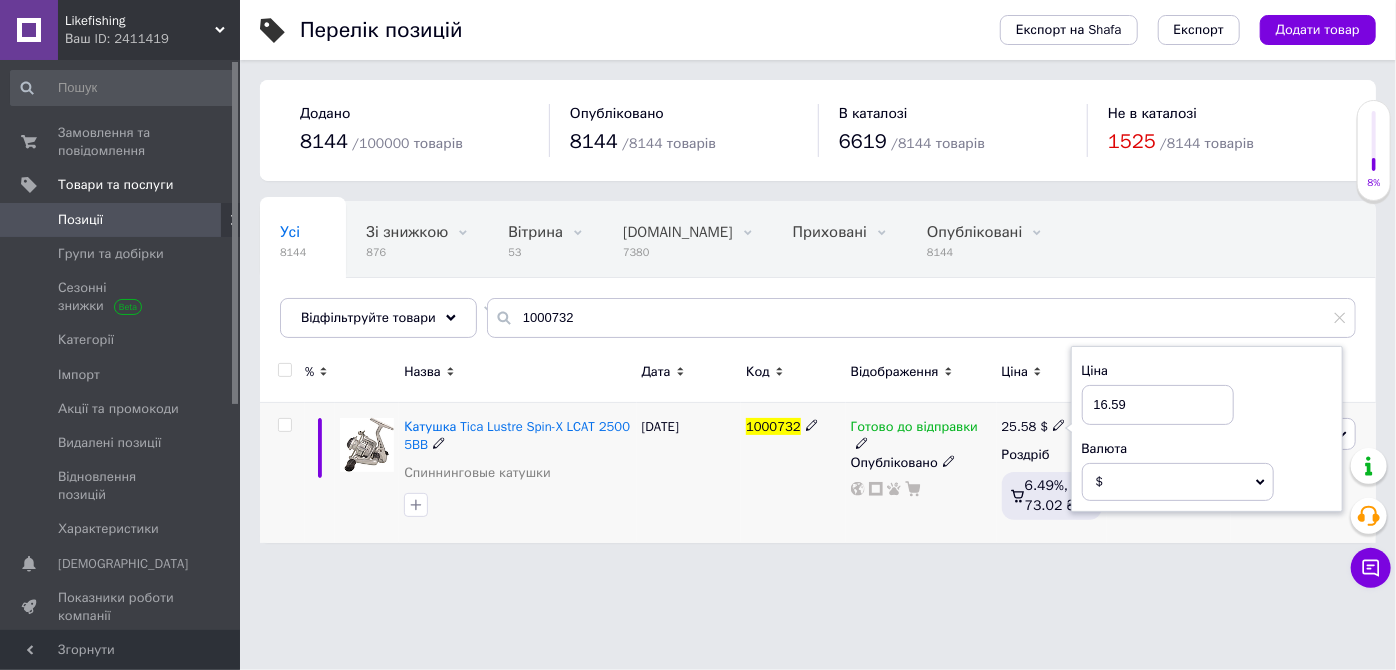 type on "16.59" 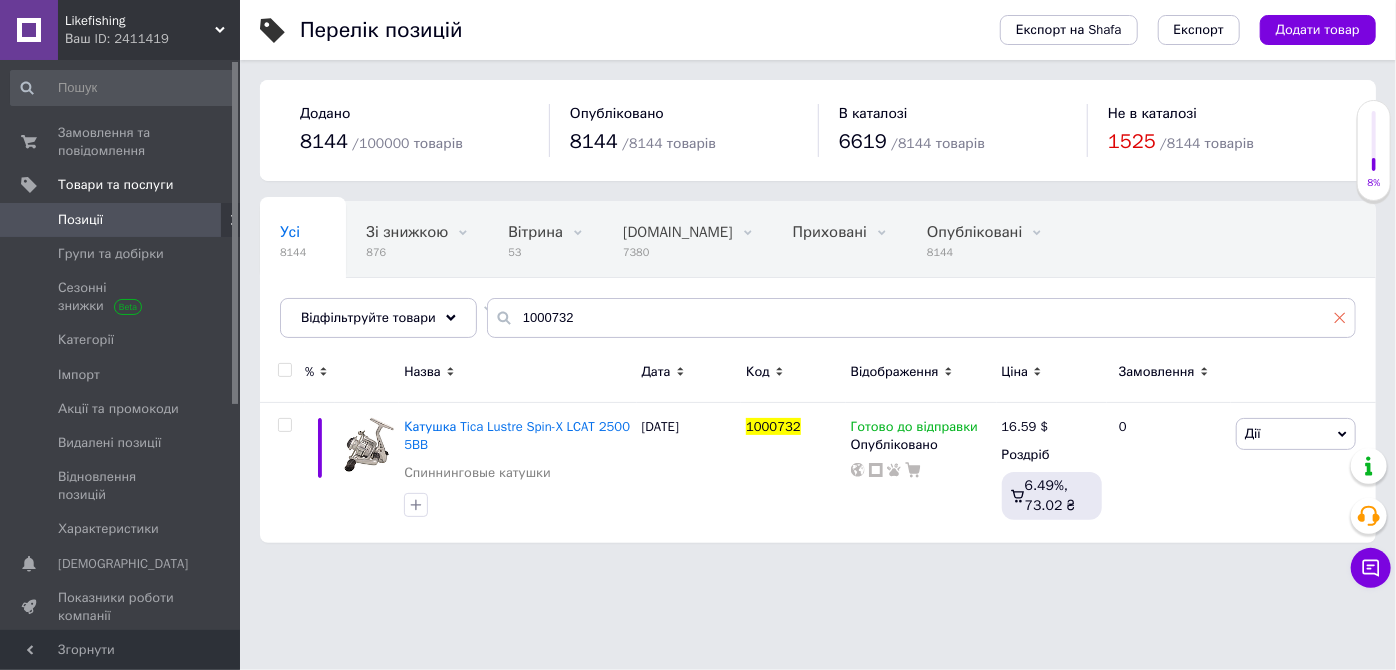 click at bounding box center (1340, 317) 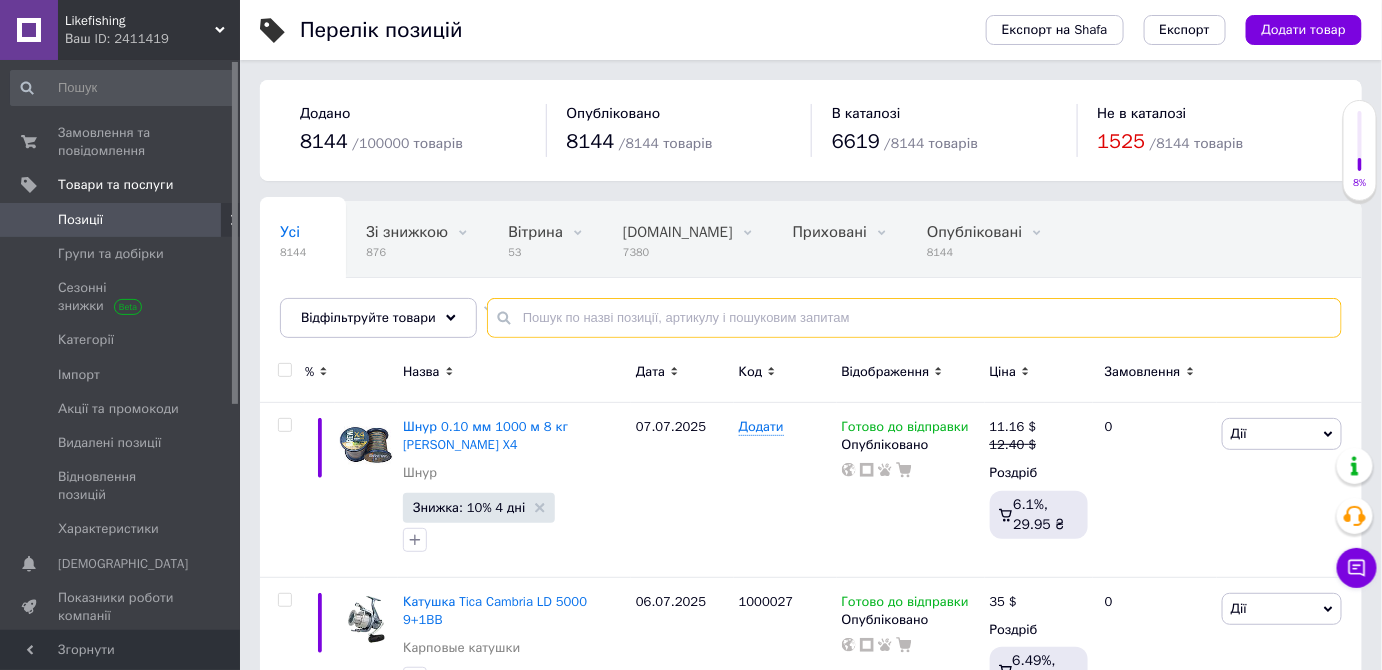 paste on "1000733" 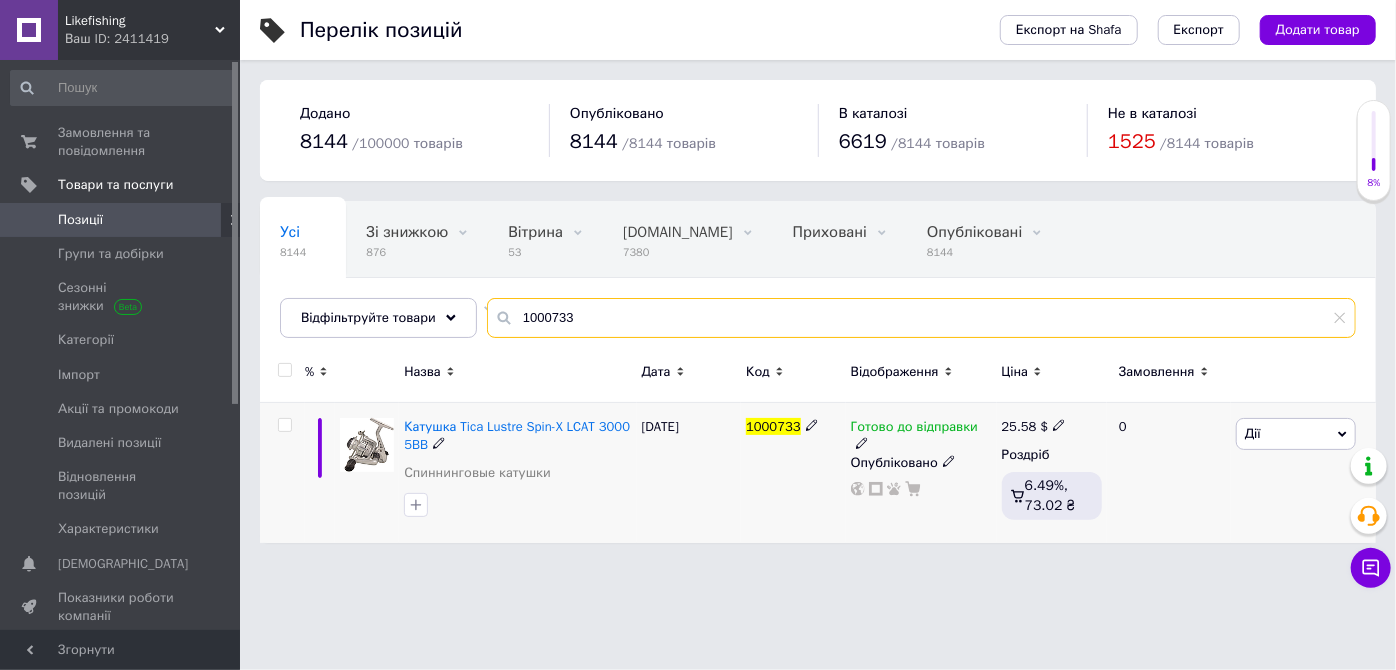 type on "1000733" 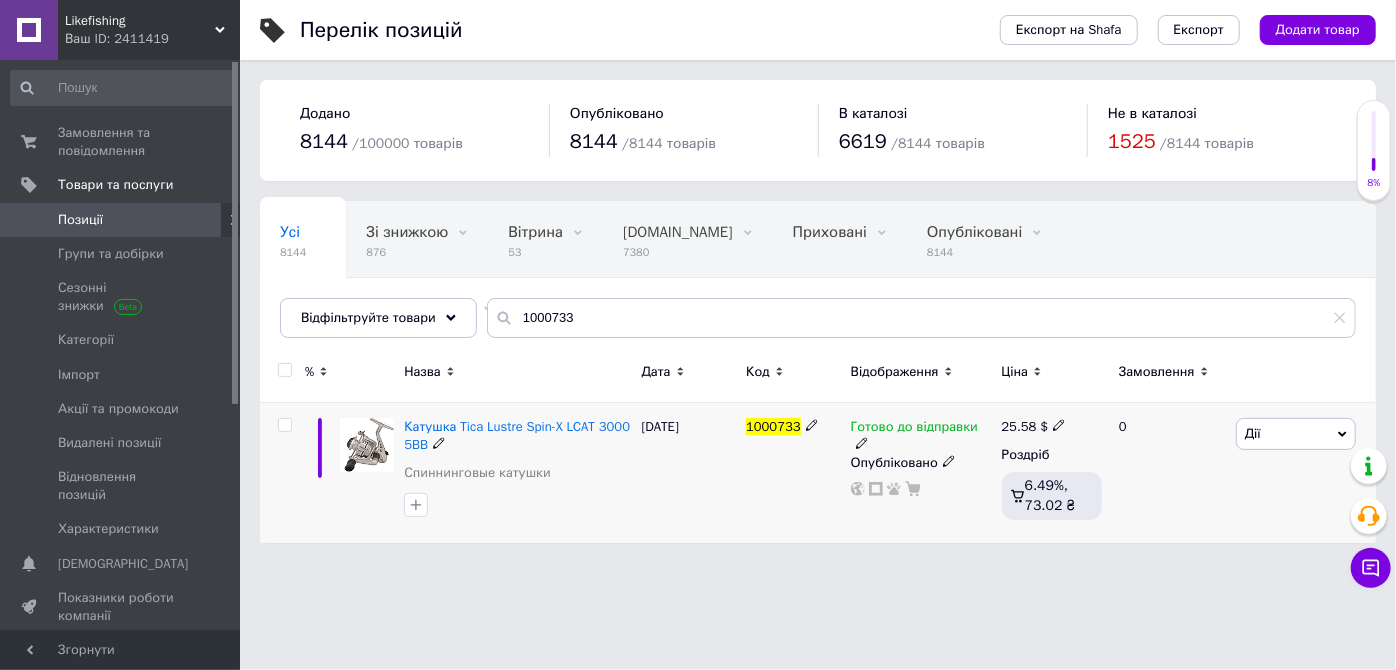click 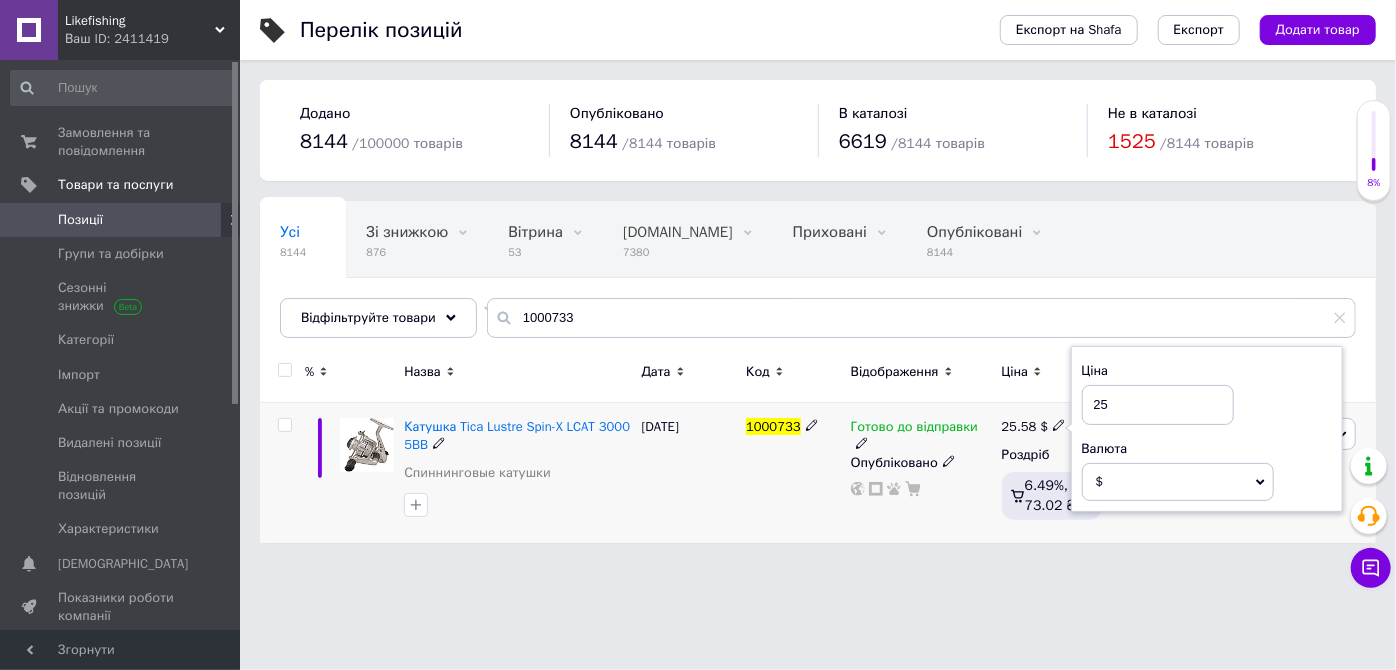 type on "2" 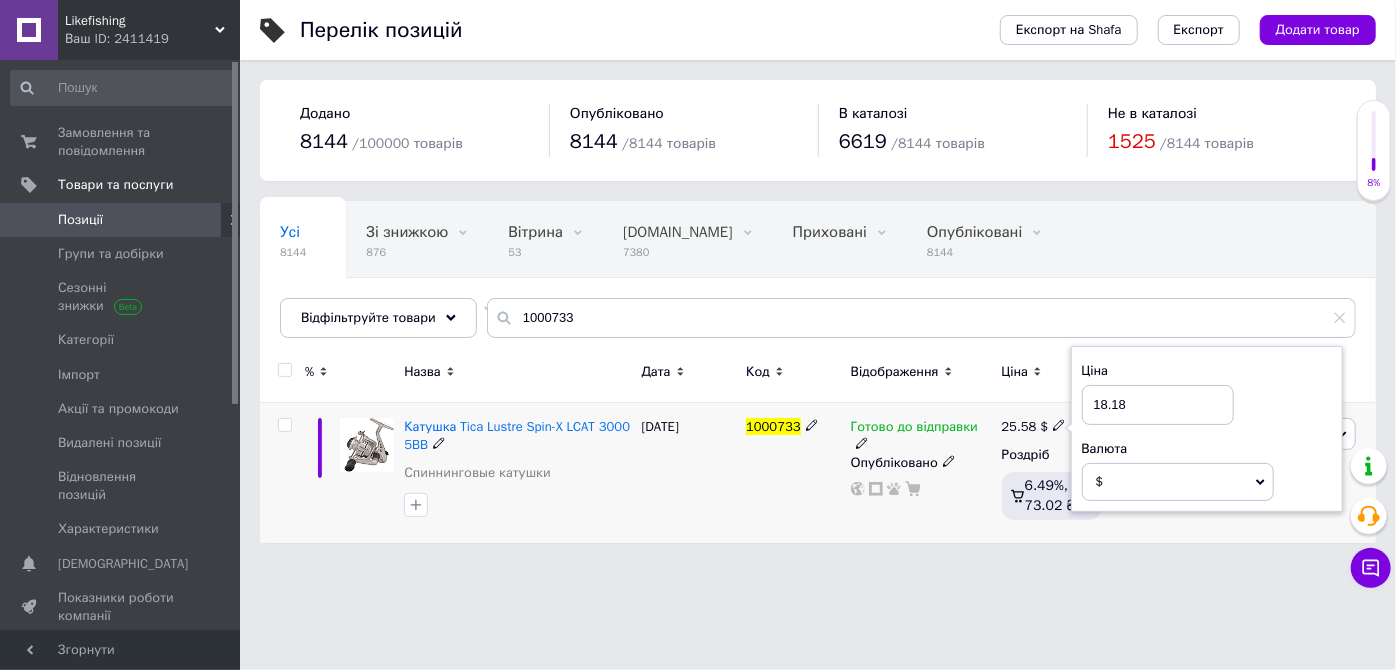 type on "18.18" 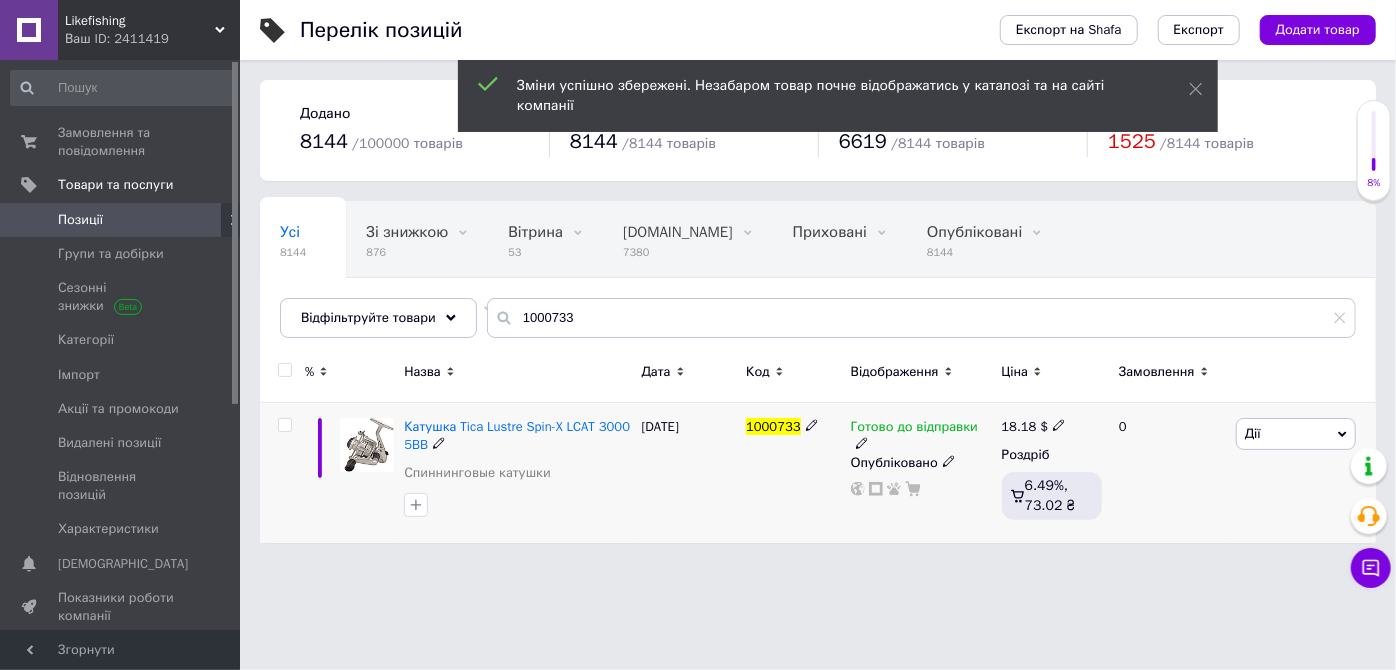 click on "[DATE]" at bounding box center (689, 473) 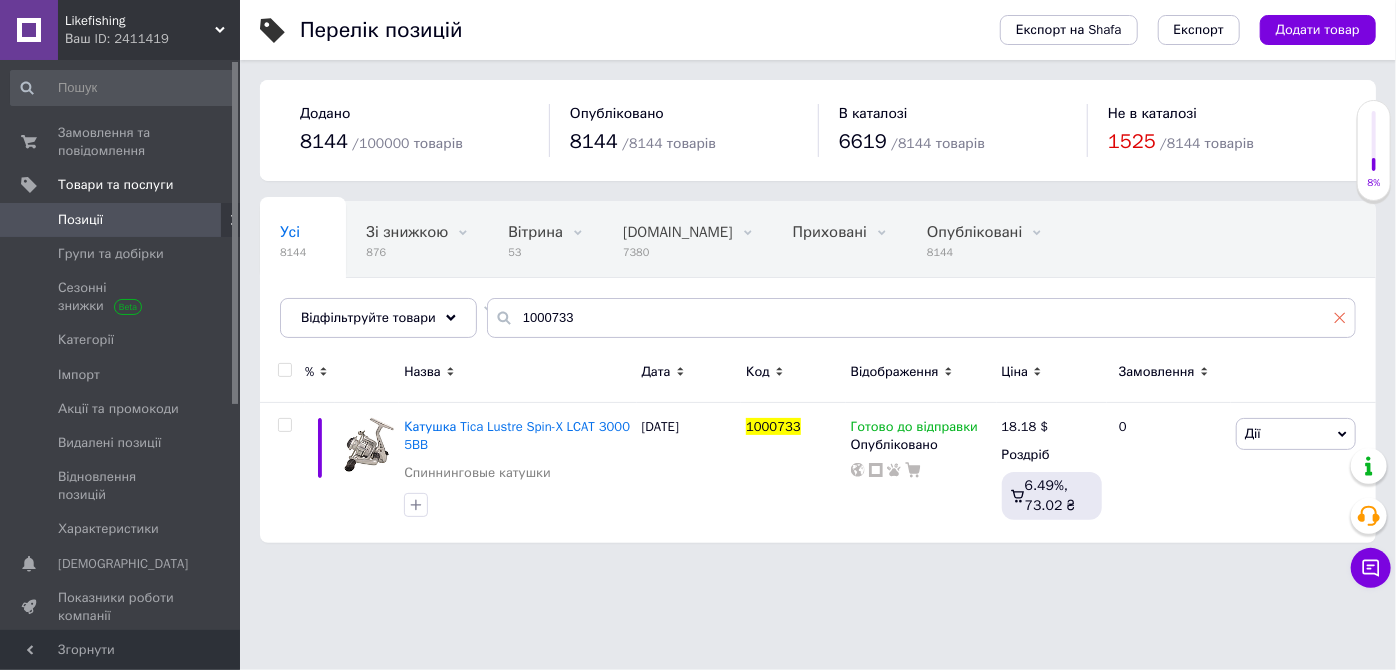 click at bounding box center (1340, 317) 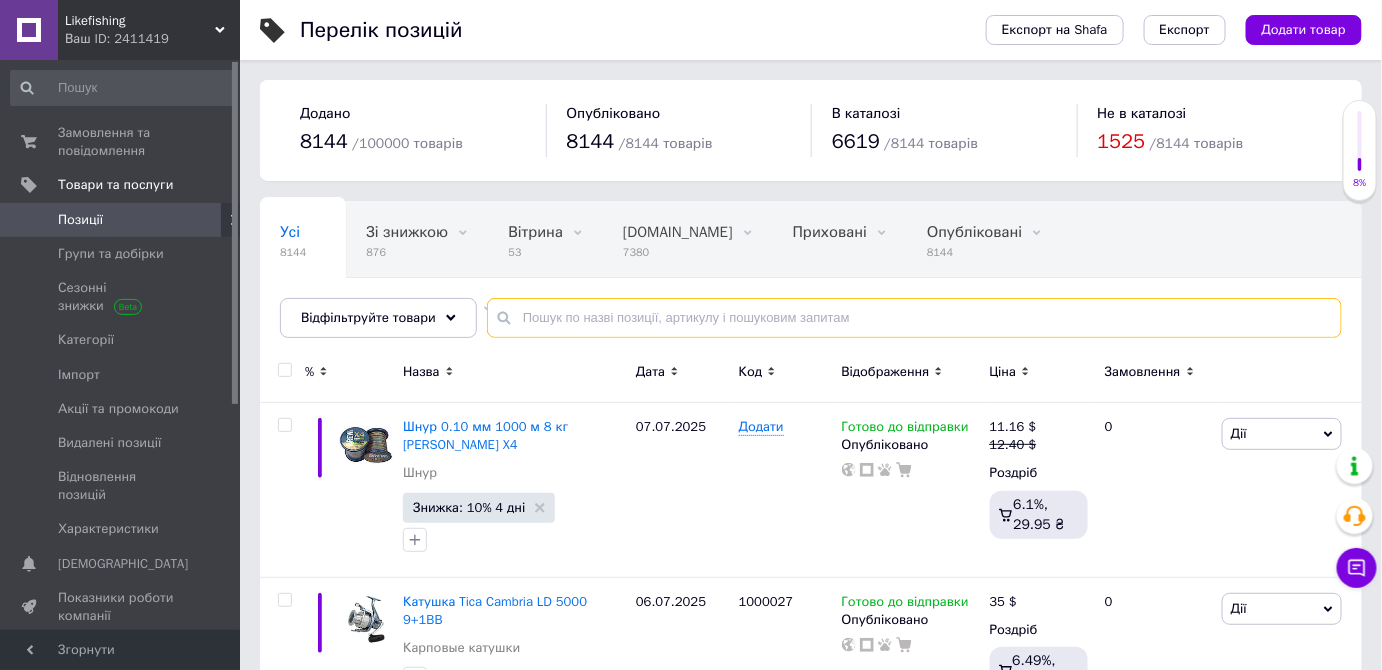 paste on "[PERSON_NAME] спиннинговая [PERSON_NAME]" 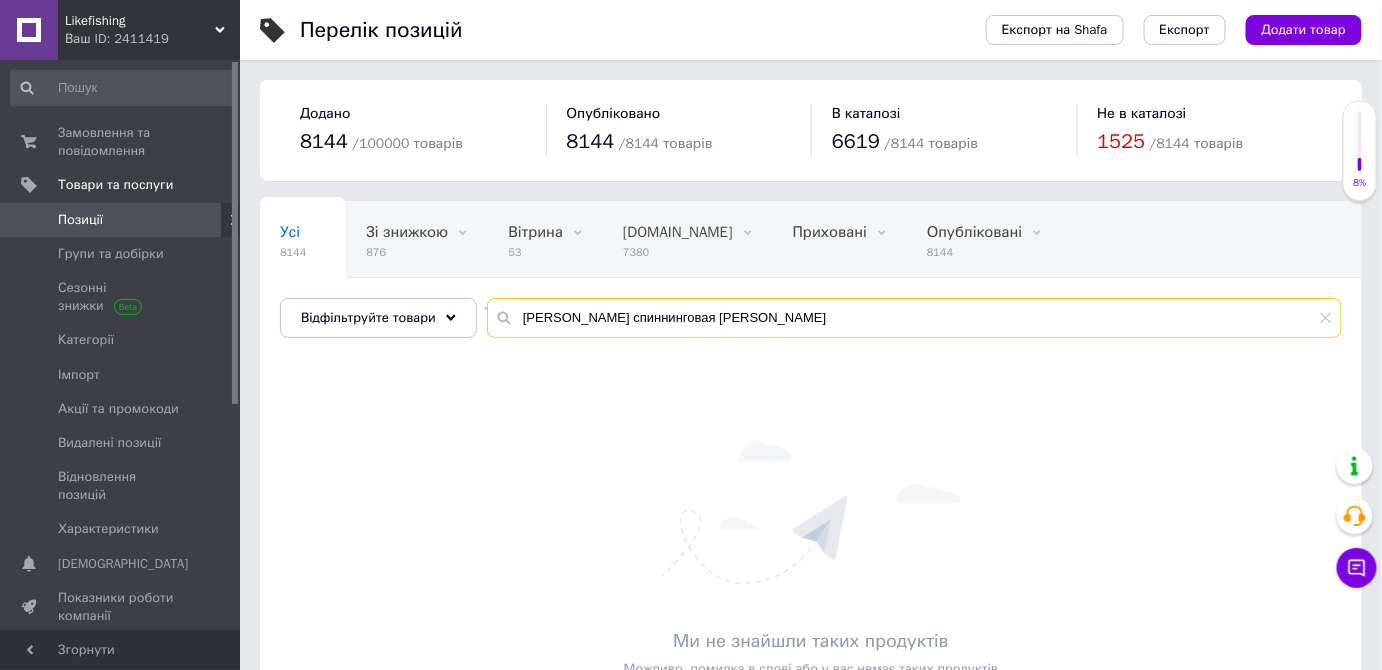 type on "[PERSON_NAME] спиннинговая [PERSON_NAME]" 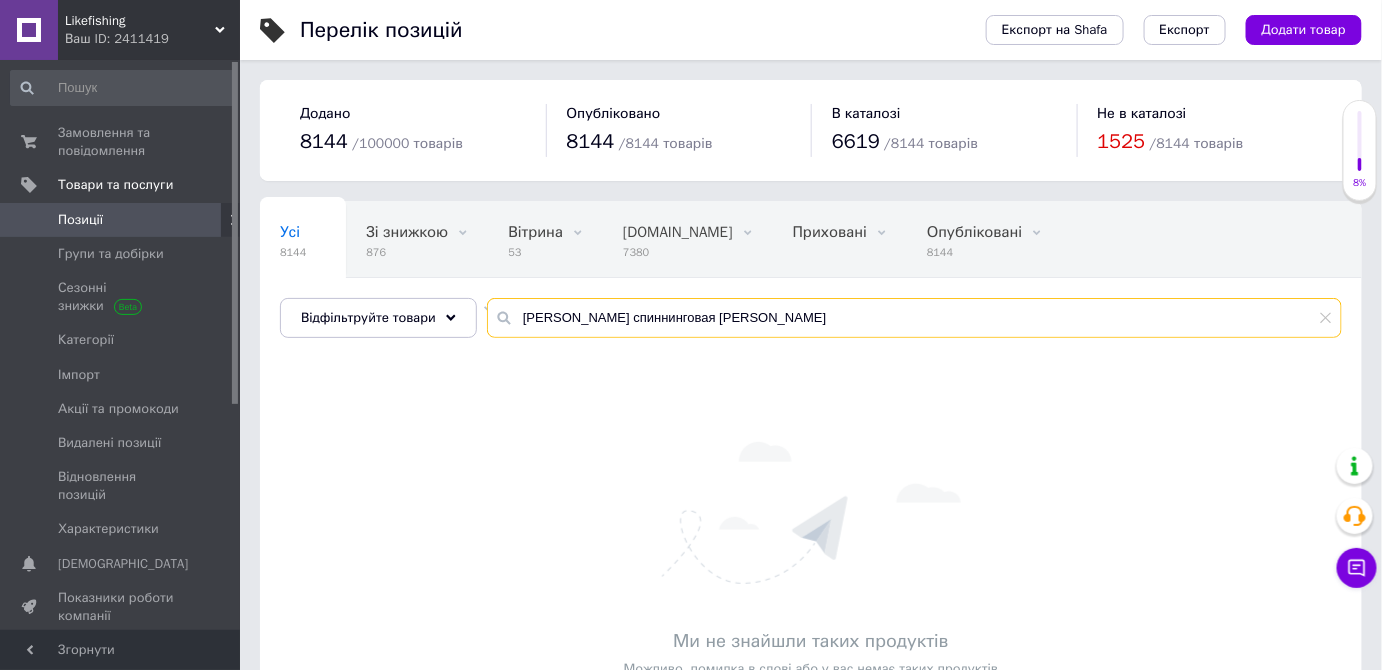 click on "[PERSON_NAME] спиннинговая [PERSON_NAME]" at bounding box center [914, 318] 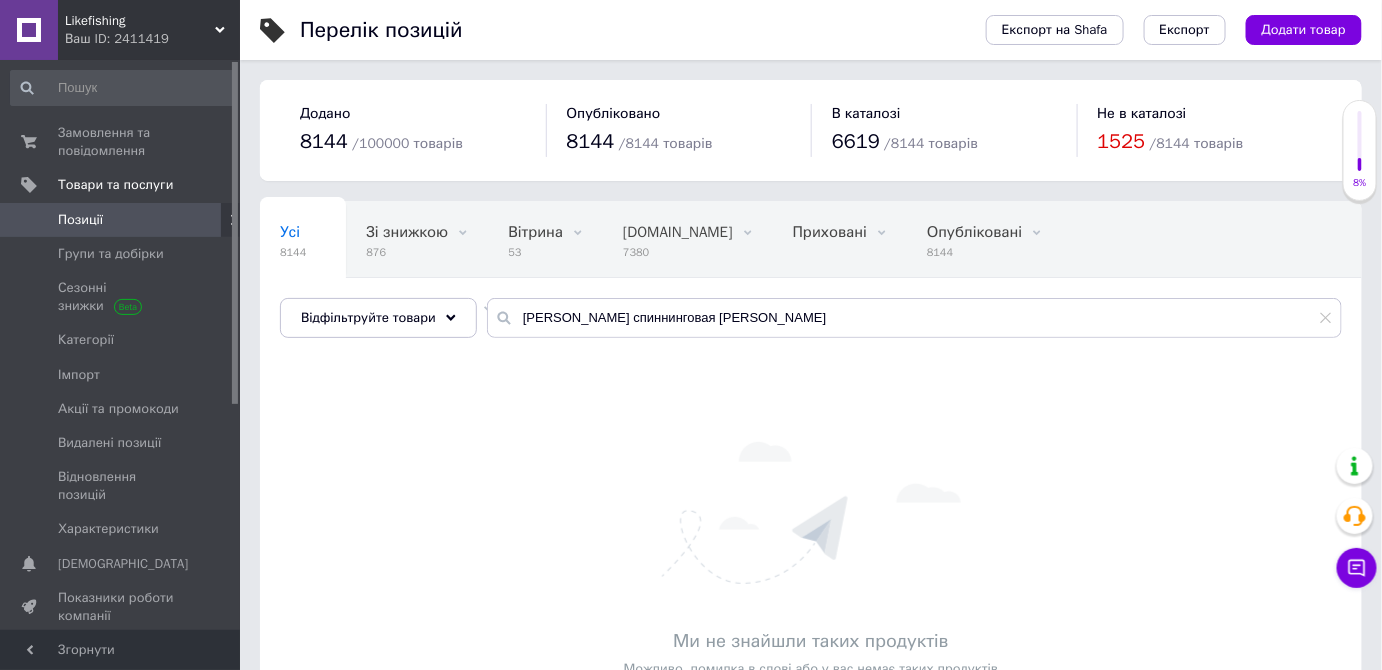 click 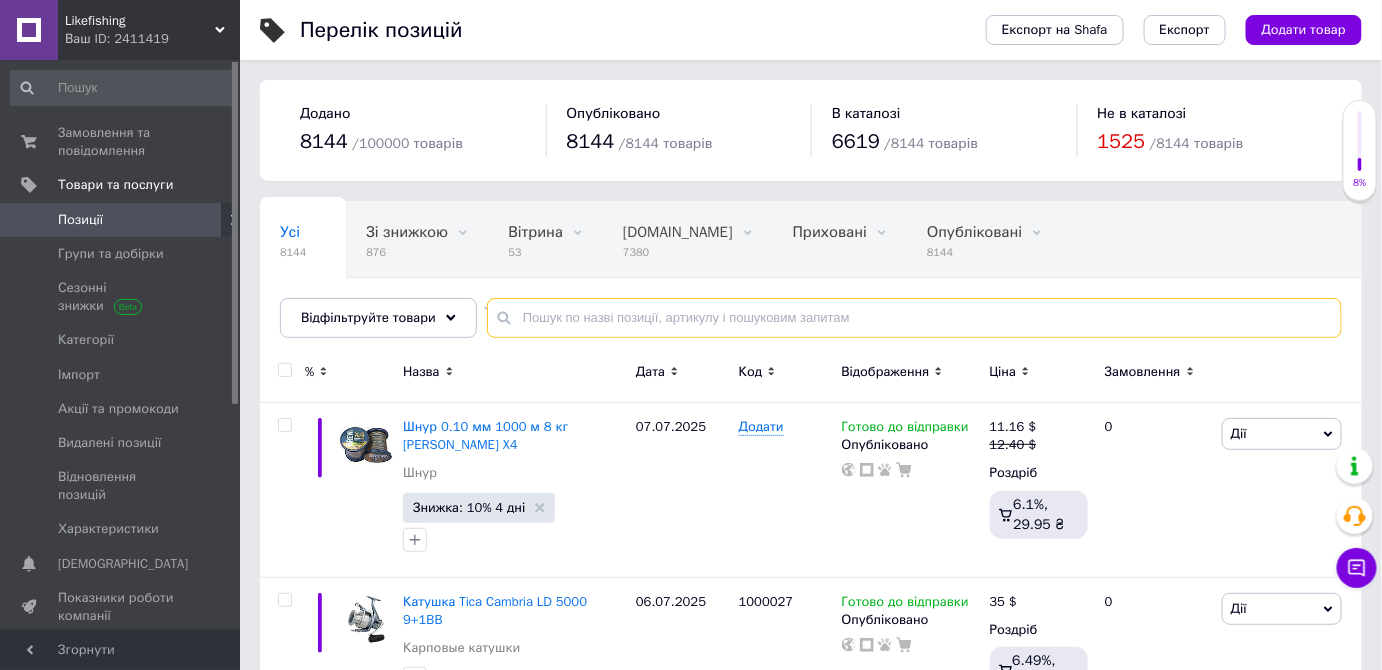 paste on "Катушка  [PERSON_NAME]" 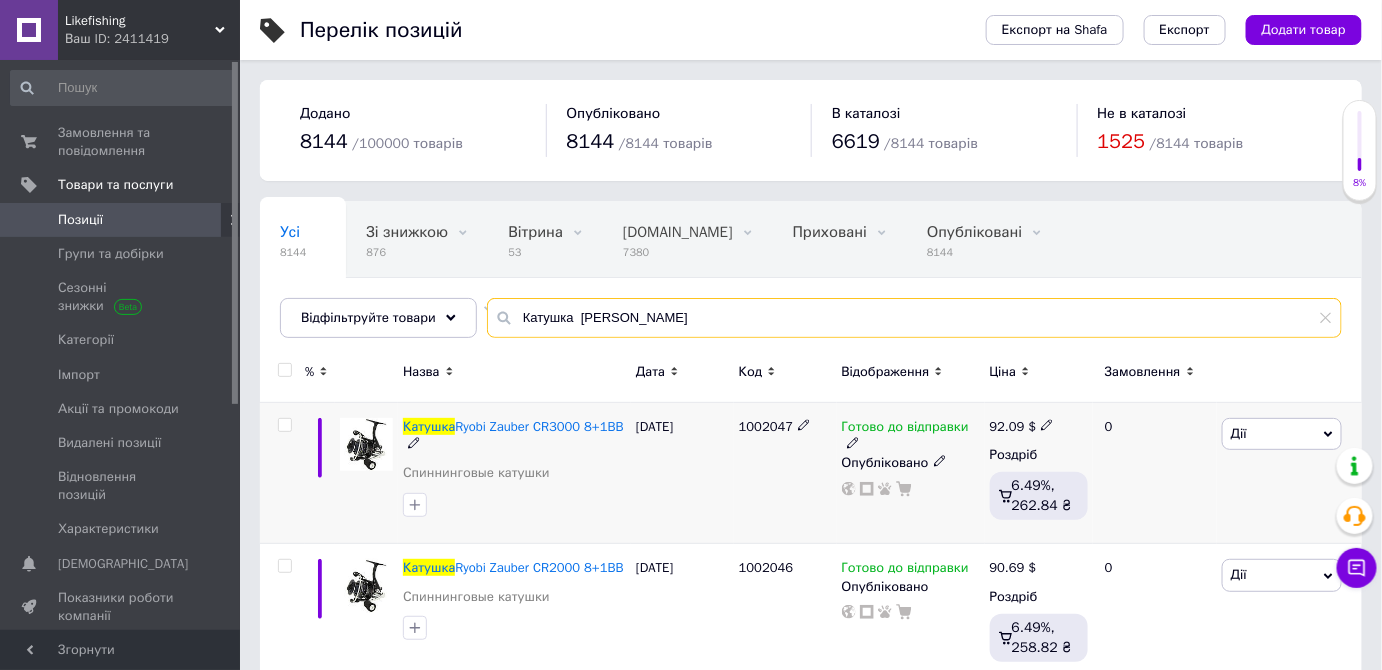 type on "Катушка  [PERSON_NAME]" 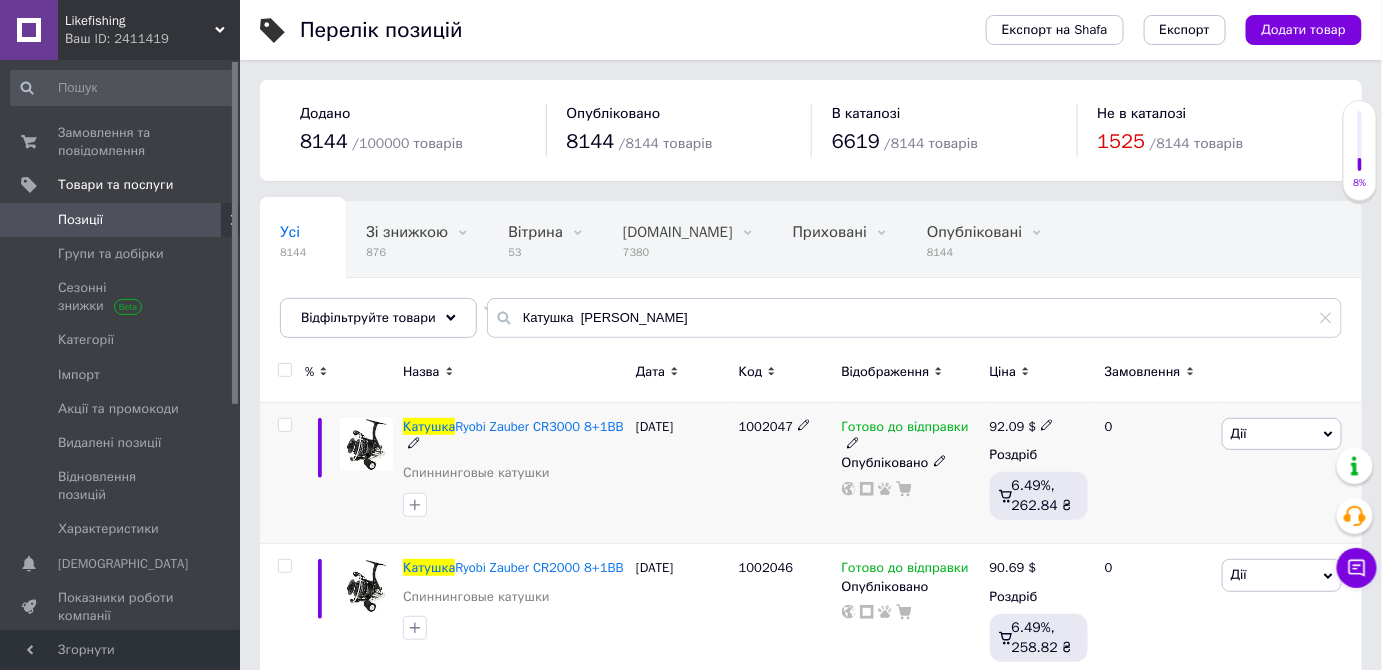 click 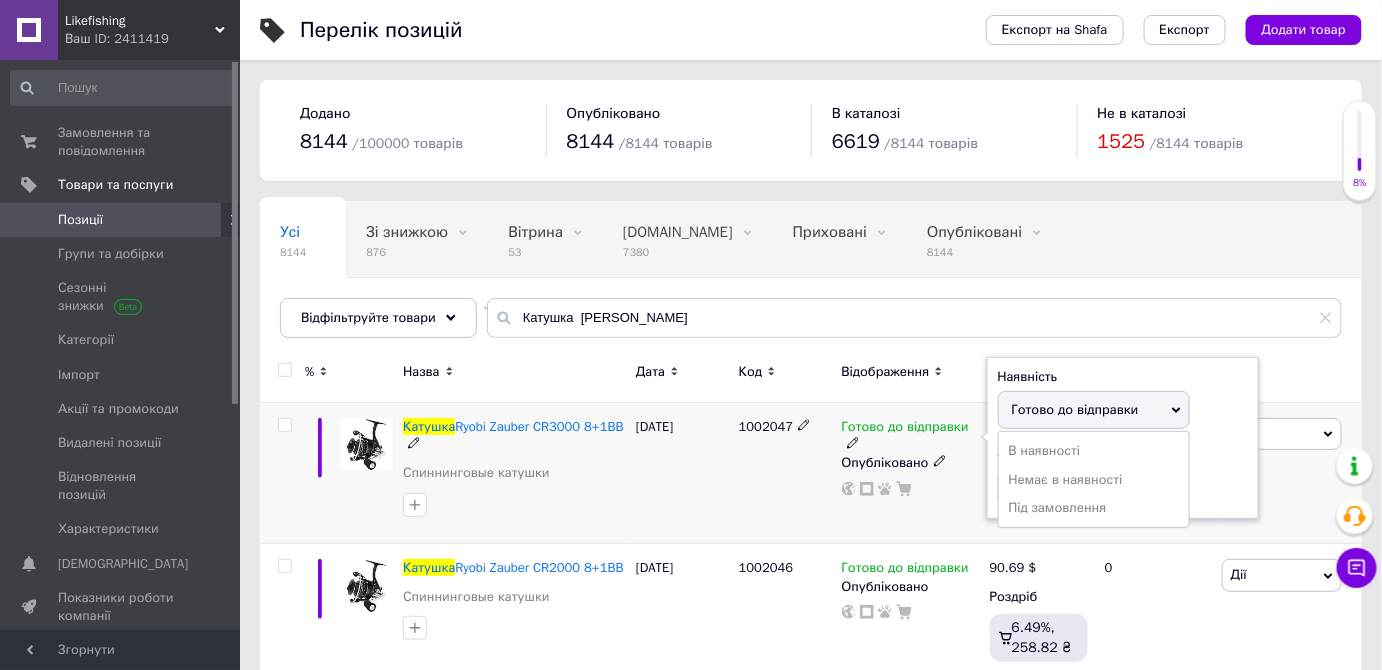 drag, startPoint x: 1050, startPoint y: 482, endPoint x: 1036, endPoint y: 486, distance: 14.56022 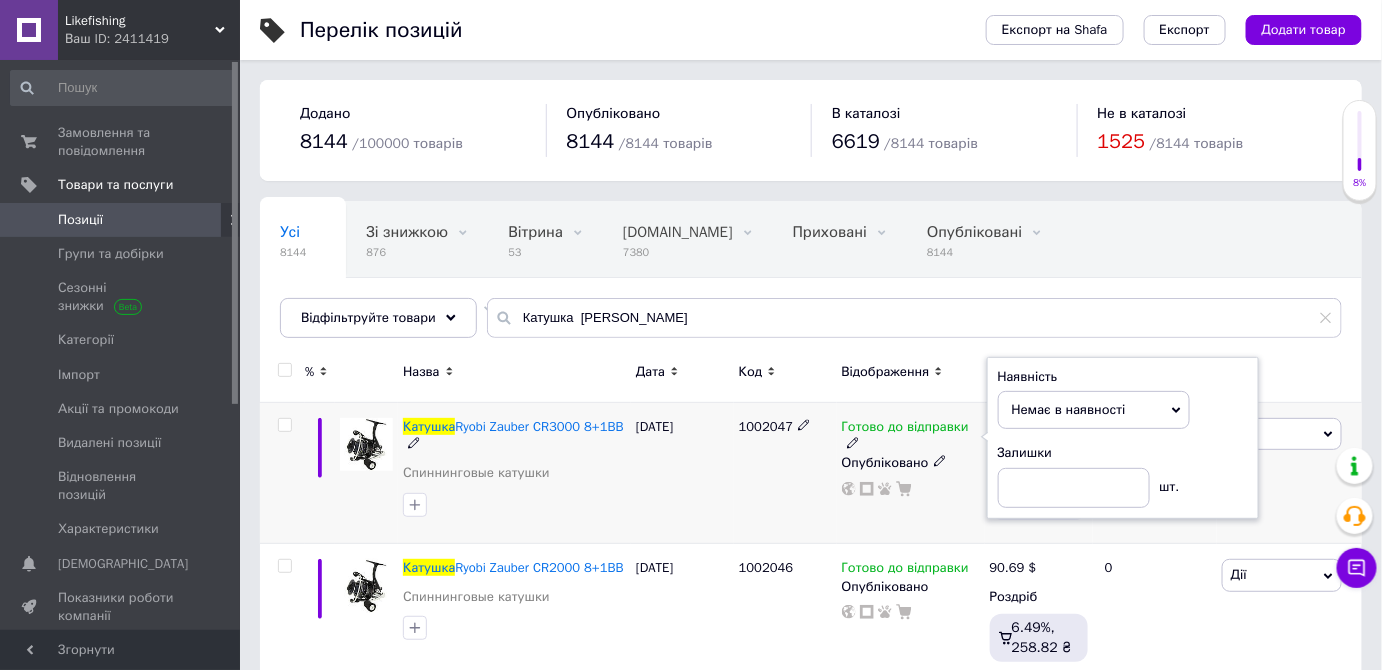 click on "[DATE]" at bounding box center (682, 473) 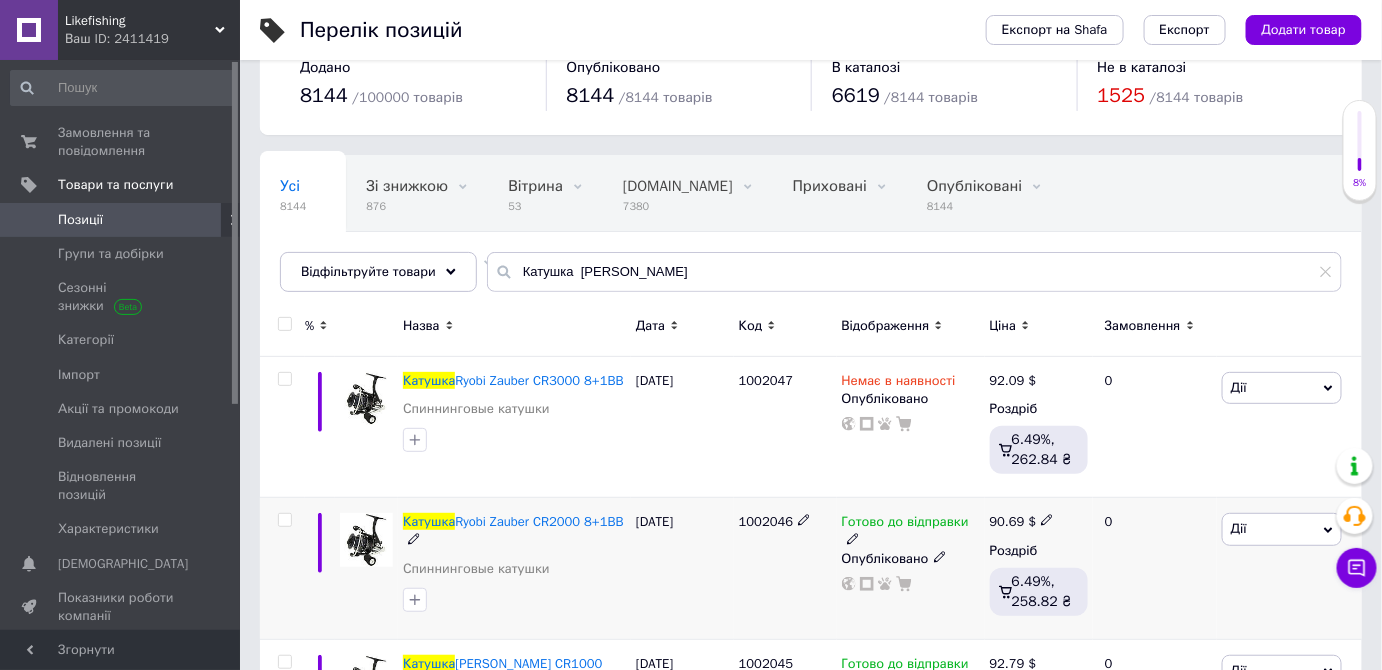 scroll, scrollTop: 90, scrollLeft: 0, axis: vertical 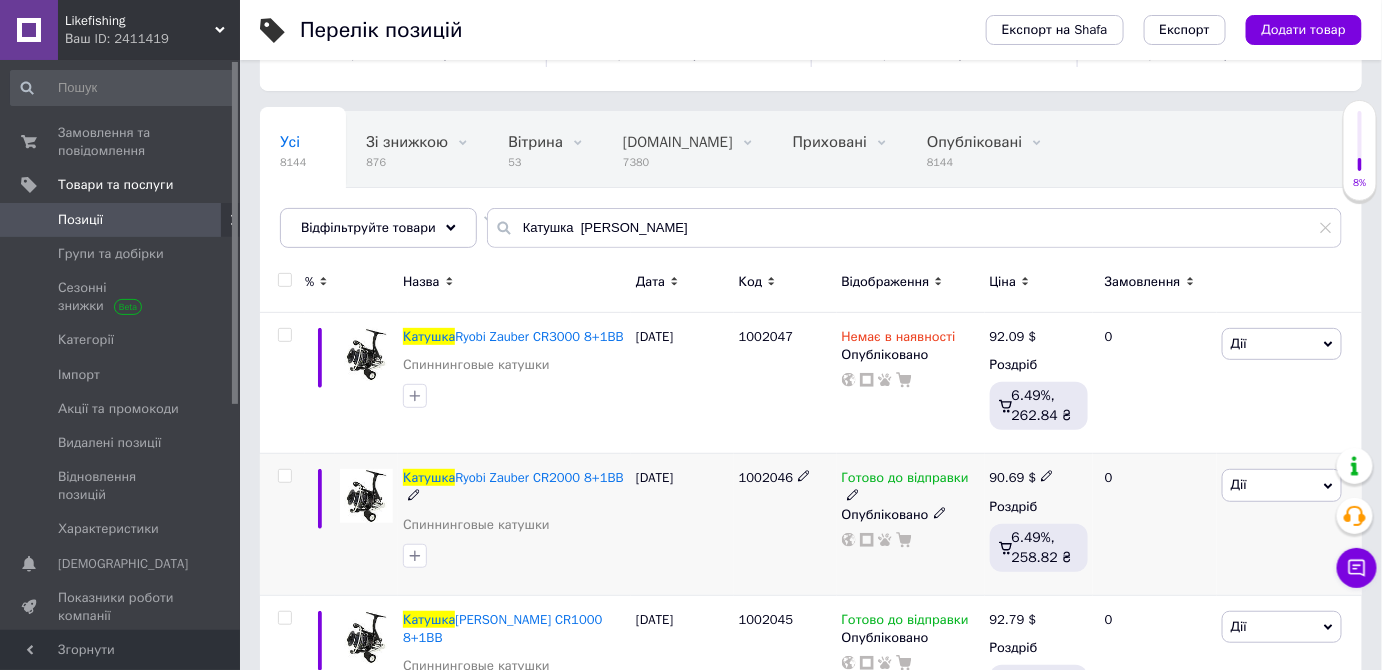 click 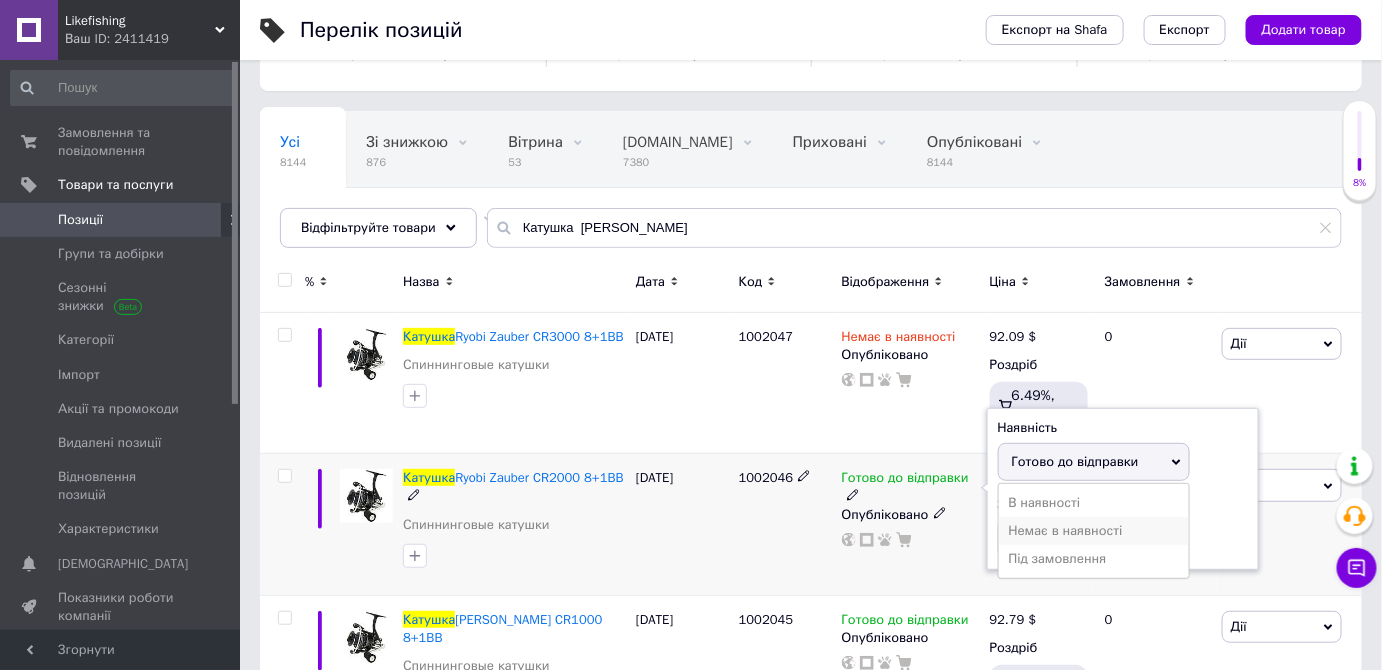 click on "Немає в наявності" at bounding box center [1094, 531] 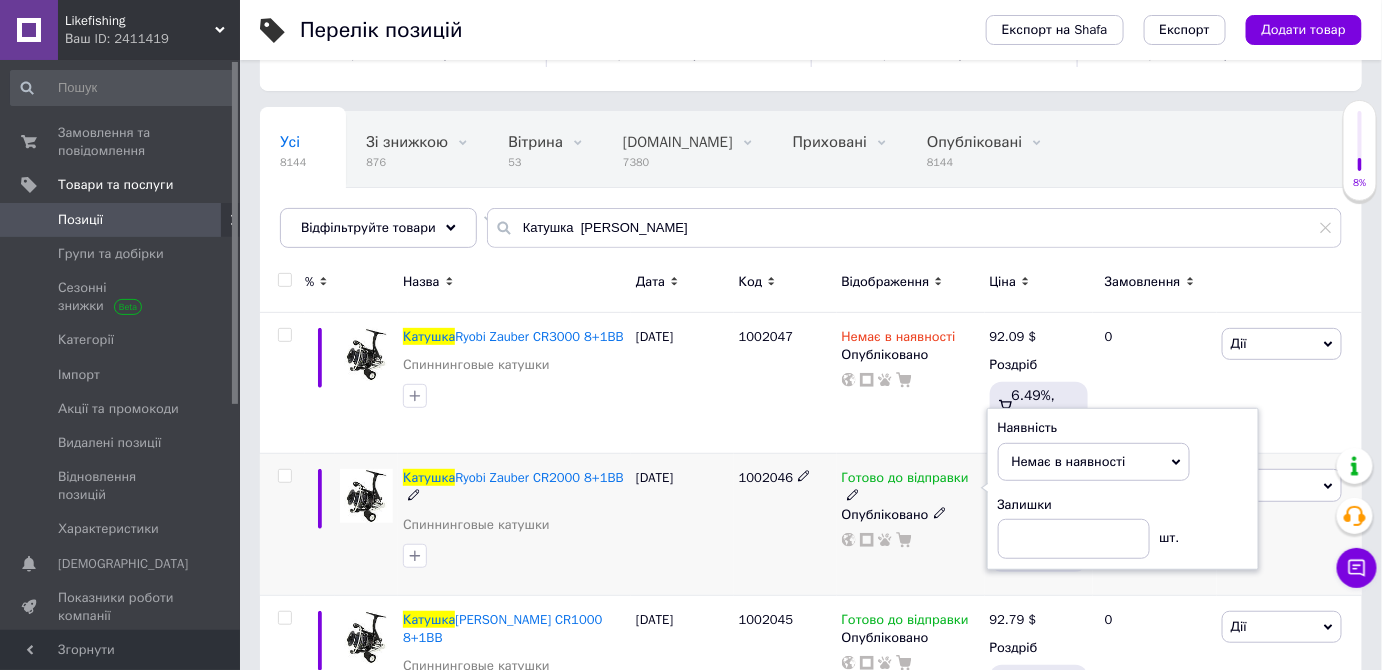 click on "[DATE]" at bounding box center [682, 524] 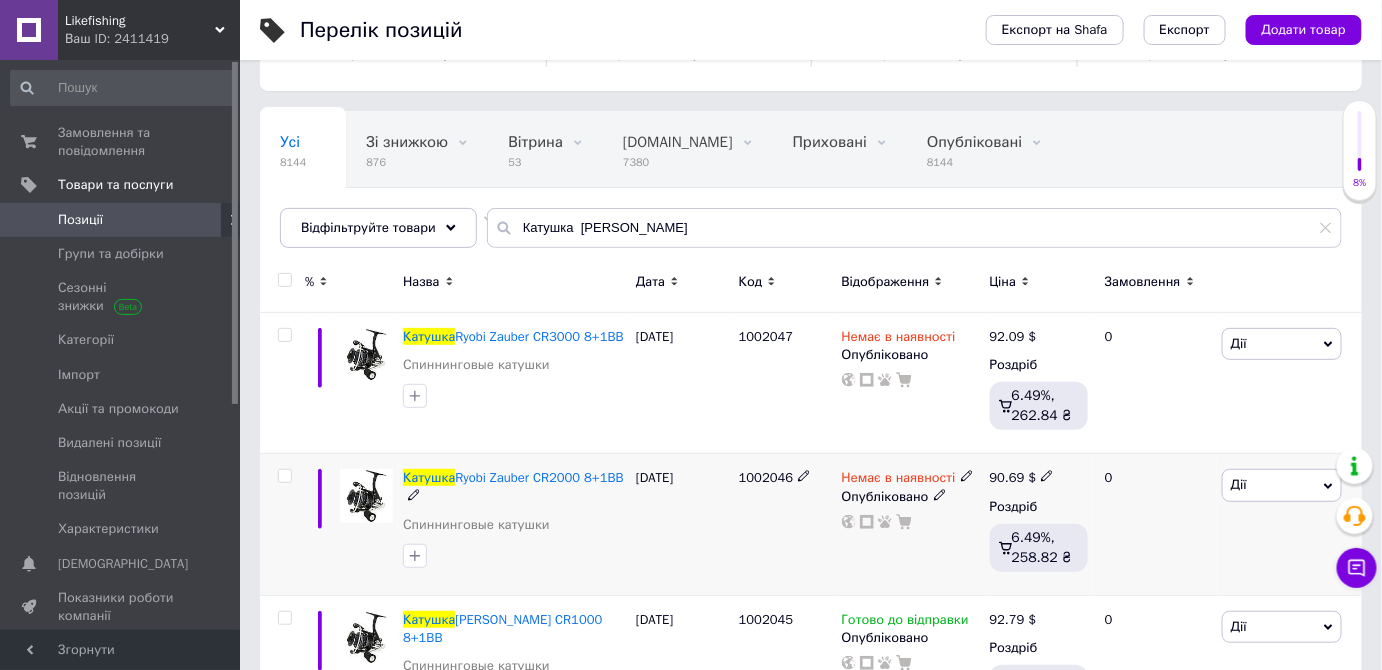 scroll, scrollTop: 173, scrollLeft: 0, axis: vertical 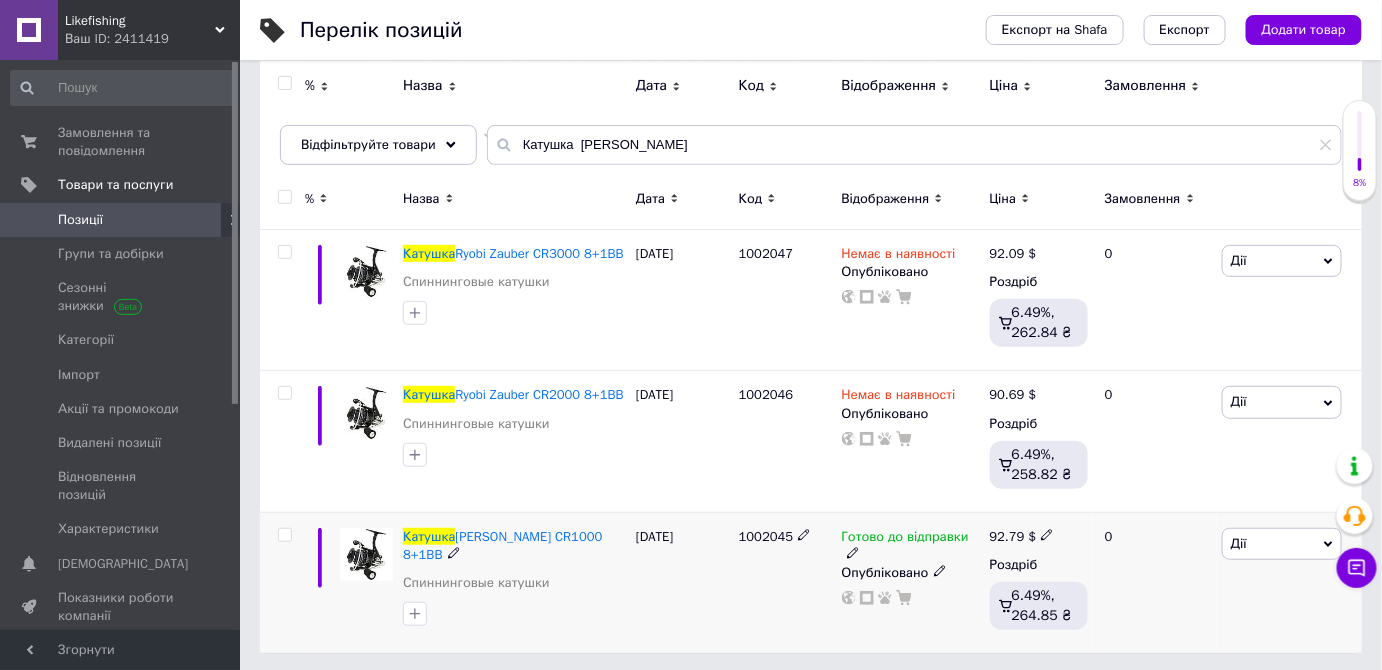 click 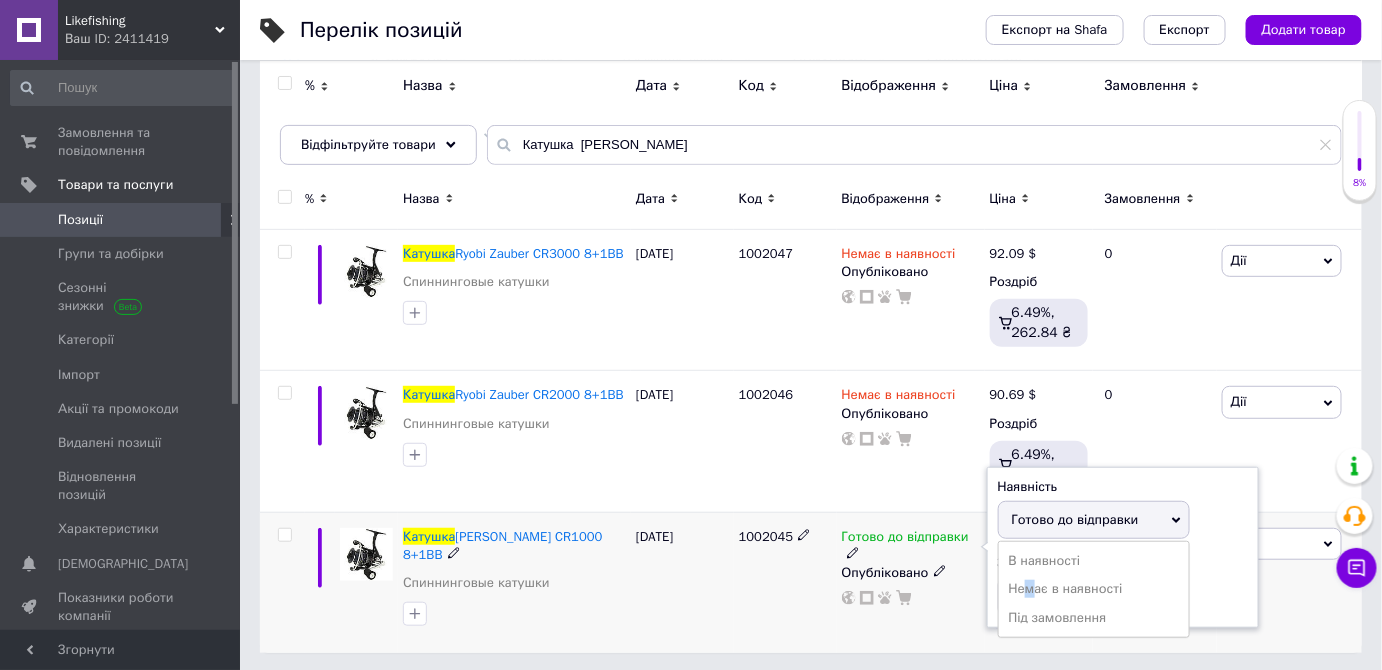 drag, startPoint x: 1029, startPoint y: 590, endPoint x: 999, endPoint y: 596, distance: 30.594116 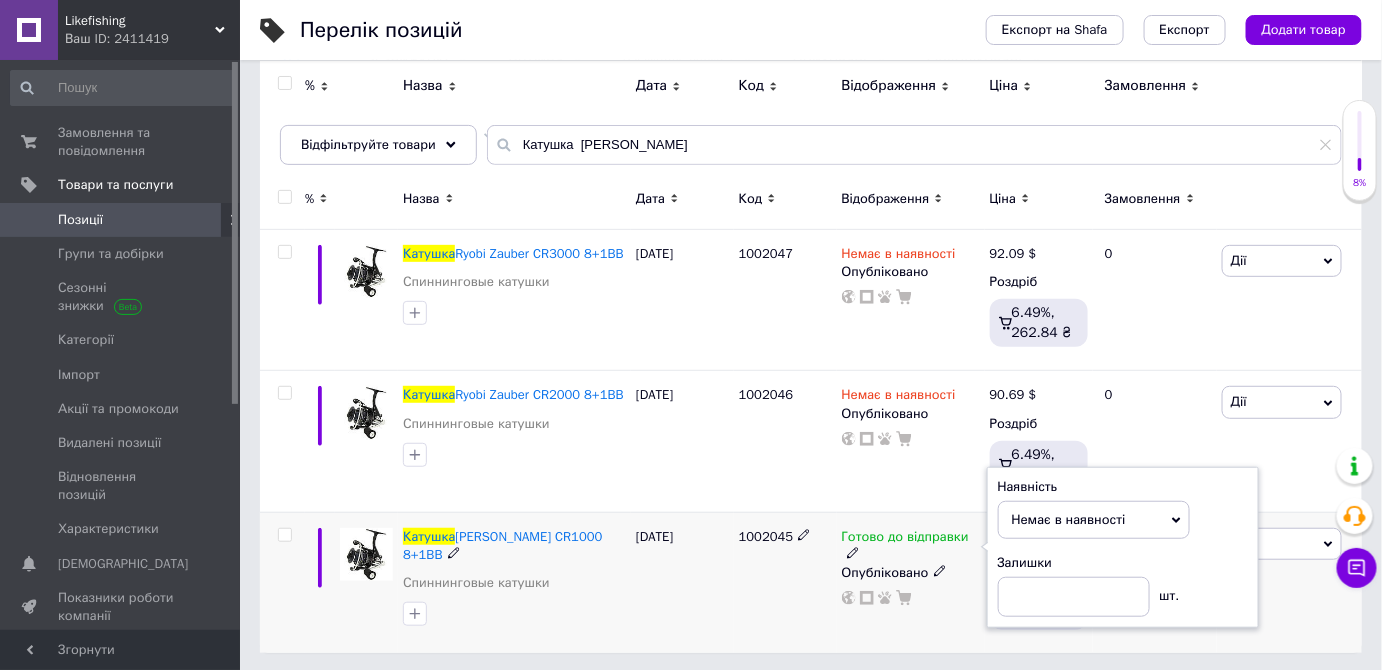 click on "[DATE]" at bounding box center (682, 582) 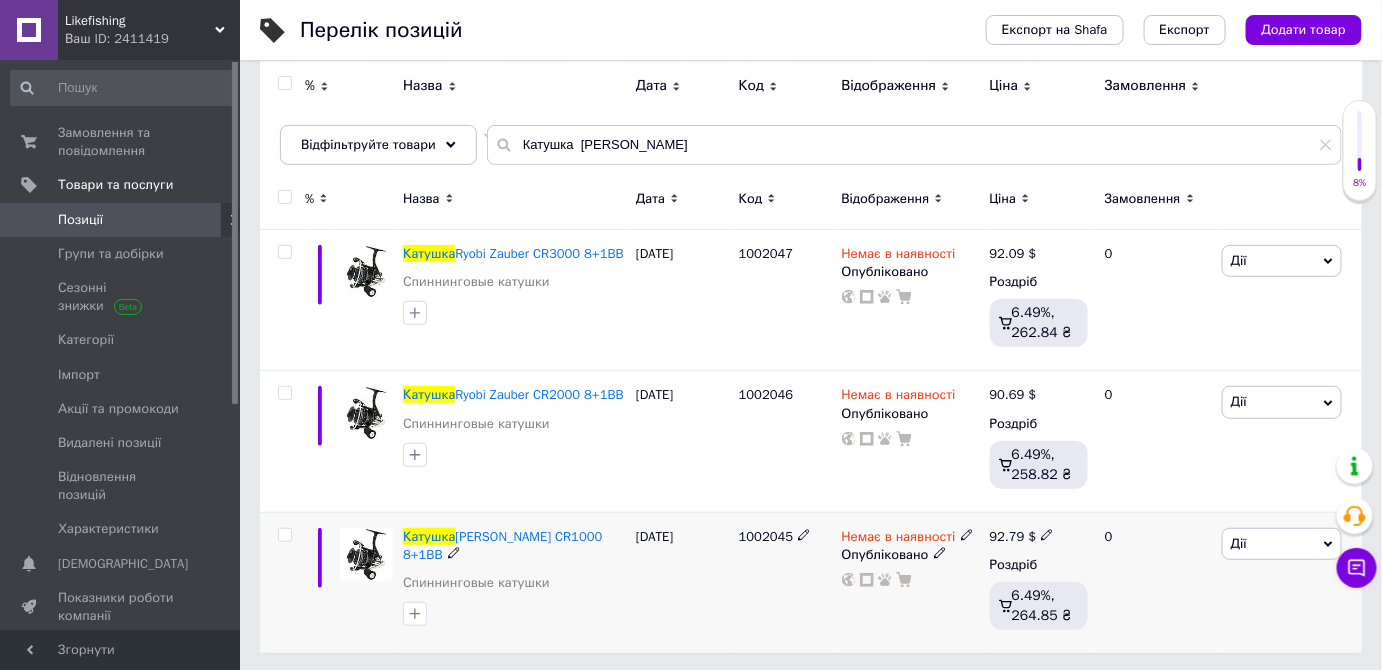 click on "[DATE]" at bounding box center [682, 582] 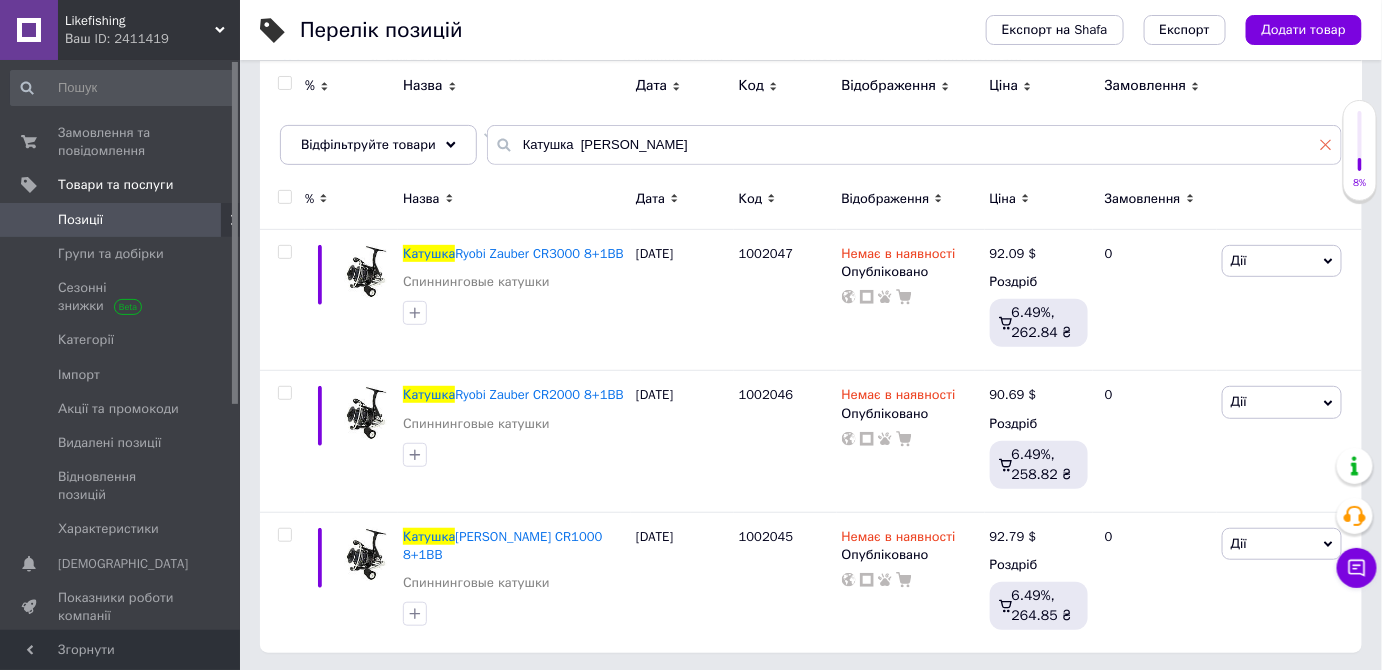 click 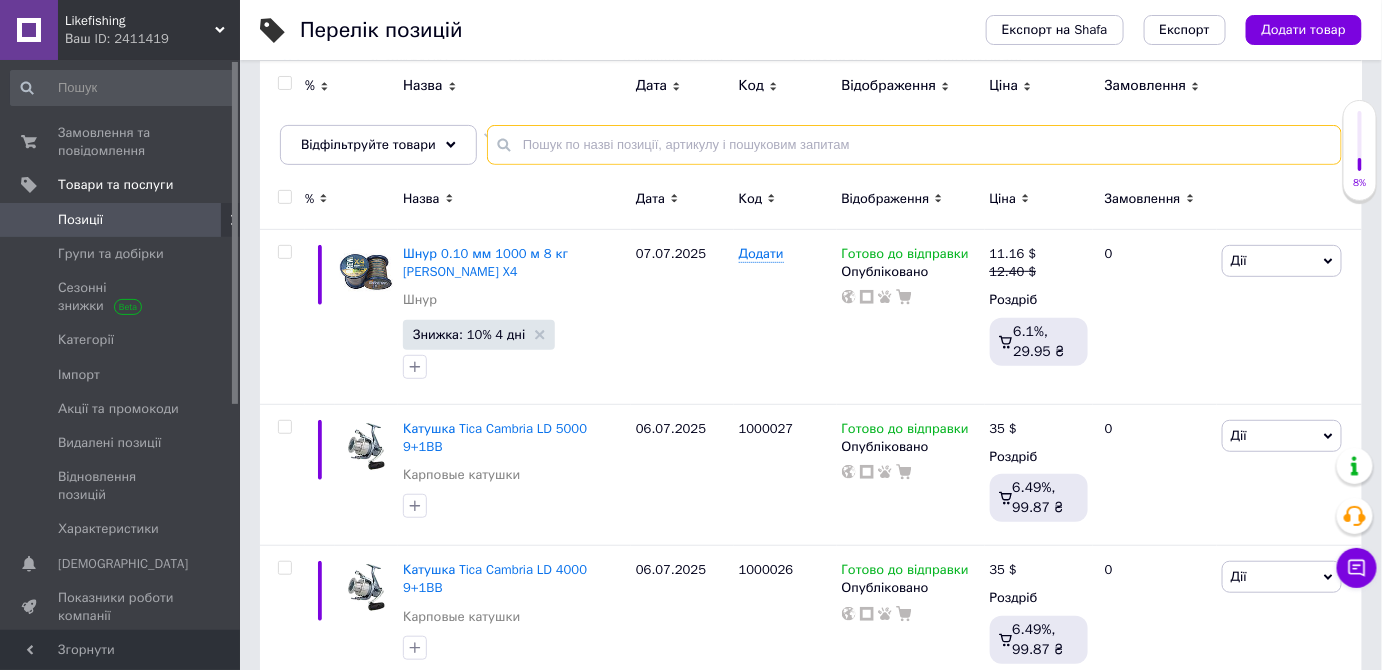paste on "1002070" 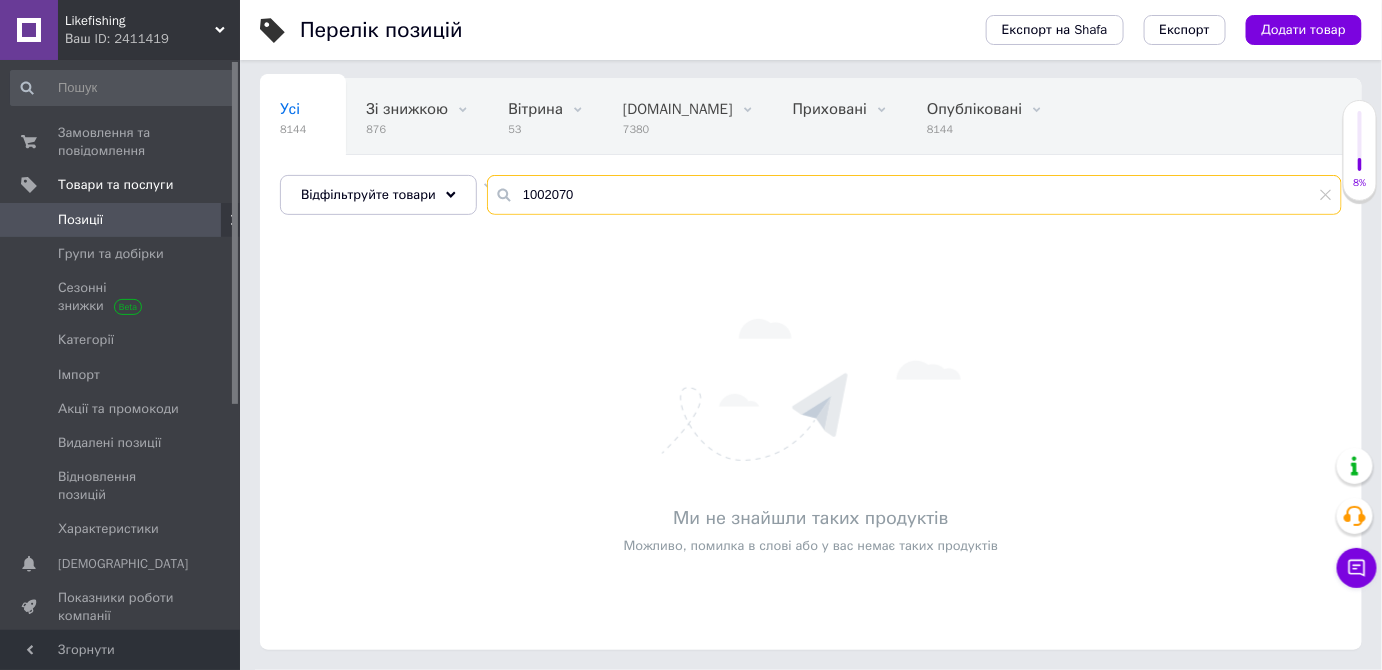 scroll, scrollTop: 121, scrollLeft: 0, axis: vertical 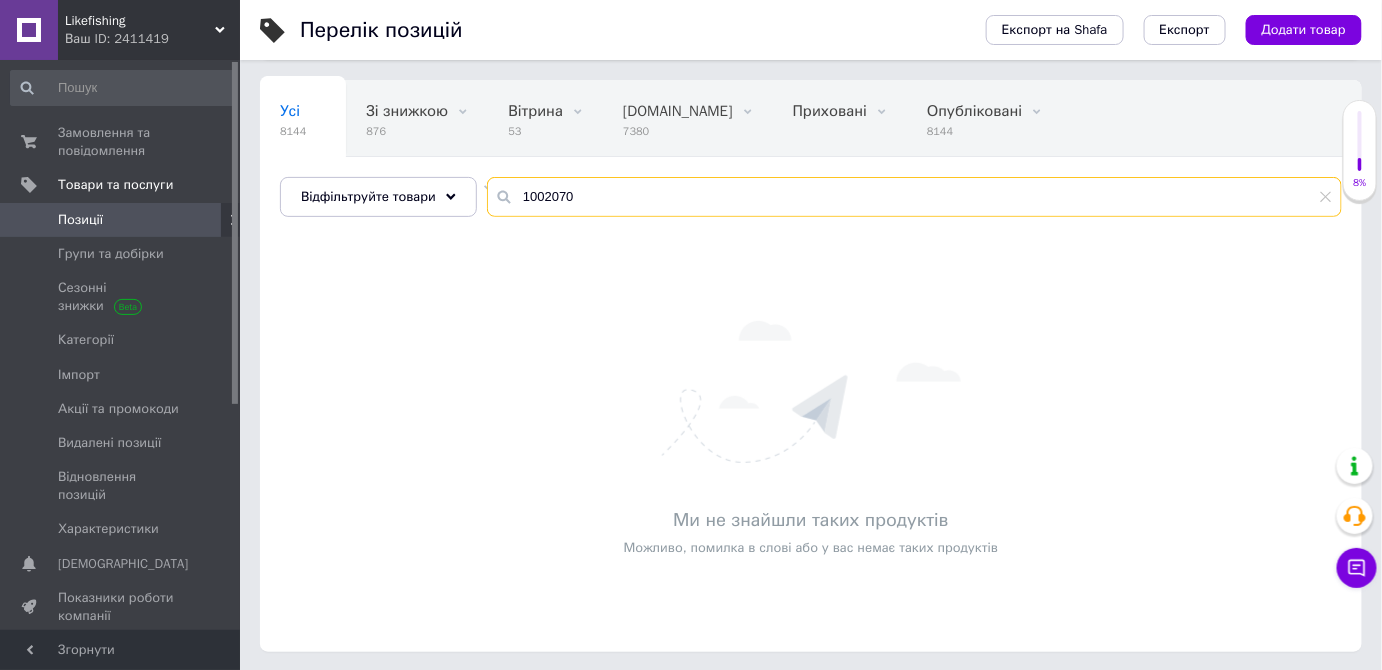 type on "1002070" 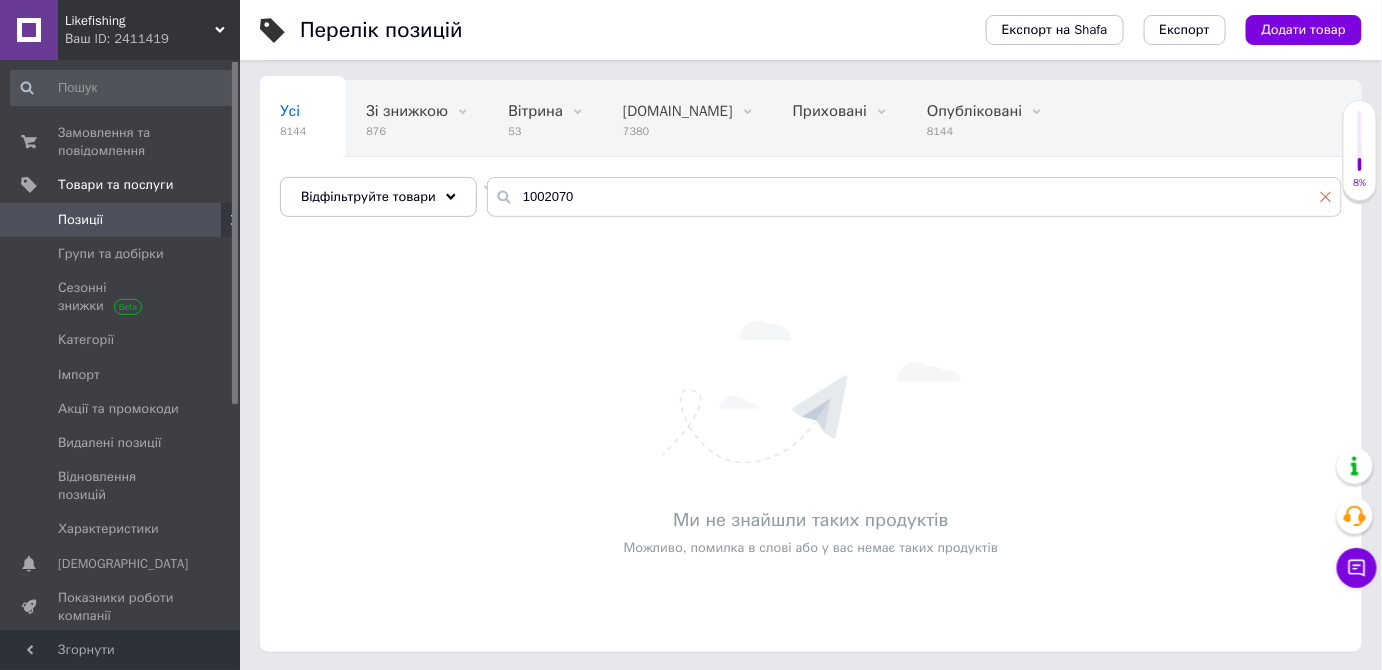 click 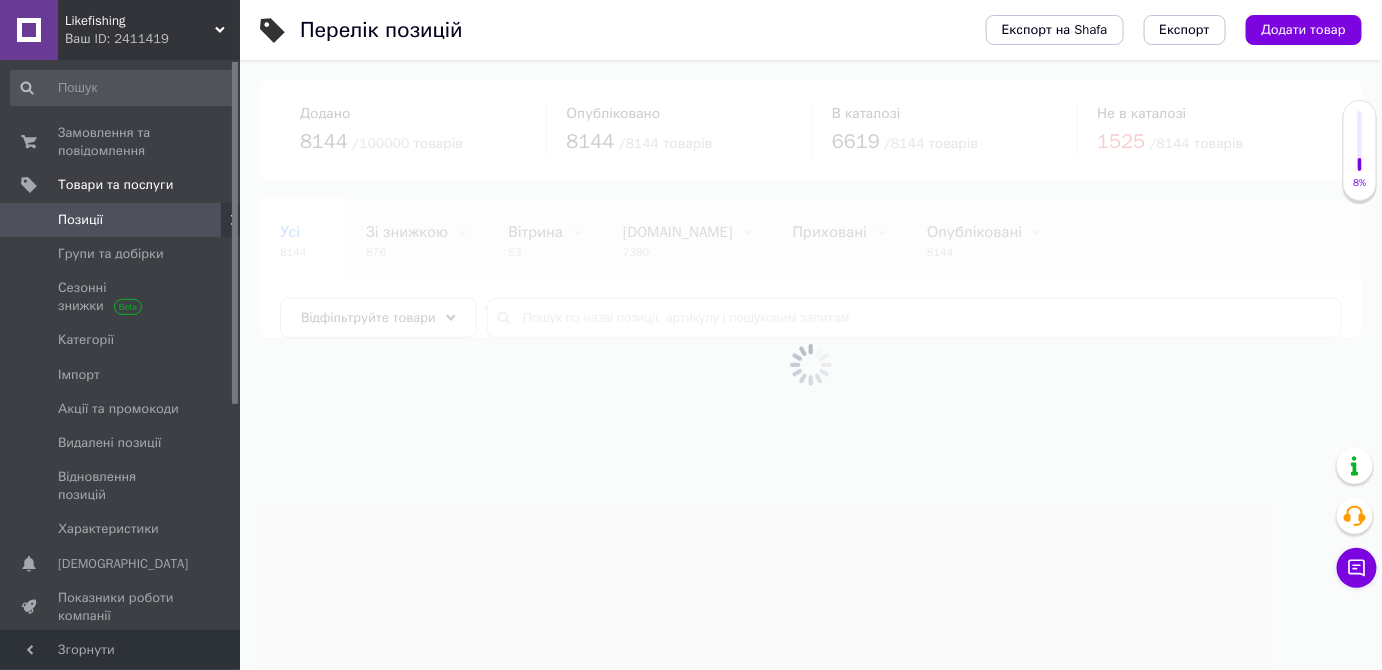 scroll, scrollTop: 0, scrollLeft: 0, axis: both 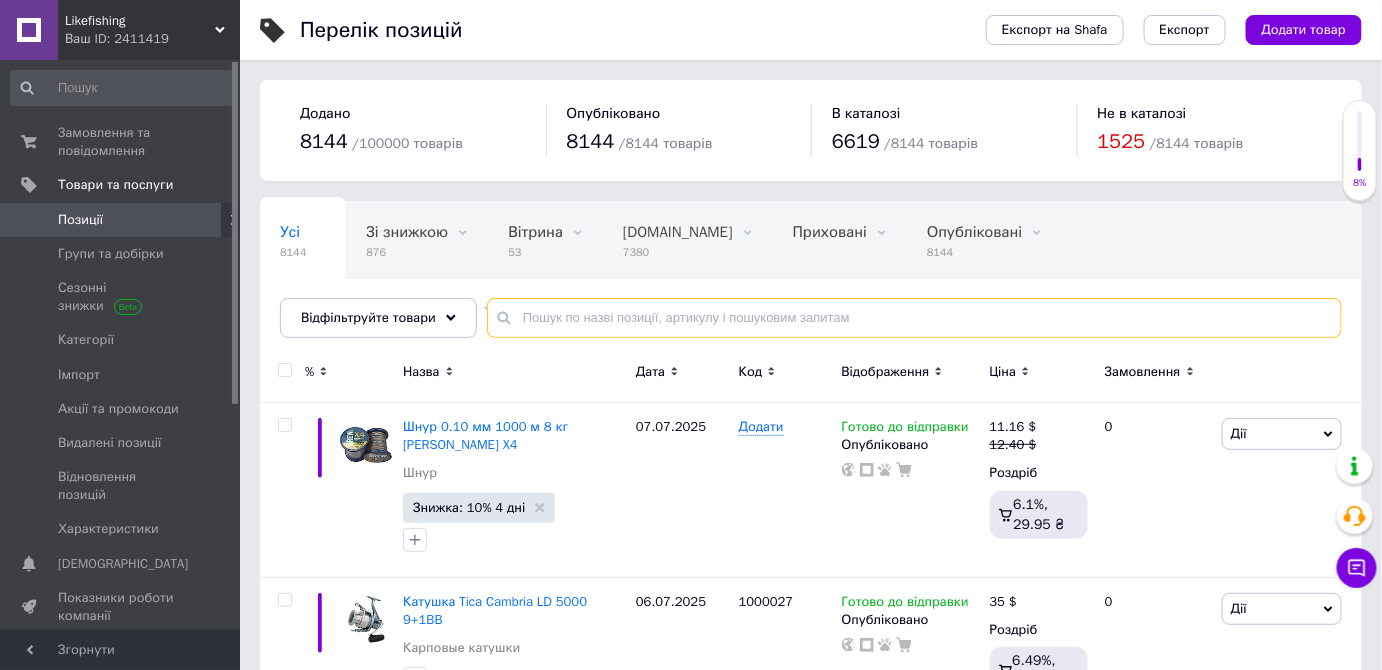 paste on "1002072" 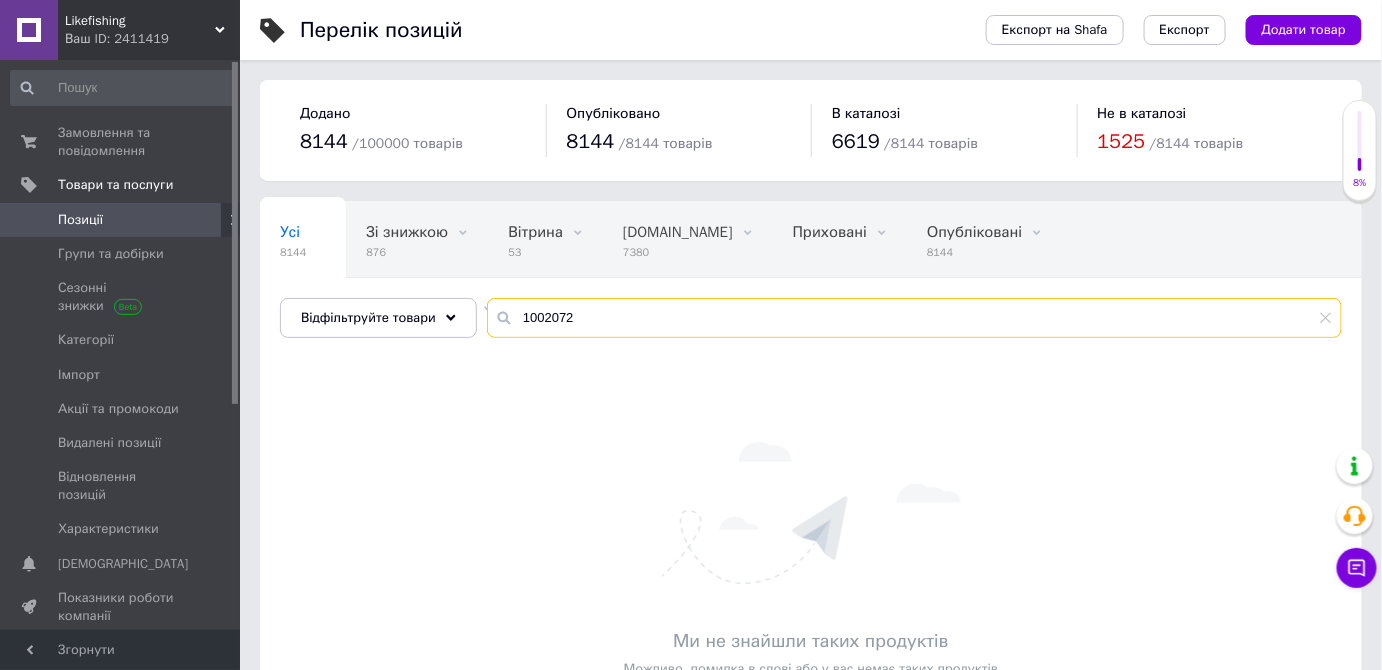 type on "1002072" 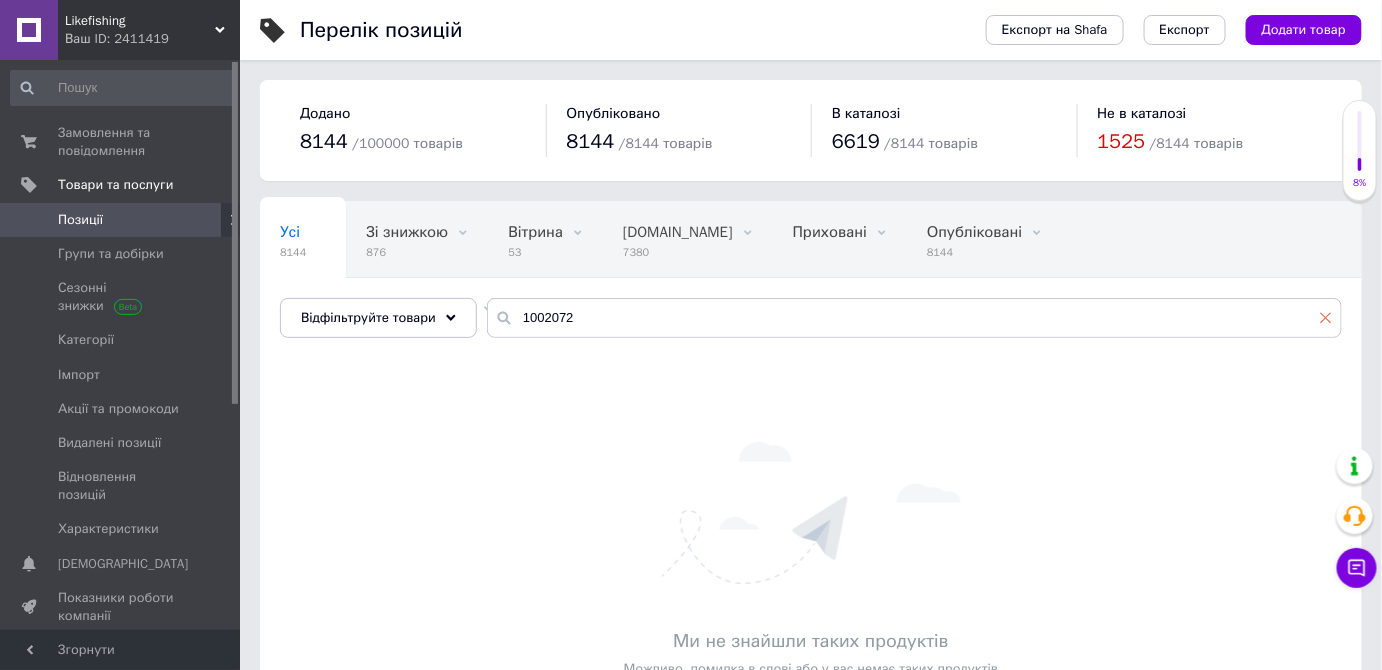 click at bounding box center [1326, 317] 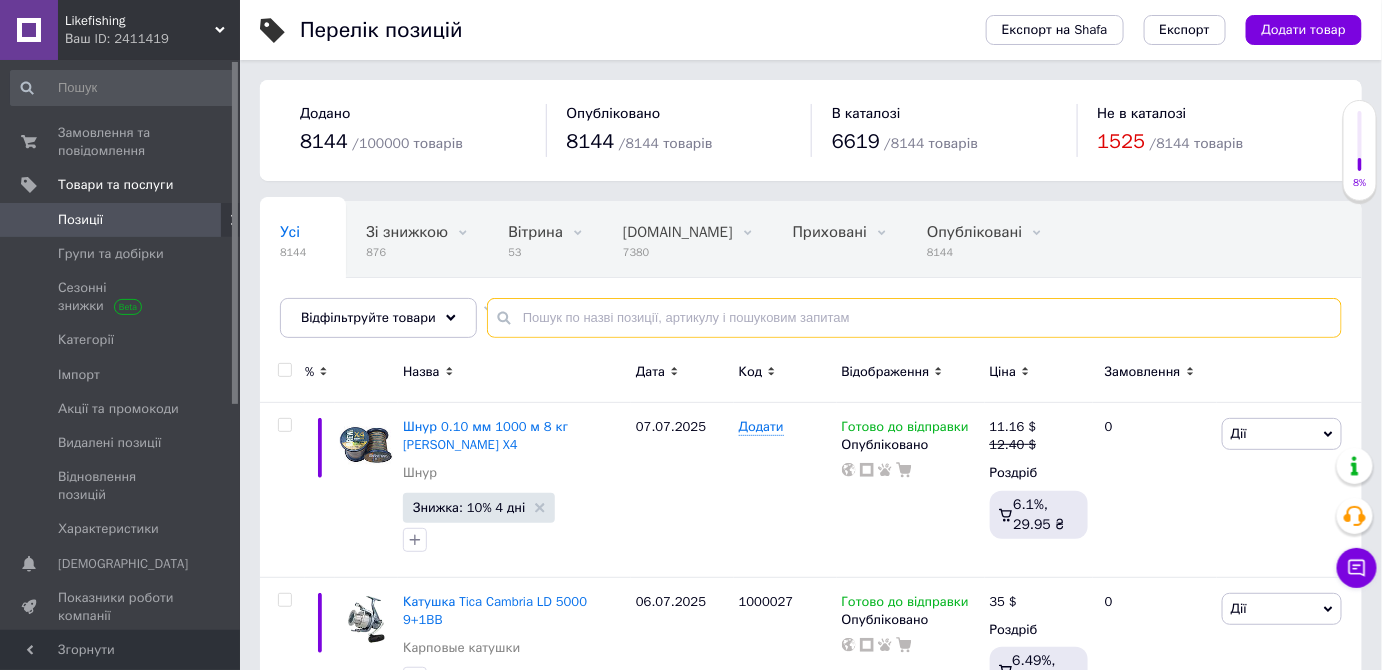 paste on "1002076" 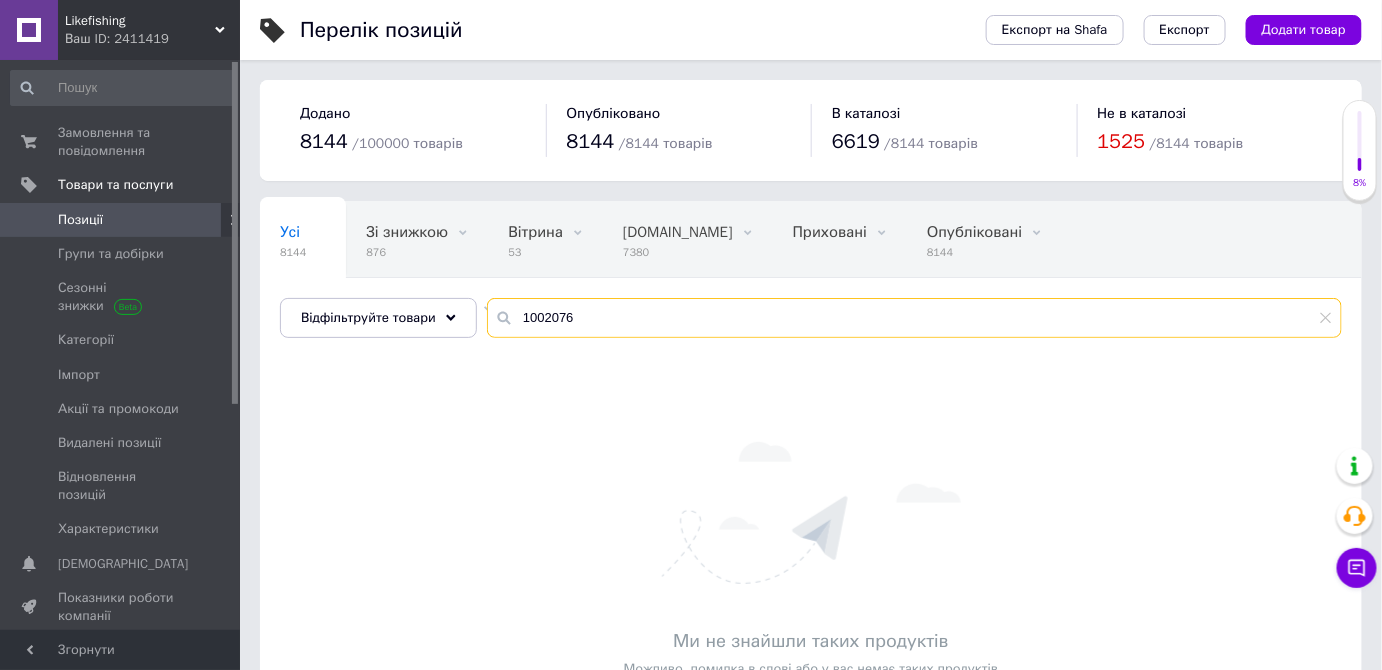 type on "1002076" 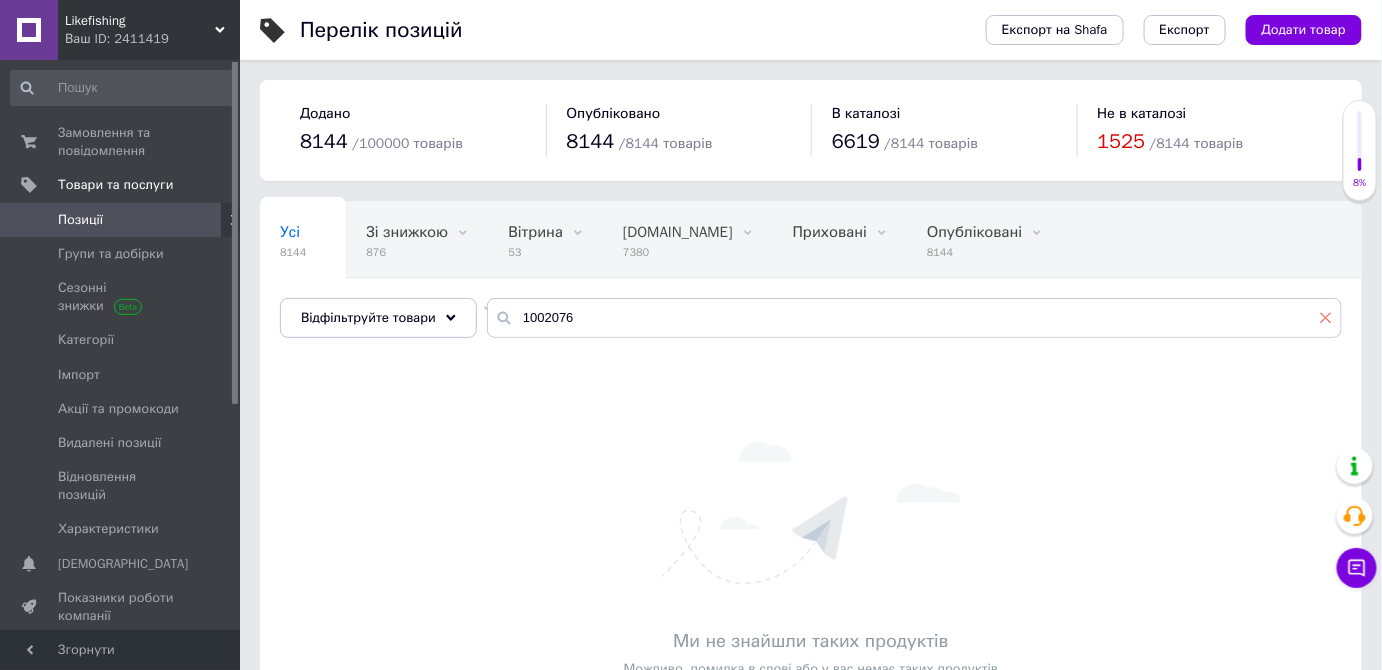 click 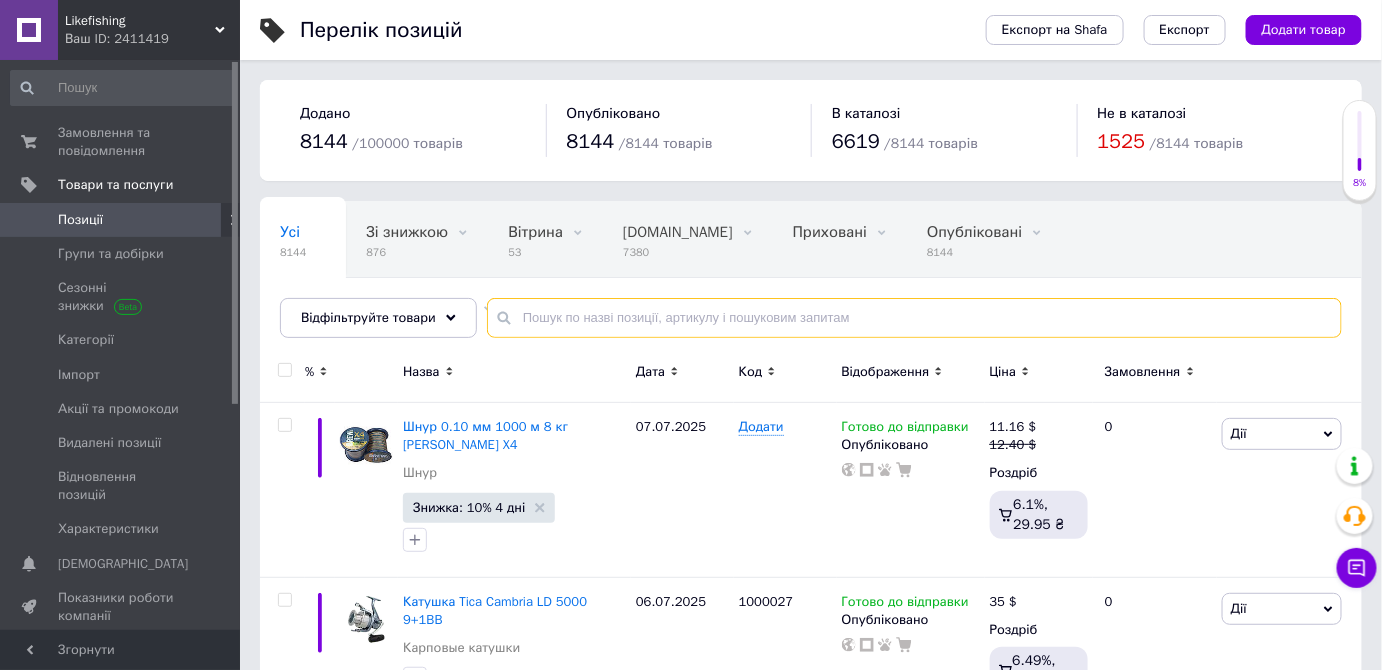 paste on "Катушка спиннинговая Ryobi Avanti" 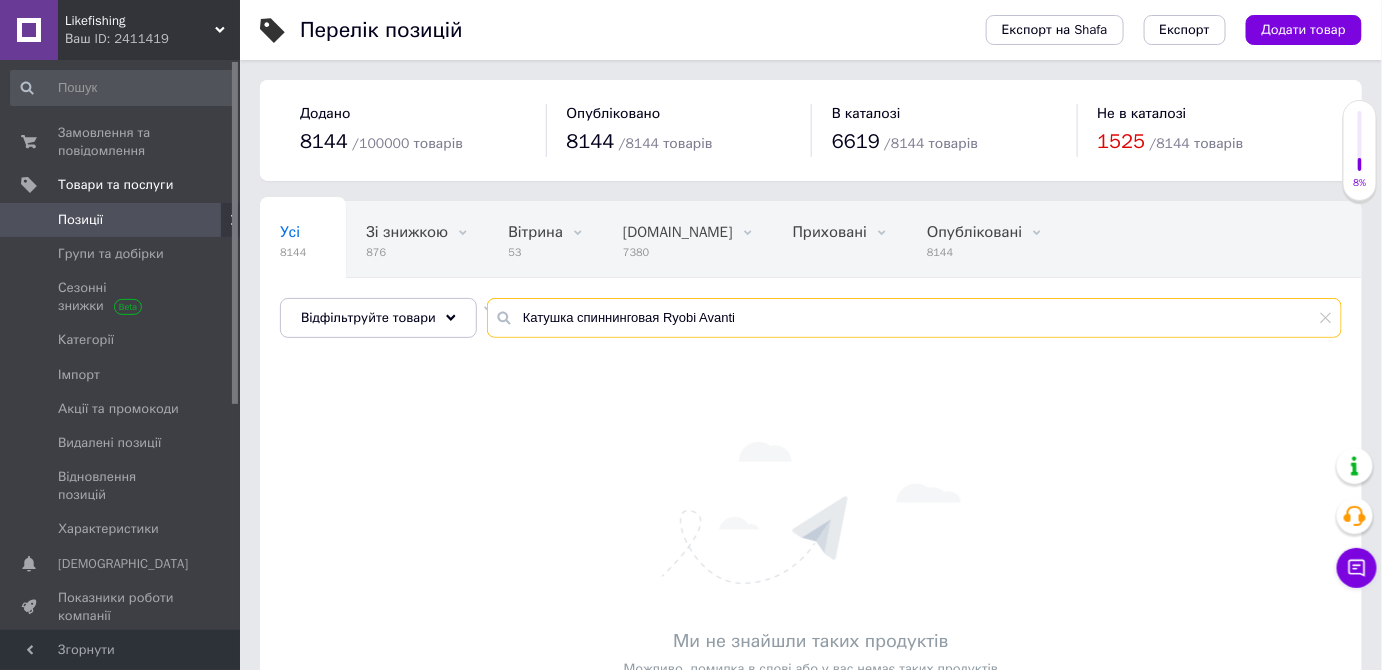 click on "Катушка спиннинговая Ryobi Avanti" at bounding box center [914, 318] 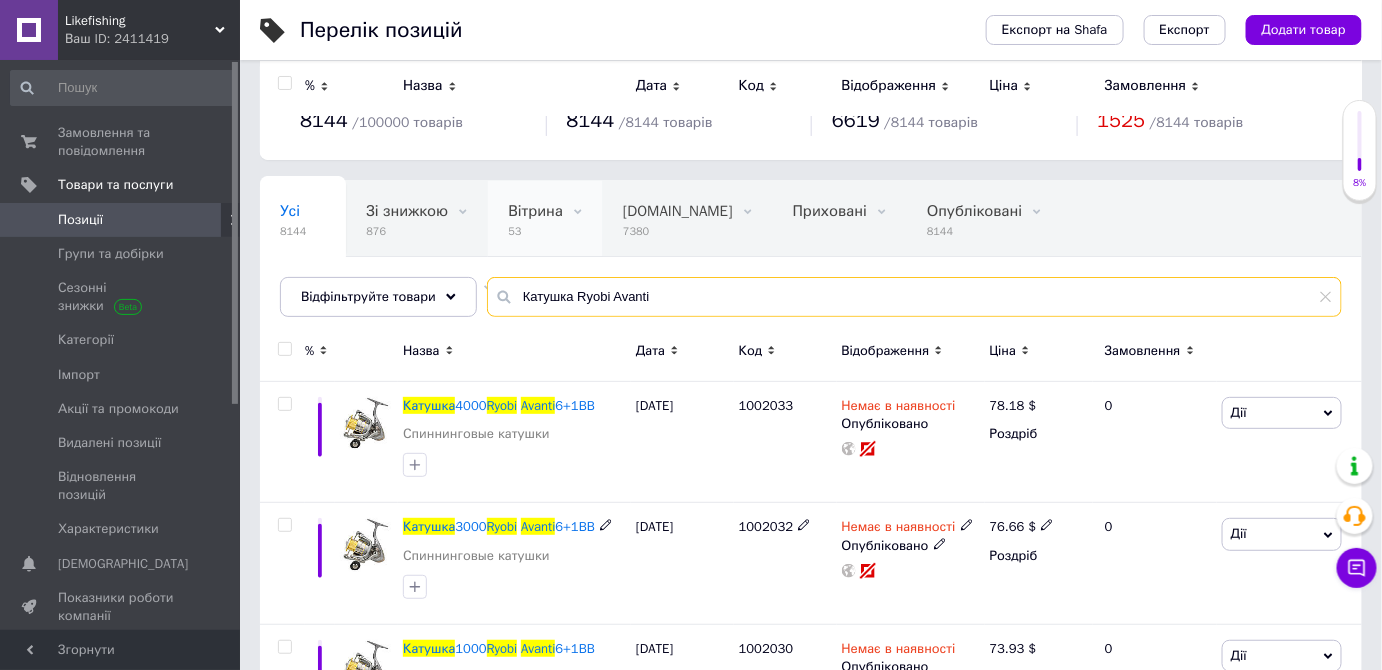 scroll, scrollTop: 0, scrollLeft: 0, axis: both 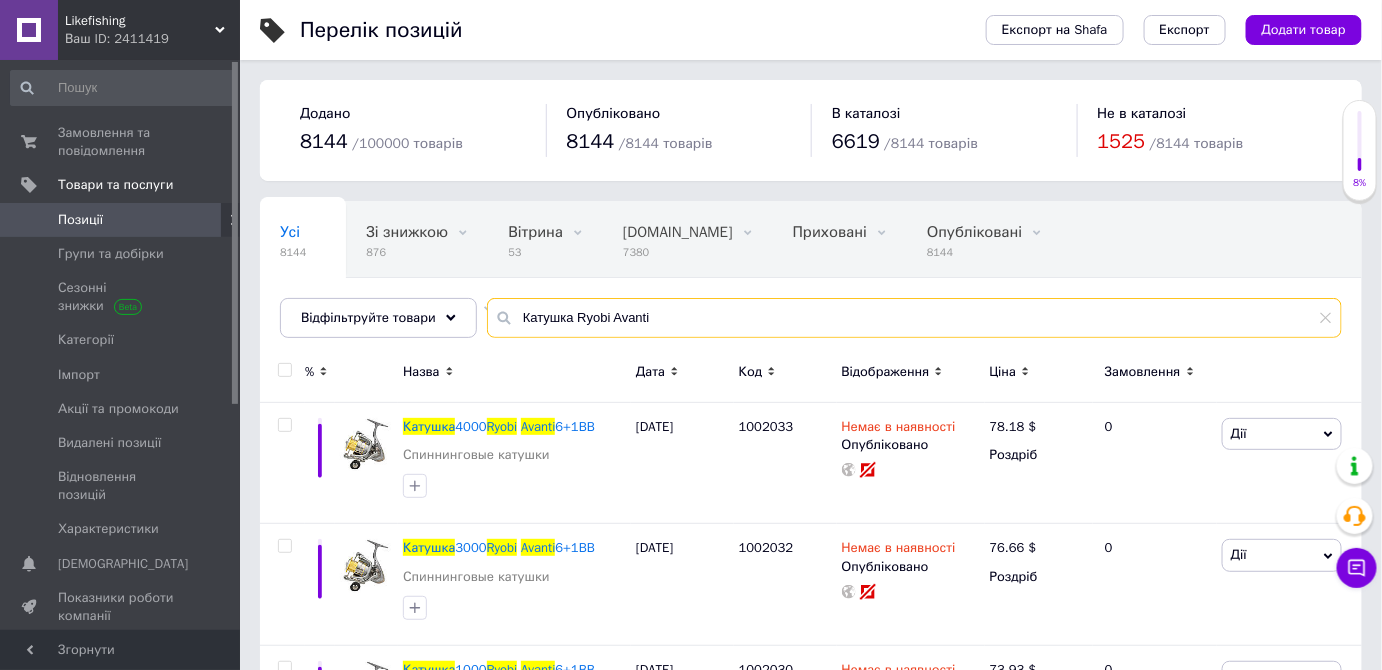 drag, startPoint x: 509, startPoint y: 315, endPoint x: 680, endPoint y: 331, distance: 171.7469 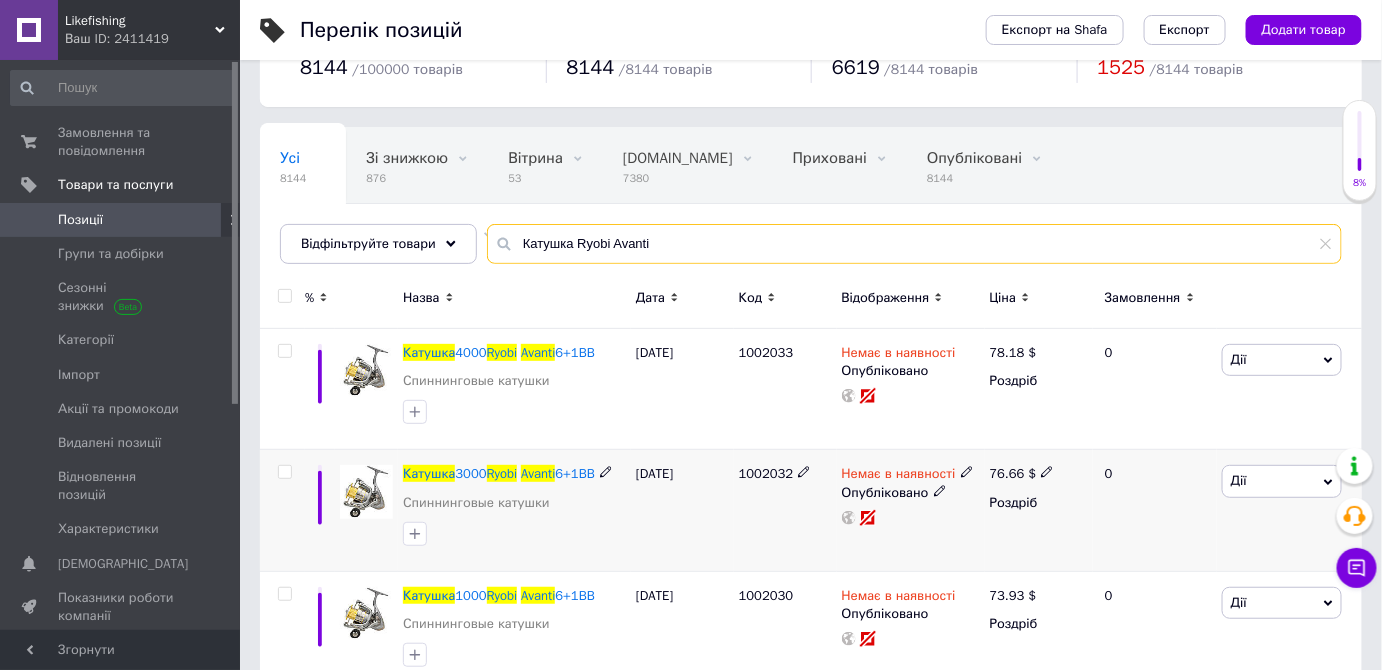 scroll, scrollTop: 234, scrollLeft: 0, axis: vertical 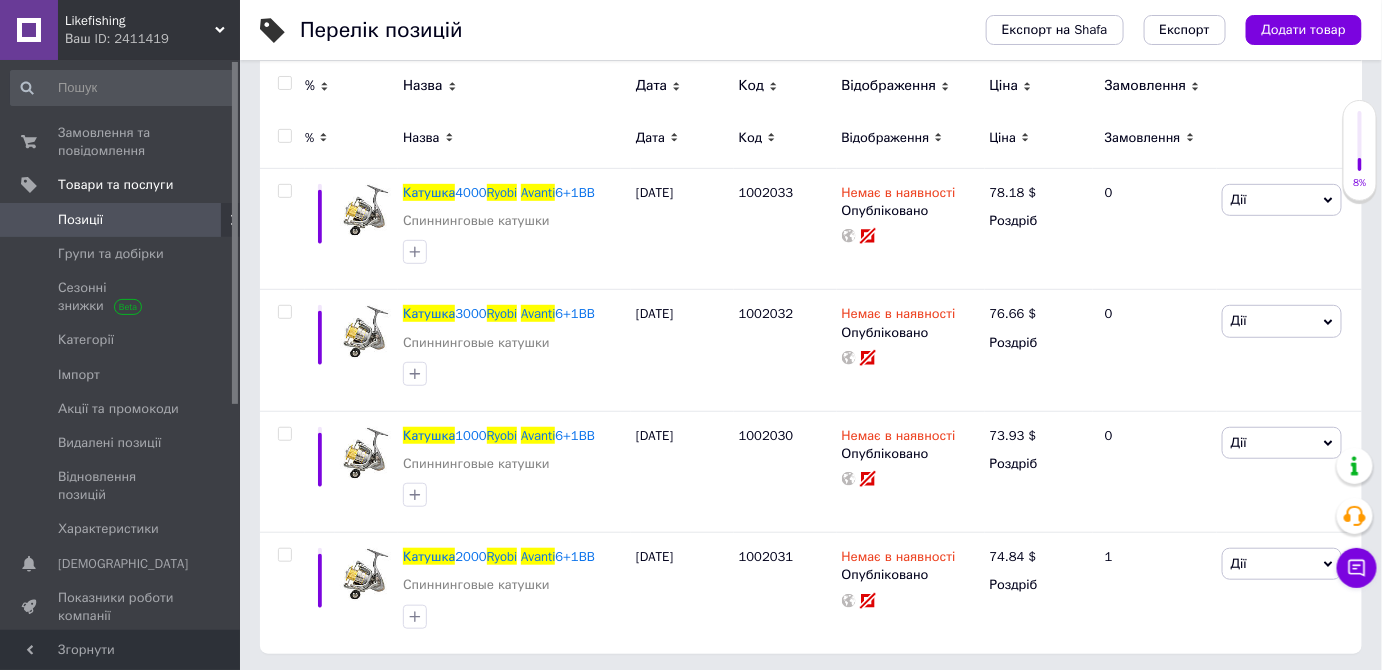 type on "Катушка Ryobi Avanti" 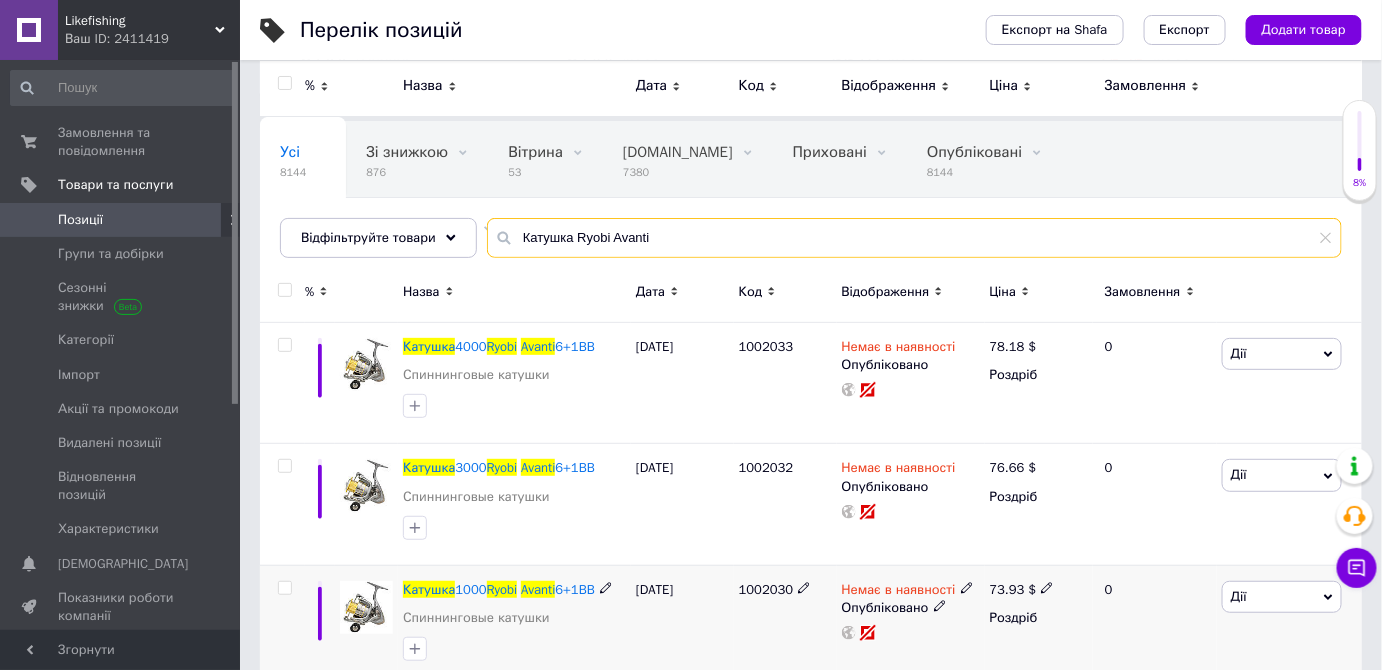 scroll, scrollTop: 0, scrollLeft: 0, axis: both 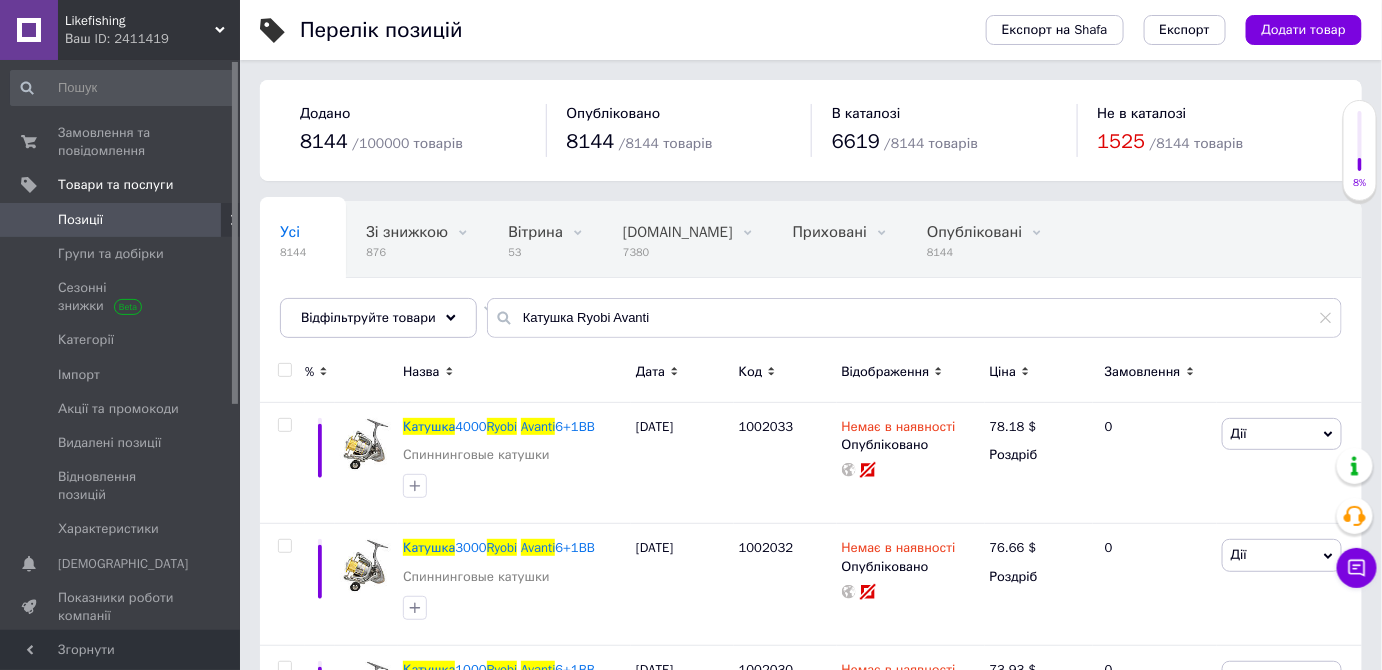 click 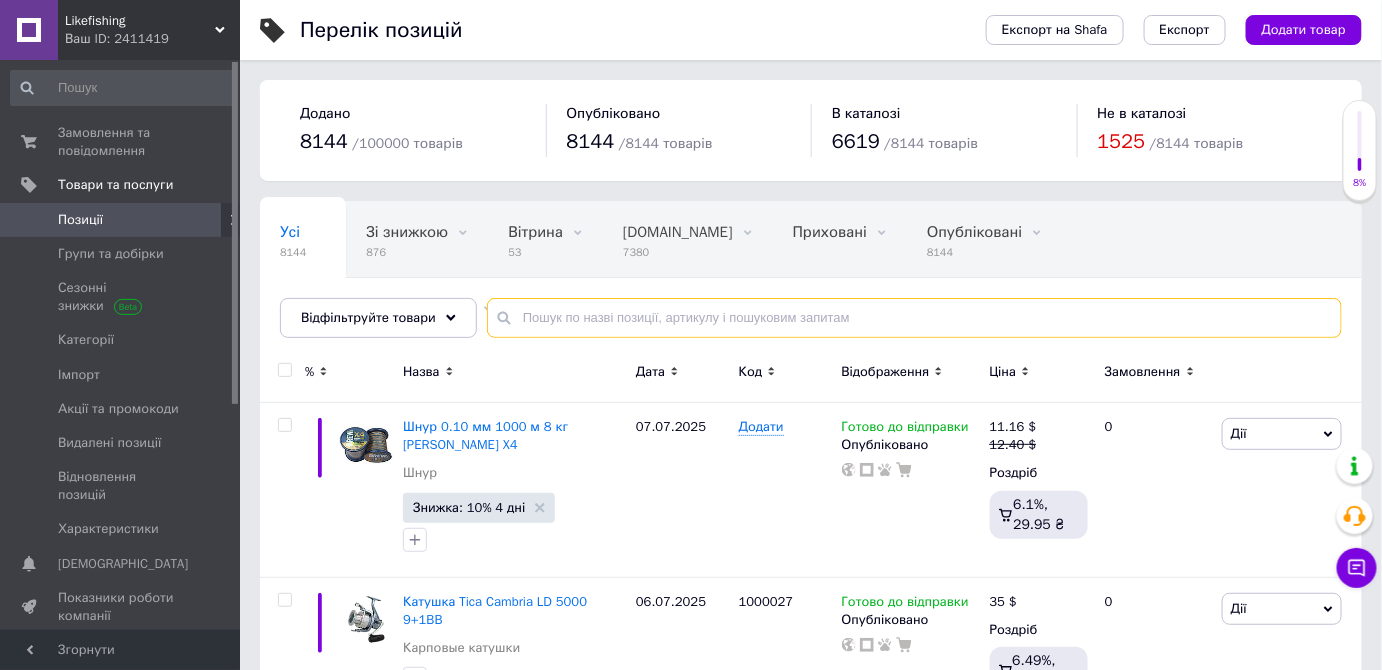 paste on "Ryobi Verum" 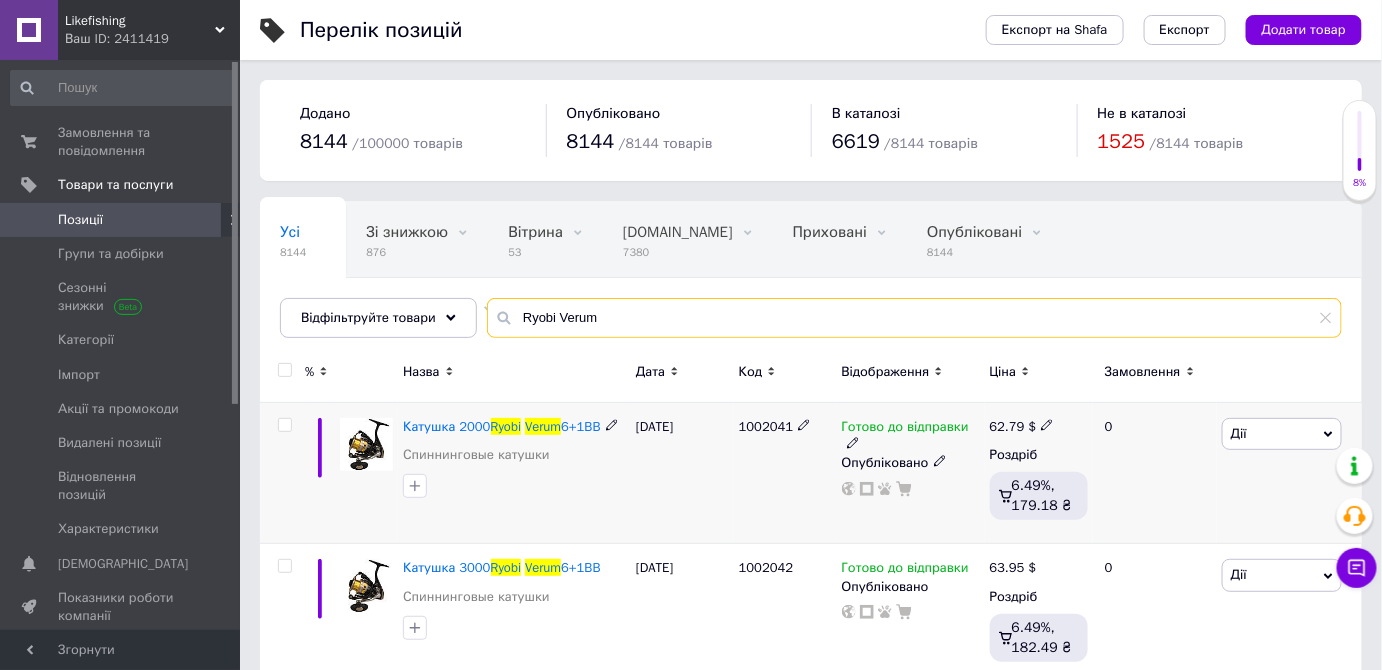 type on "Ryobi Verum" 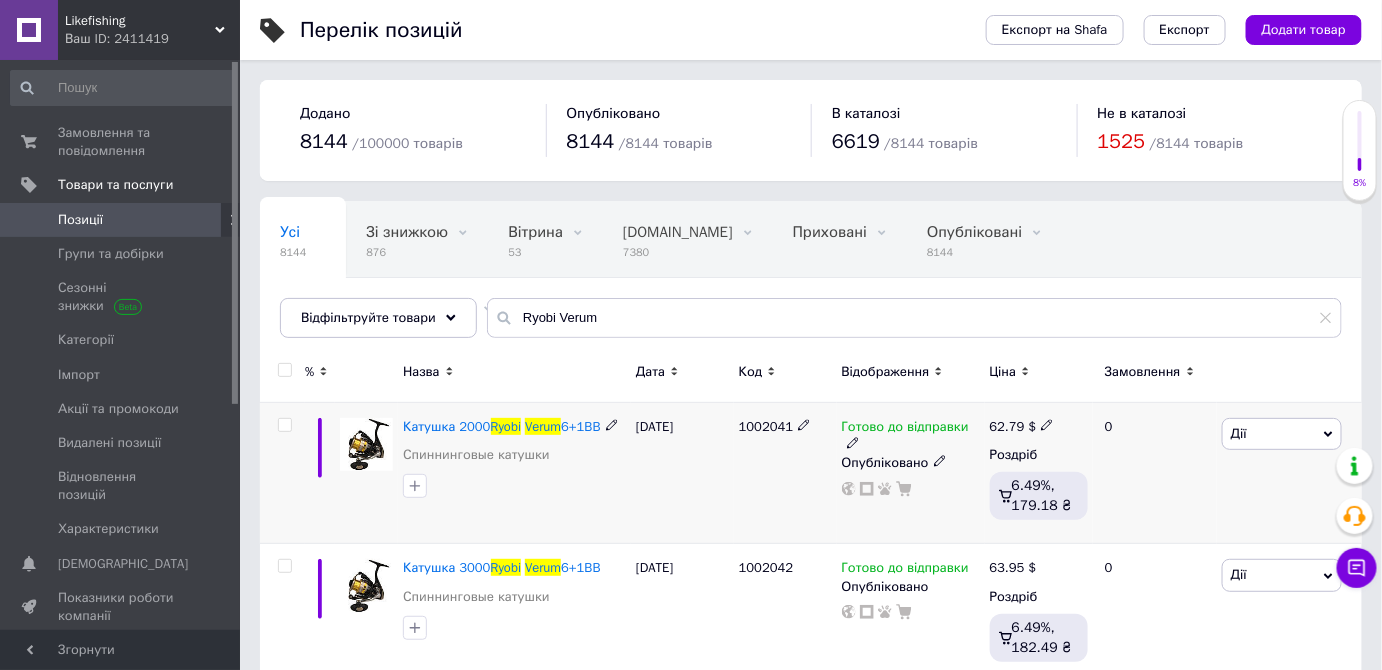 click 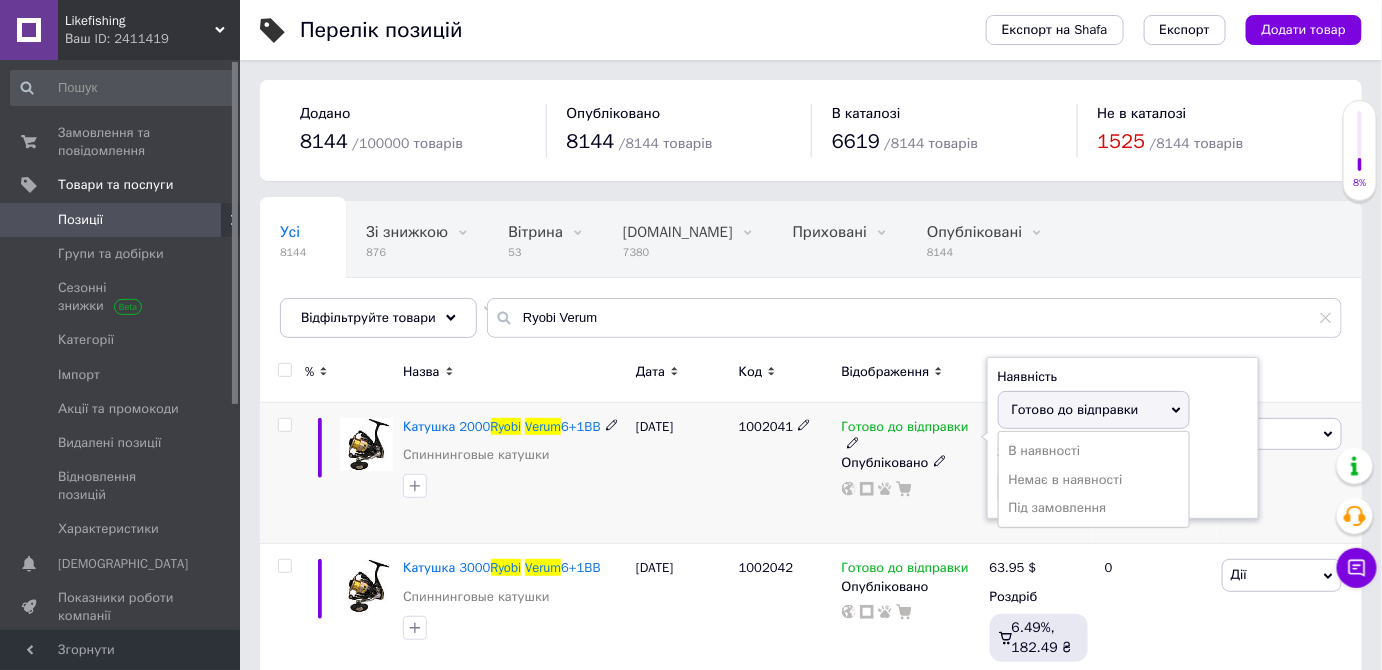 click on "Немає в наявності" at bounding box center (1094, 480) 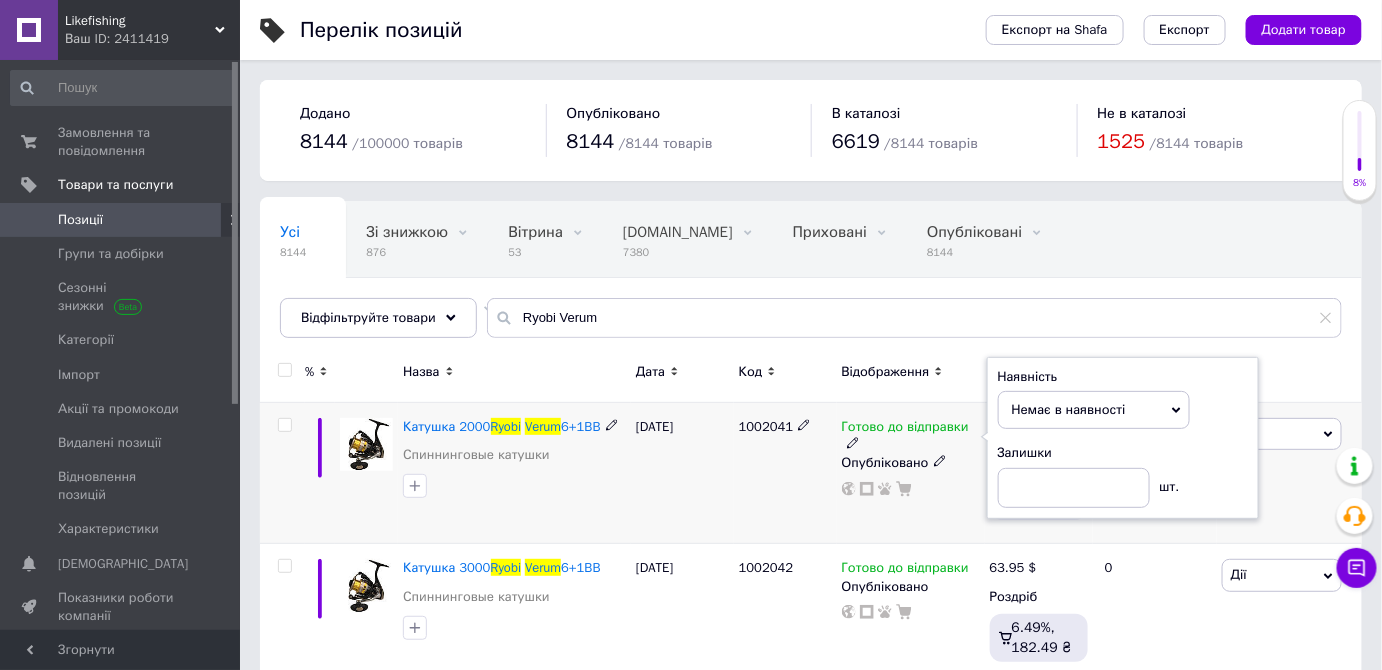 click on "1002041" at bounding box center [785, 473] 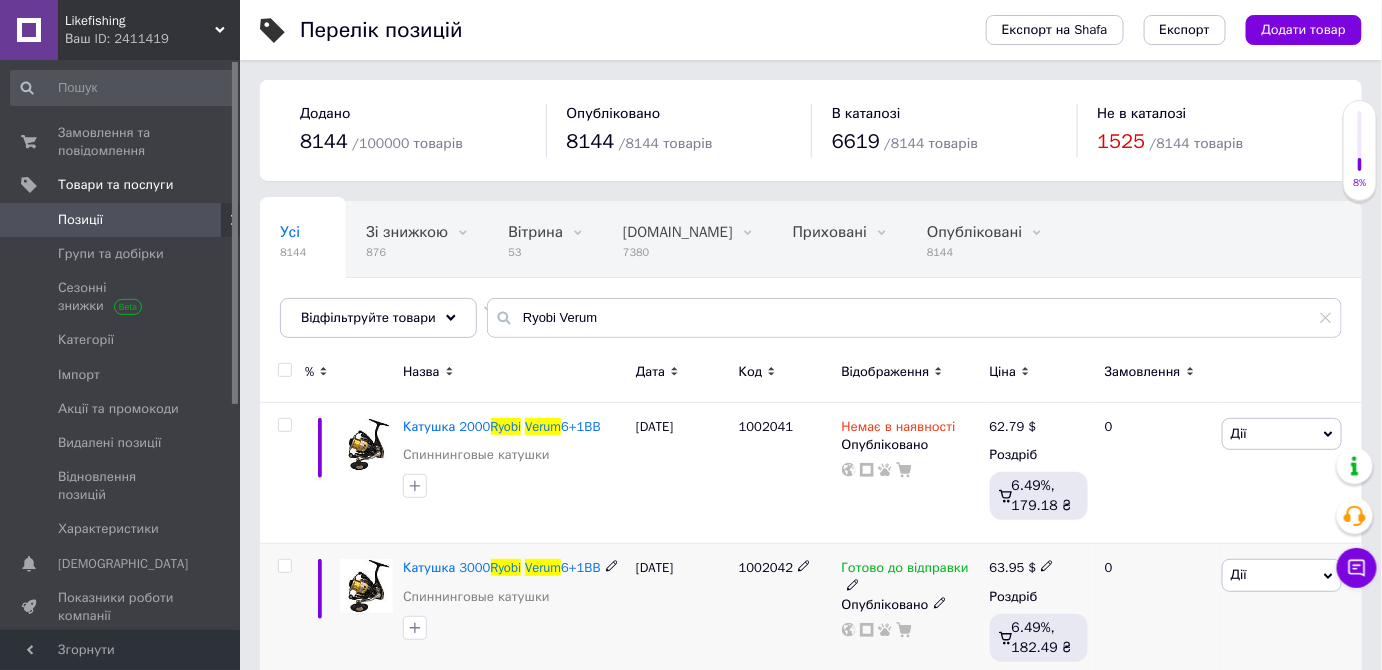 click 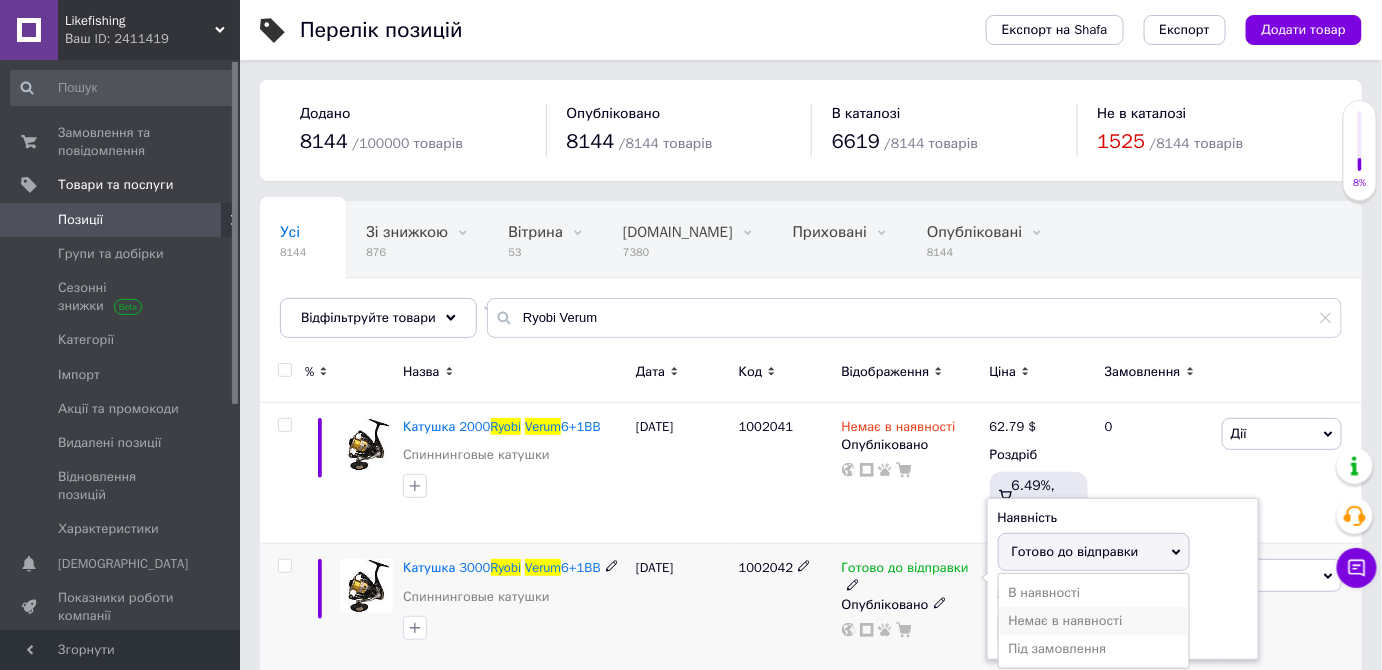 click on "Немає в наявності" at bounding box center (1094, 621) 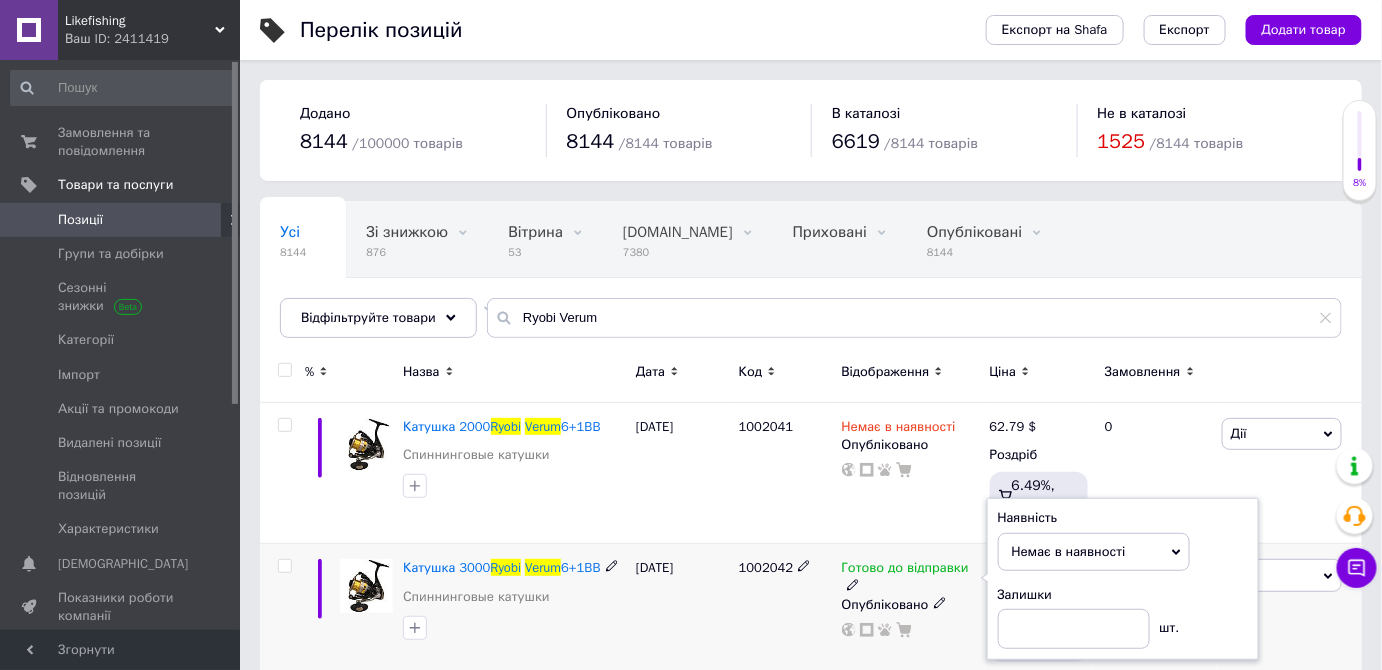 click on "1002042" at bounding box center (785, 614) 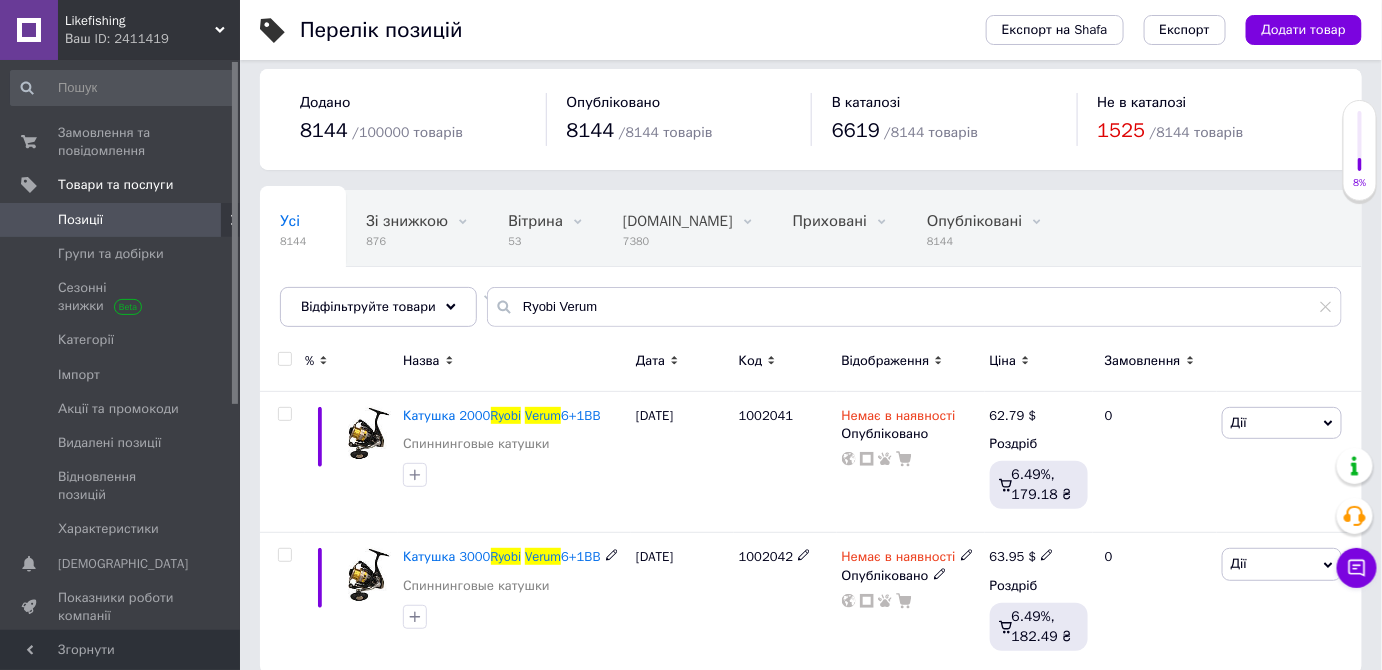 scroll, scrollTop: 32, scrollLeft: 0, axis: vertical 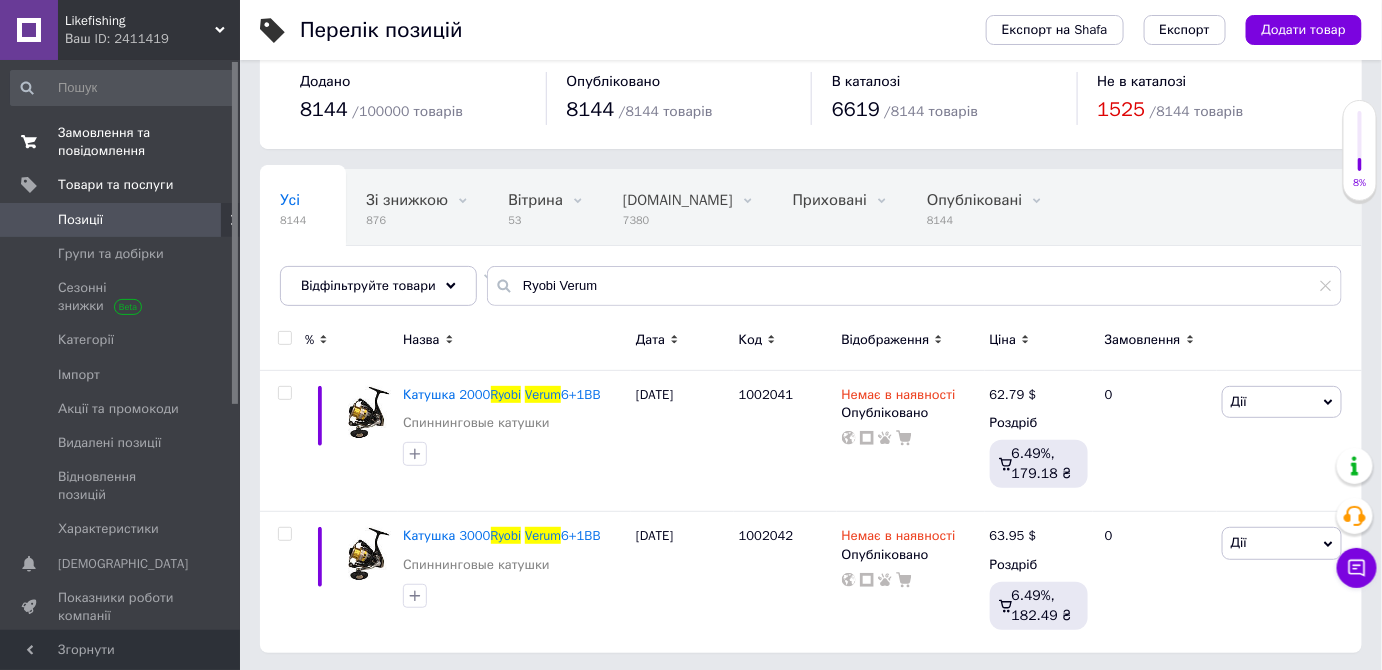 click on "Замовлення та повідомлення" at bounding box center [121, 142] 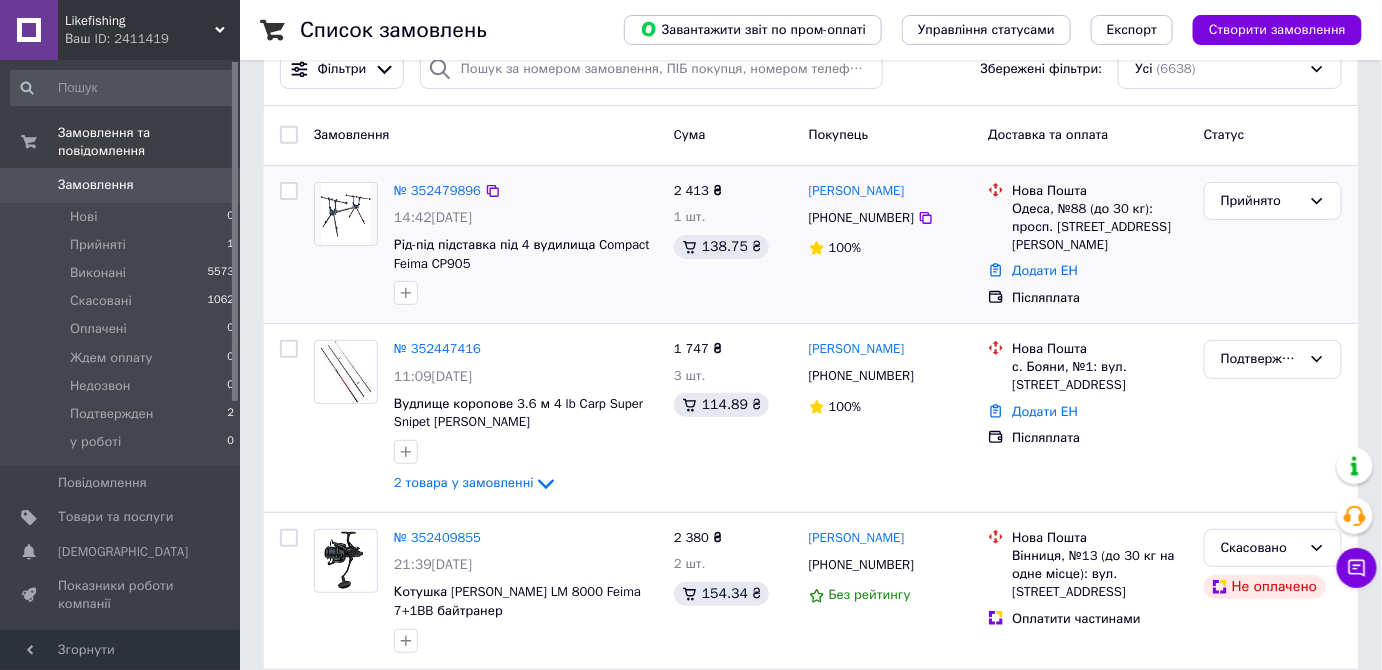 scroll, scrollTop: 90, scrollLeft: 0, axis: vertical 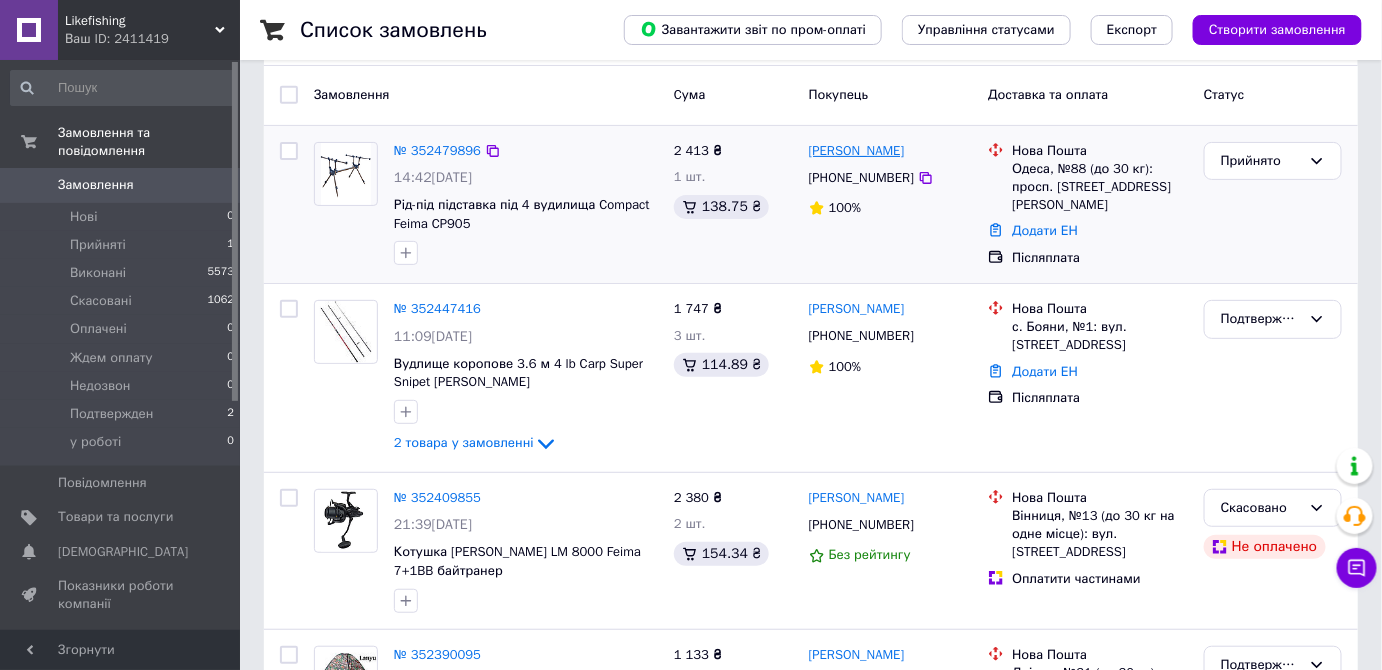 click on "[PERSON_NAME]" at bounding box center [857, 151] 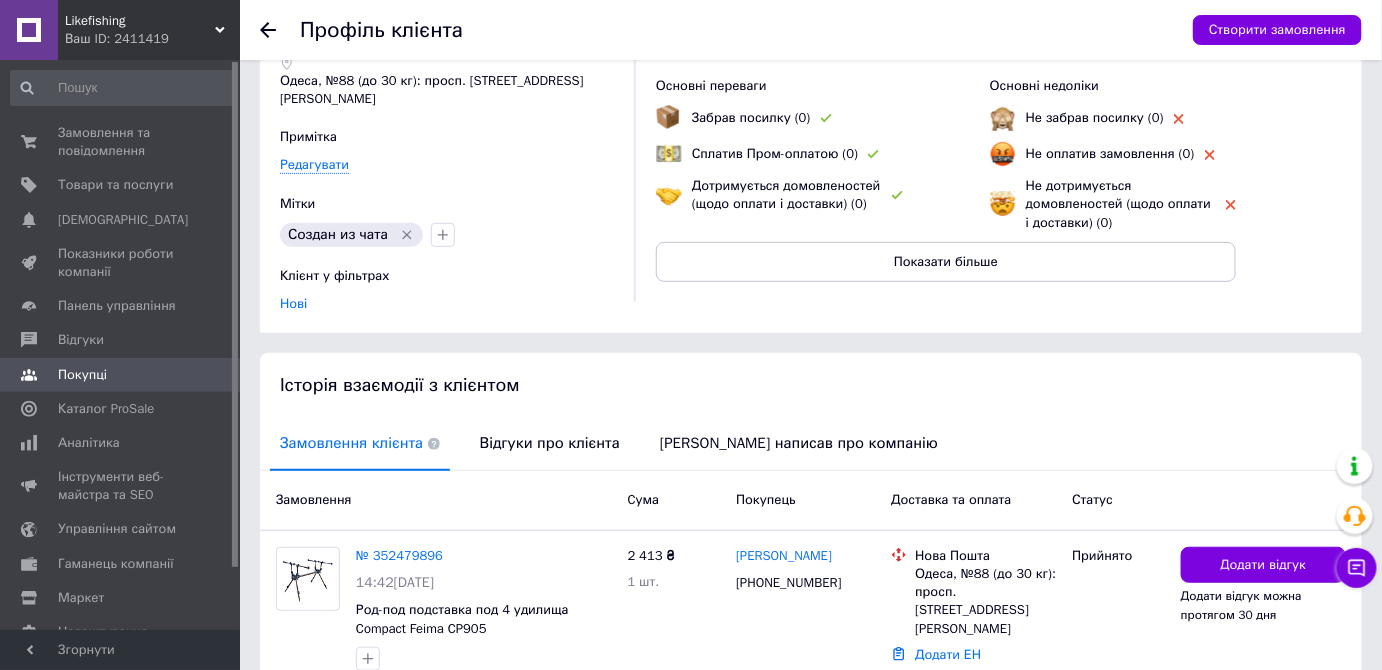 scroll, scrollTop: 248, scrollLeft: 0, axis: vertical 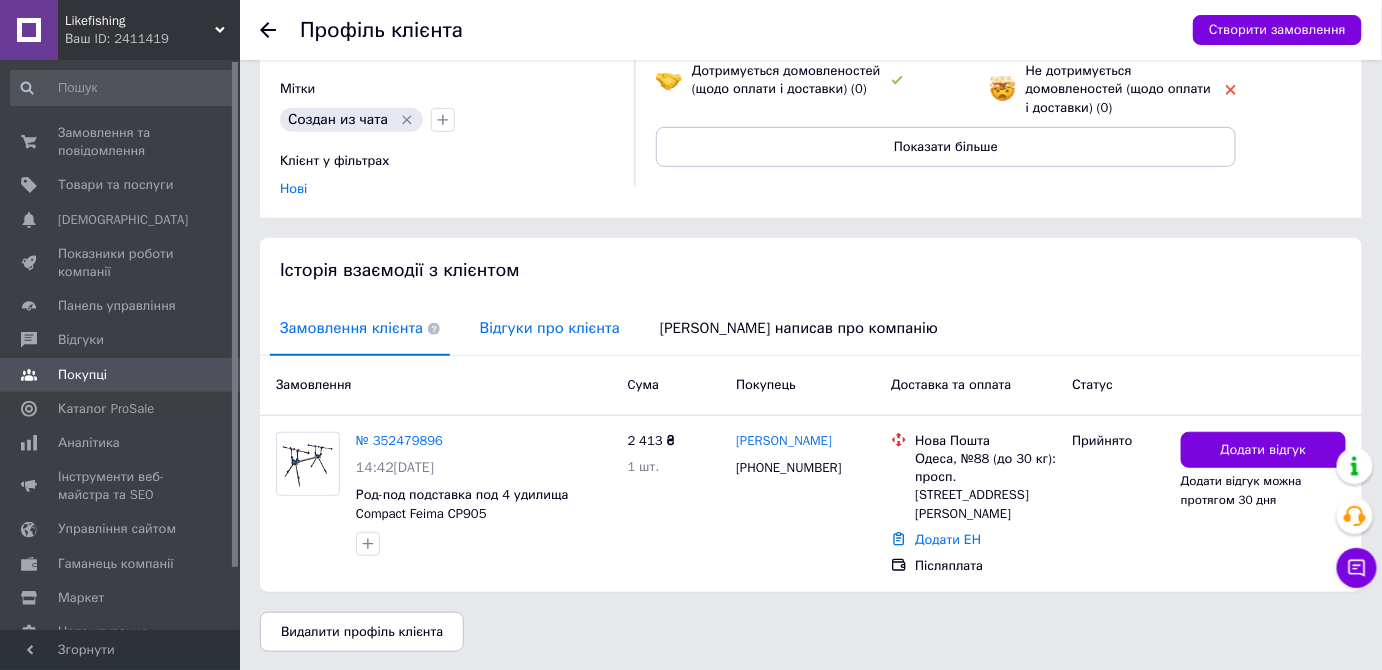 click on "Відгуки про клієнта" at bounding box center (550, 328) 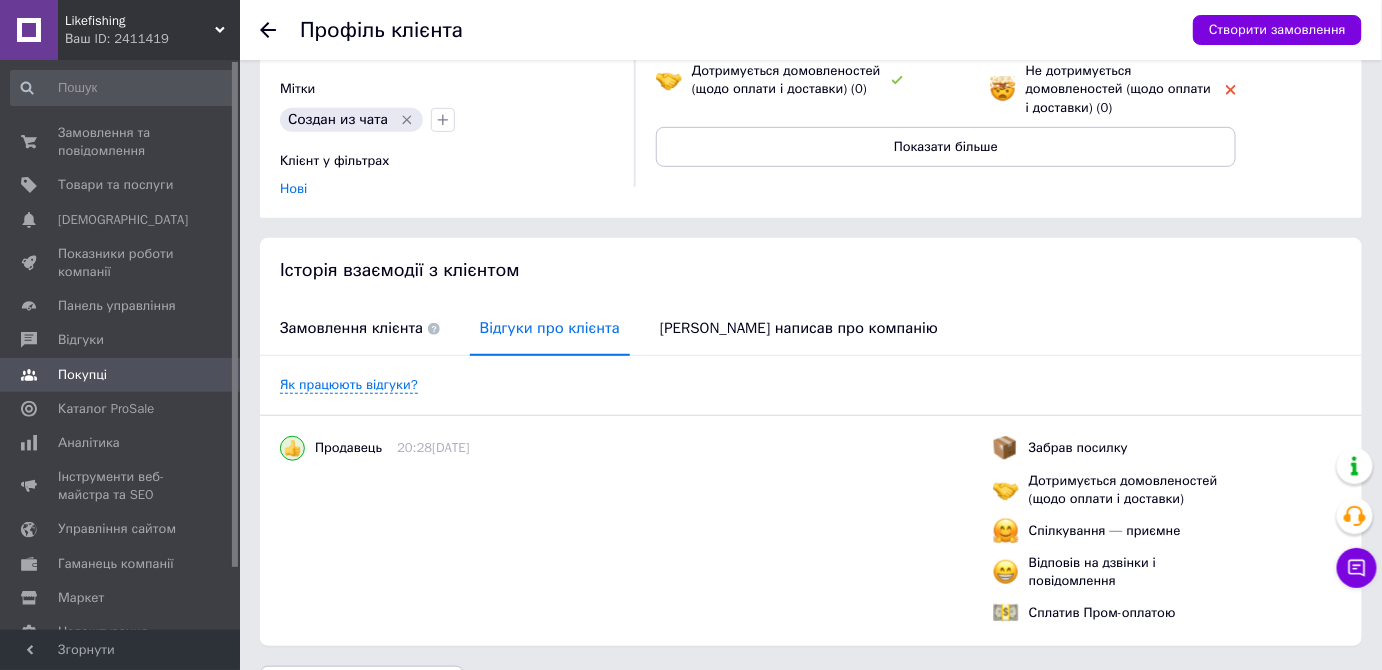 scroll, scrollTop: 303, scrollLeft: 0, axis: vertical 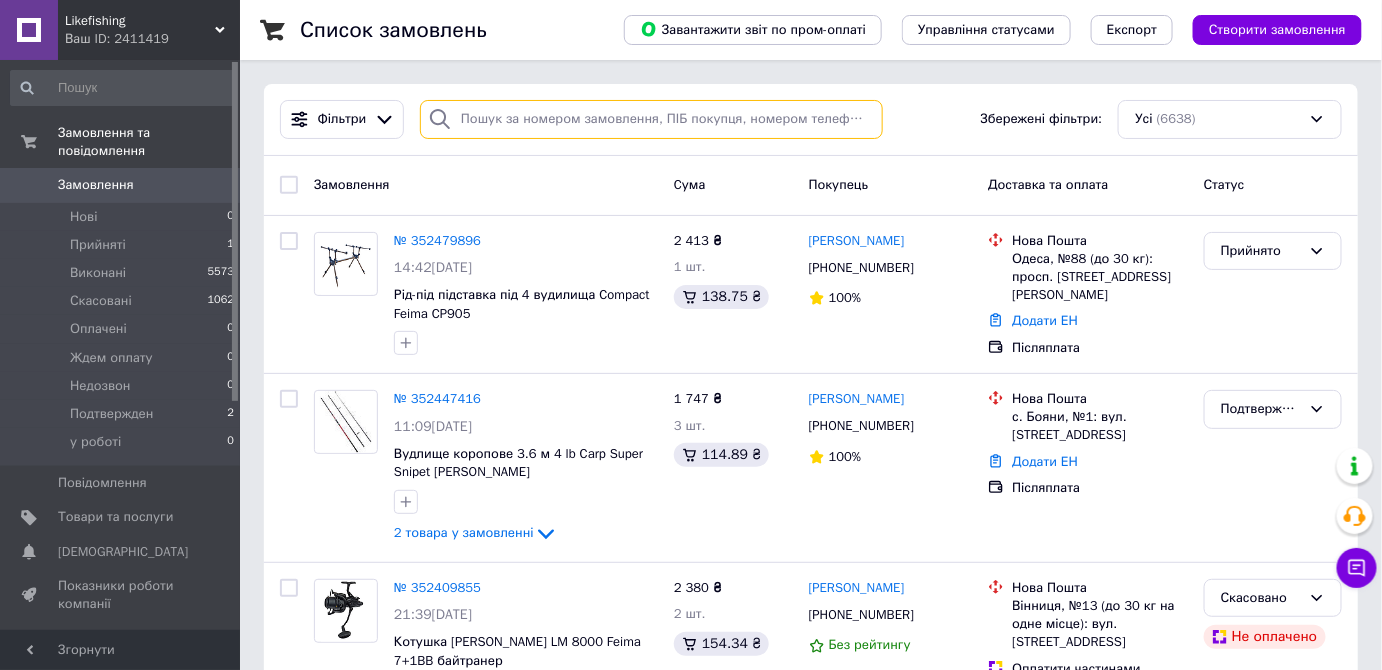 paste on "[PHONE_NUMBER]" 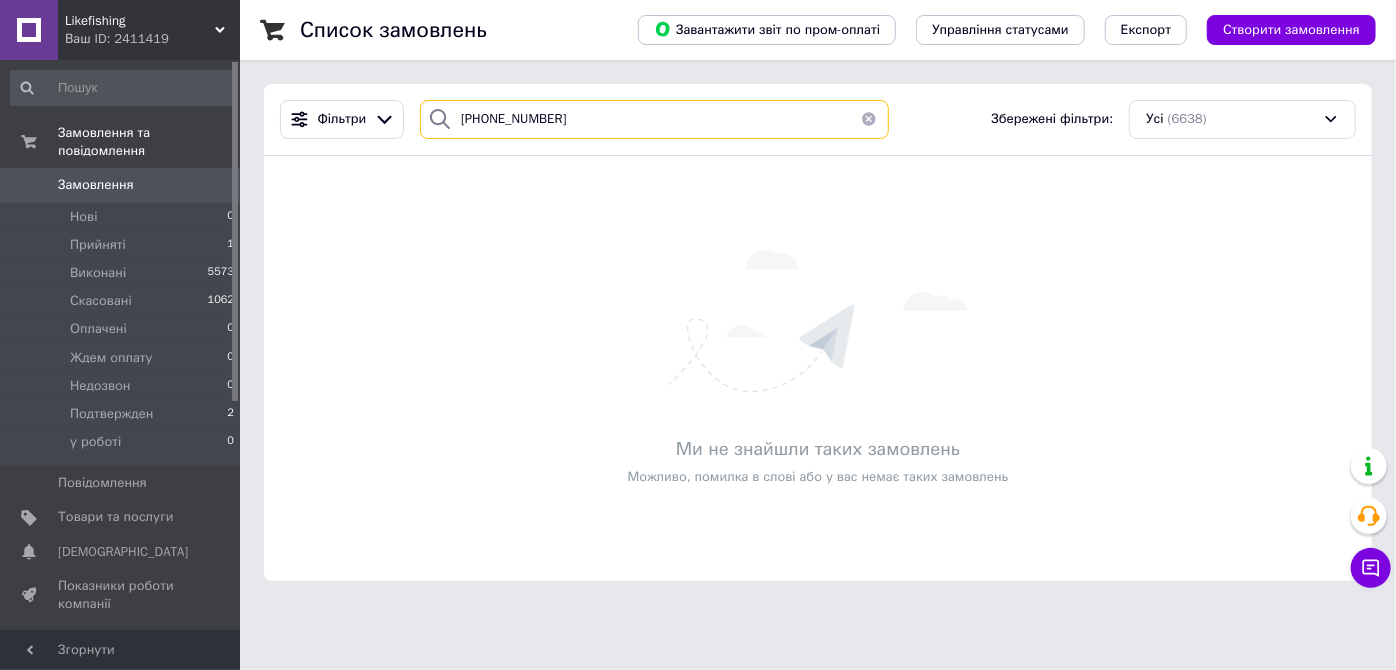 type on "[PHONE_NUMBER]" 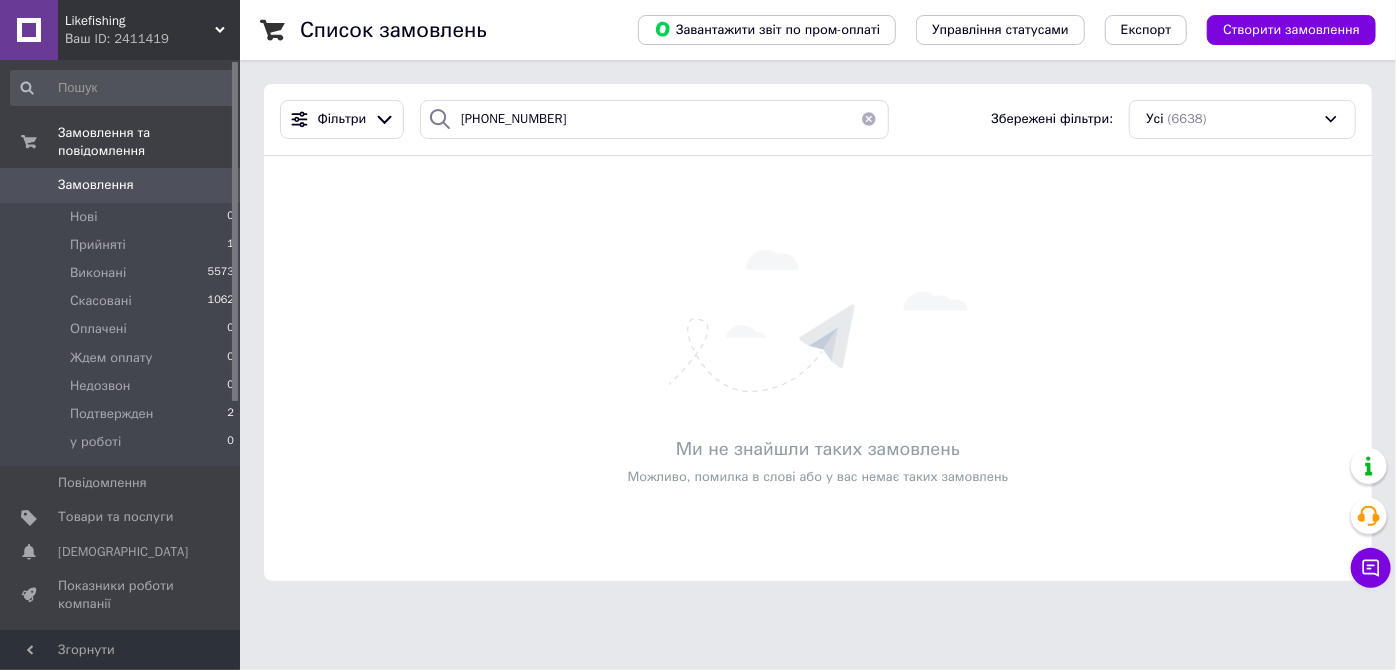 click at bounding box center (869, 119) 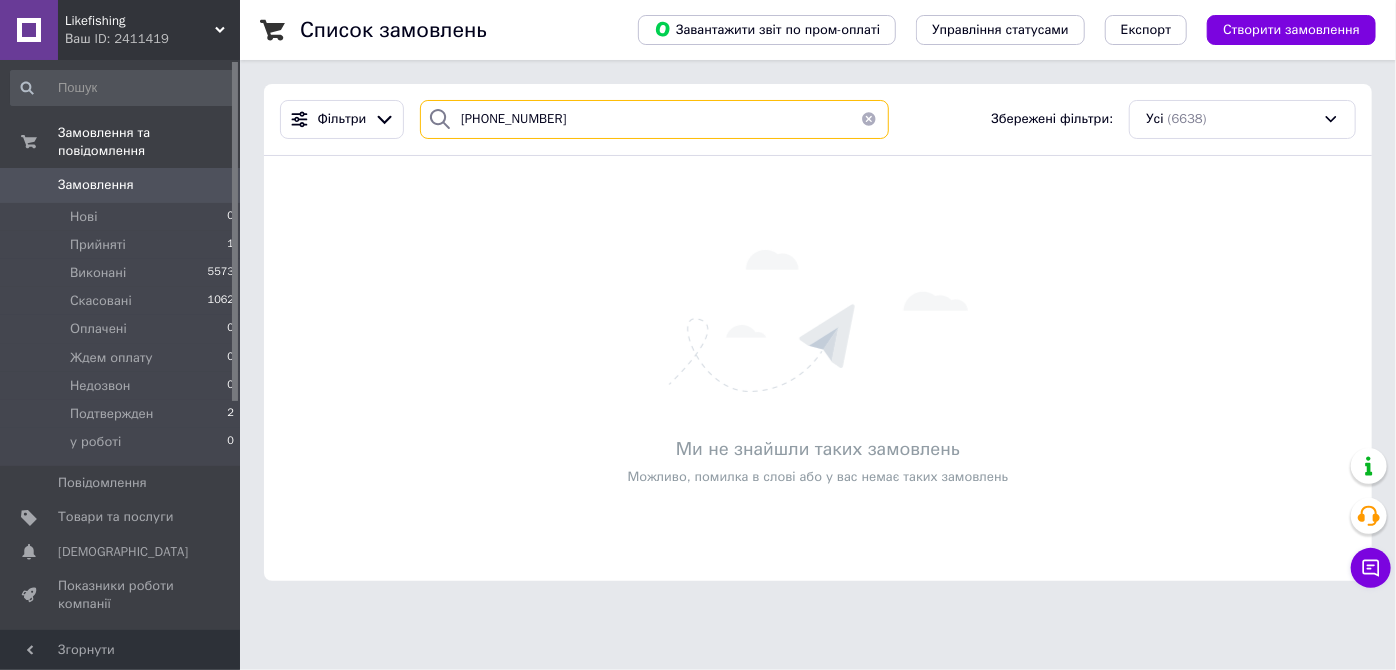 type 